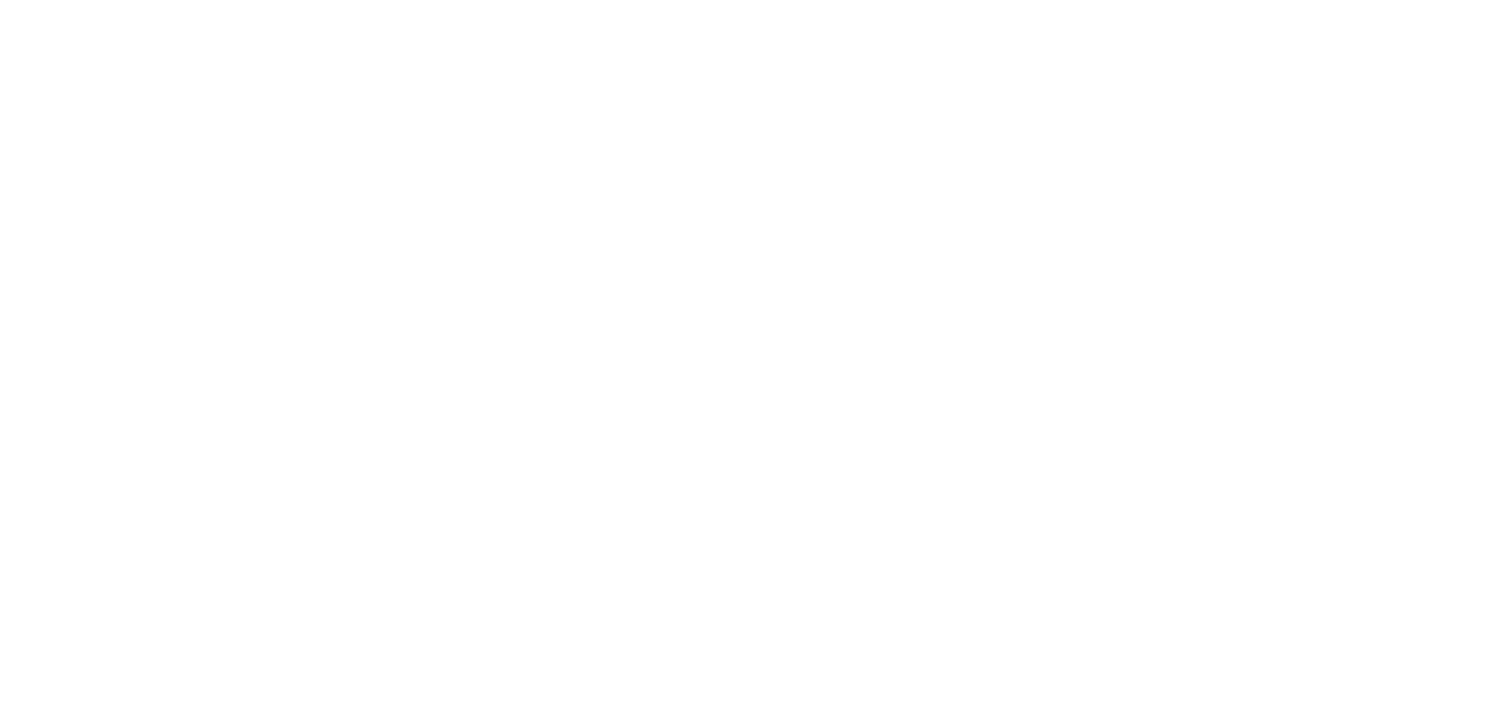 scroll, scrollTop: 0, scrollLeft: 0, axis: both 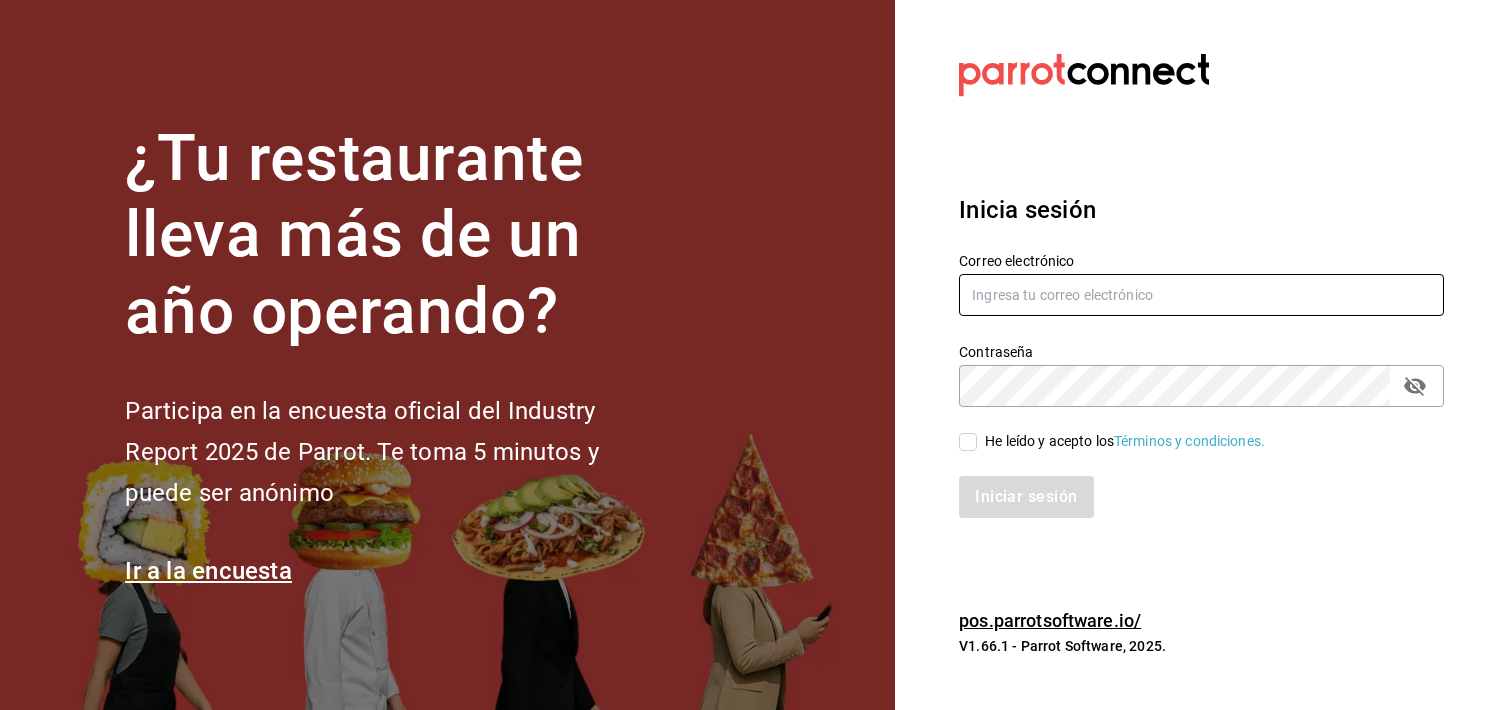 click at bounding box center [1201, 295] 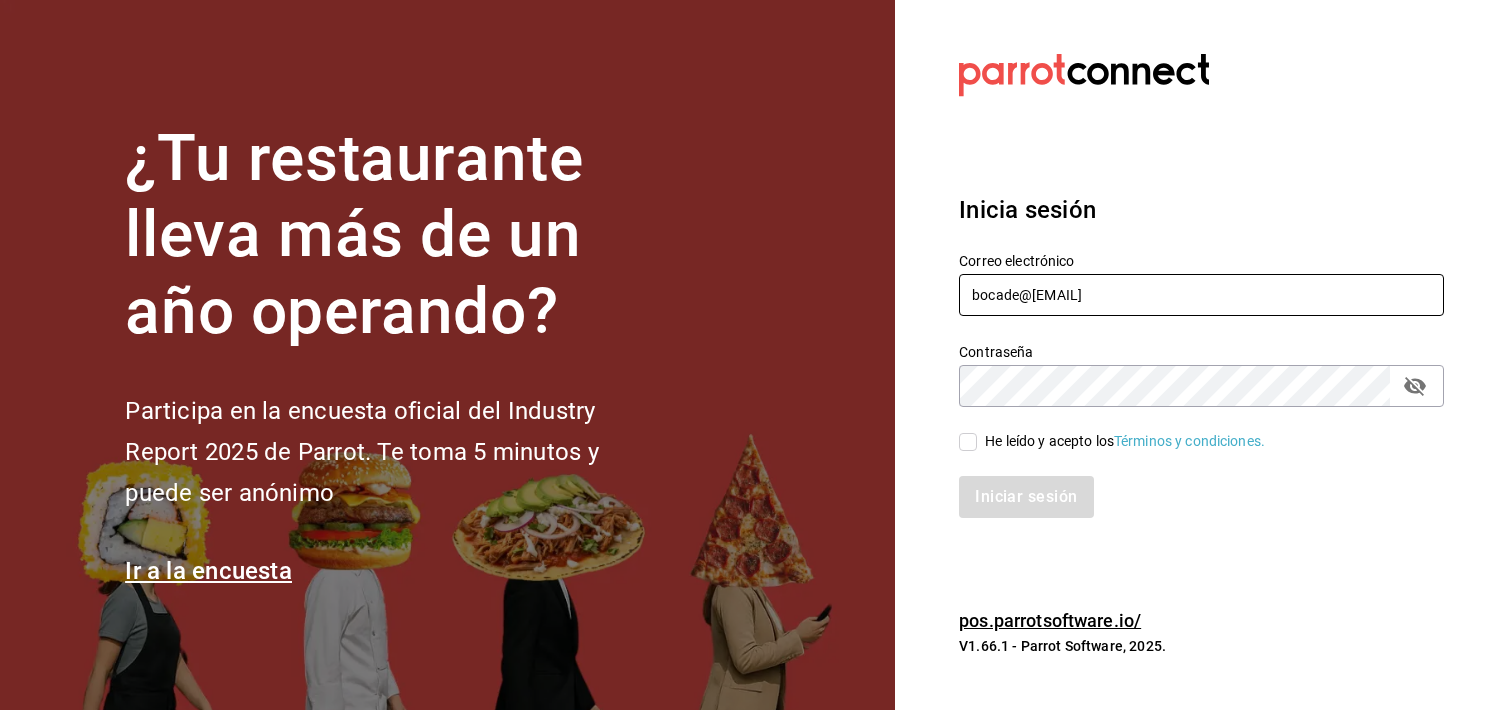 type on "bocade@[EMAIL]" 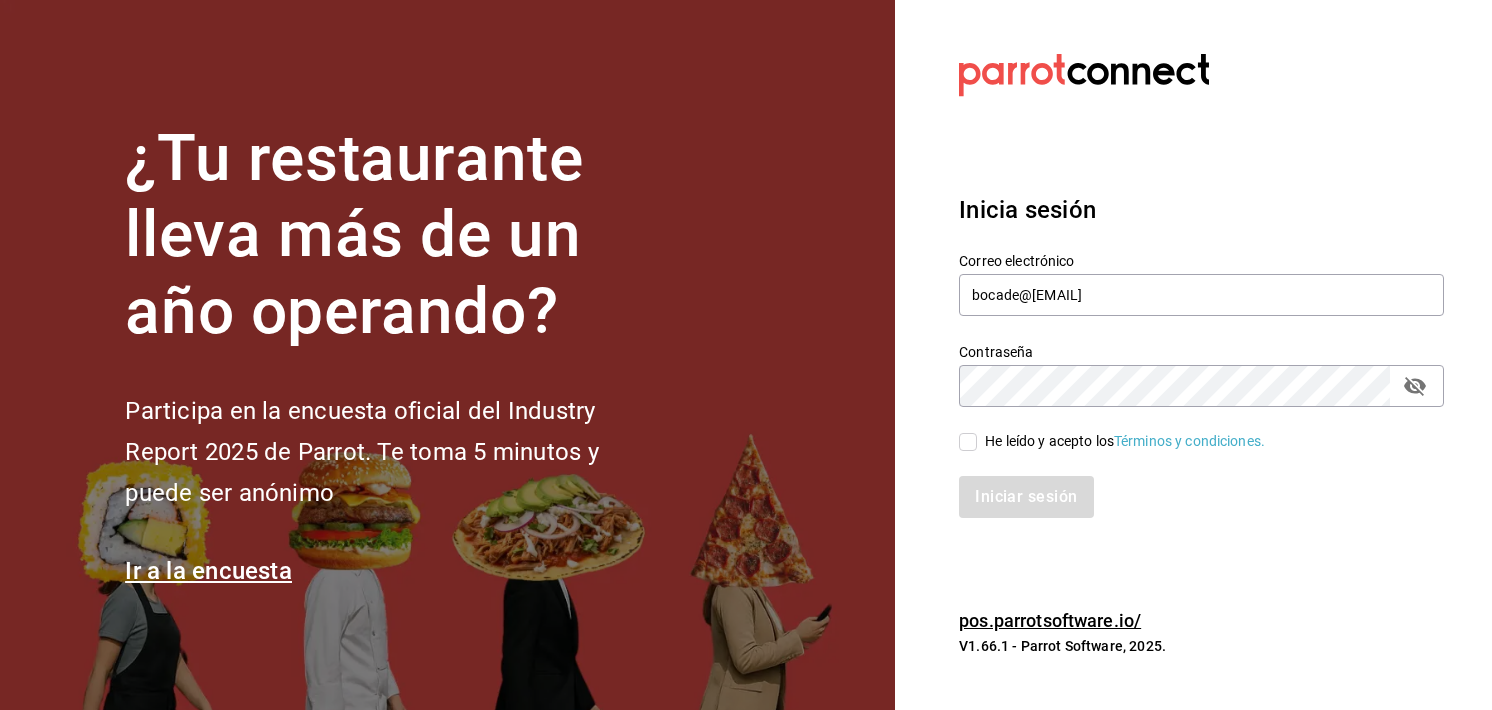 click on "He leído y acepto los  Términos y condiciones." at bounding box center [1121, 441] 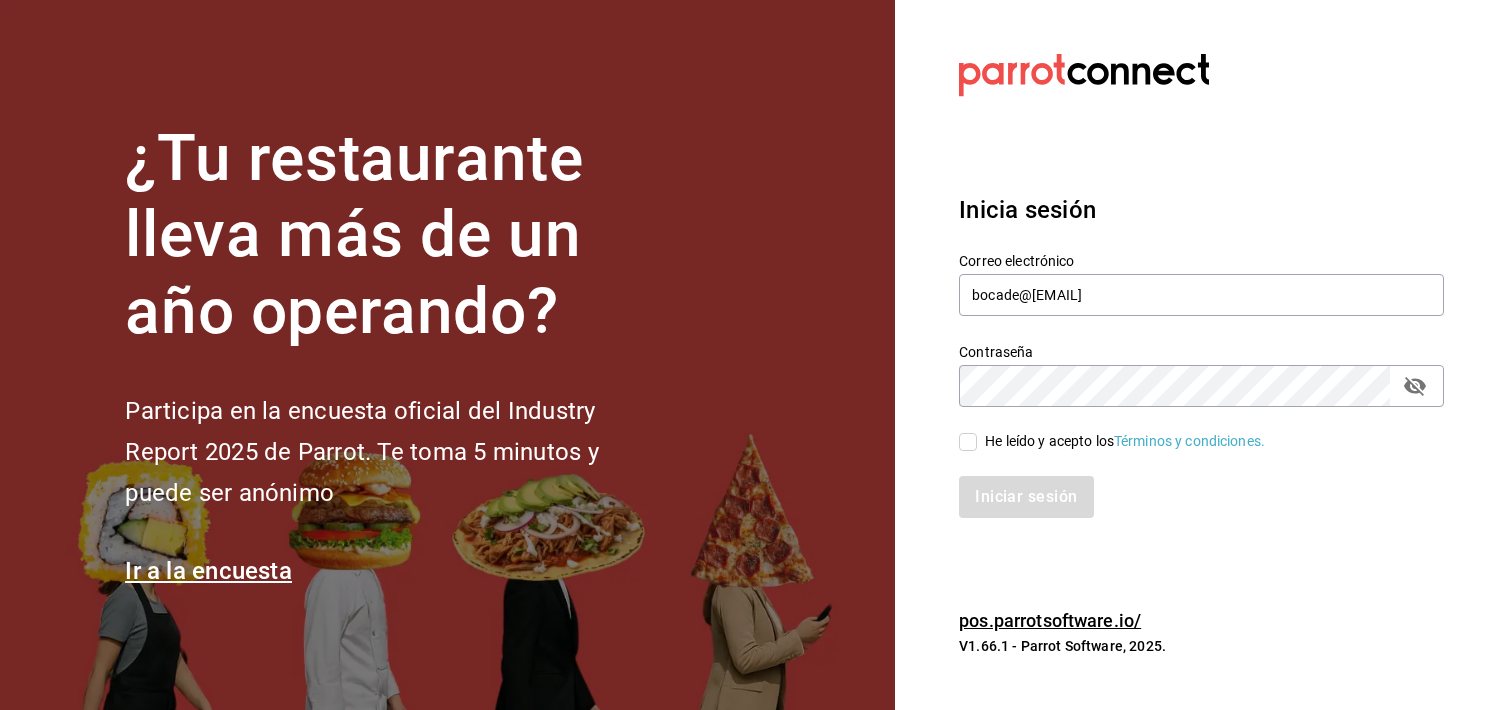 checkbox on "true" 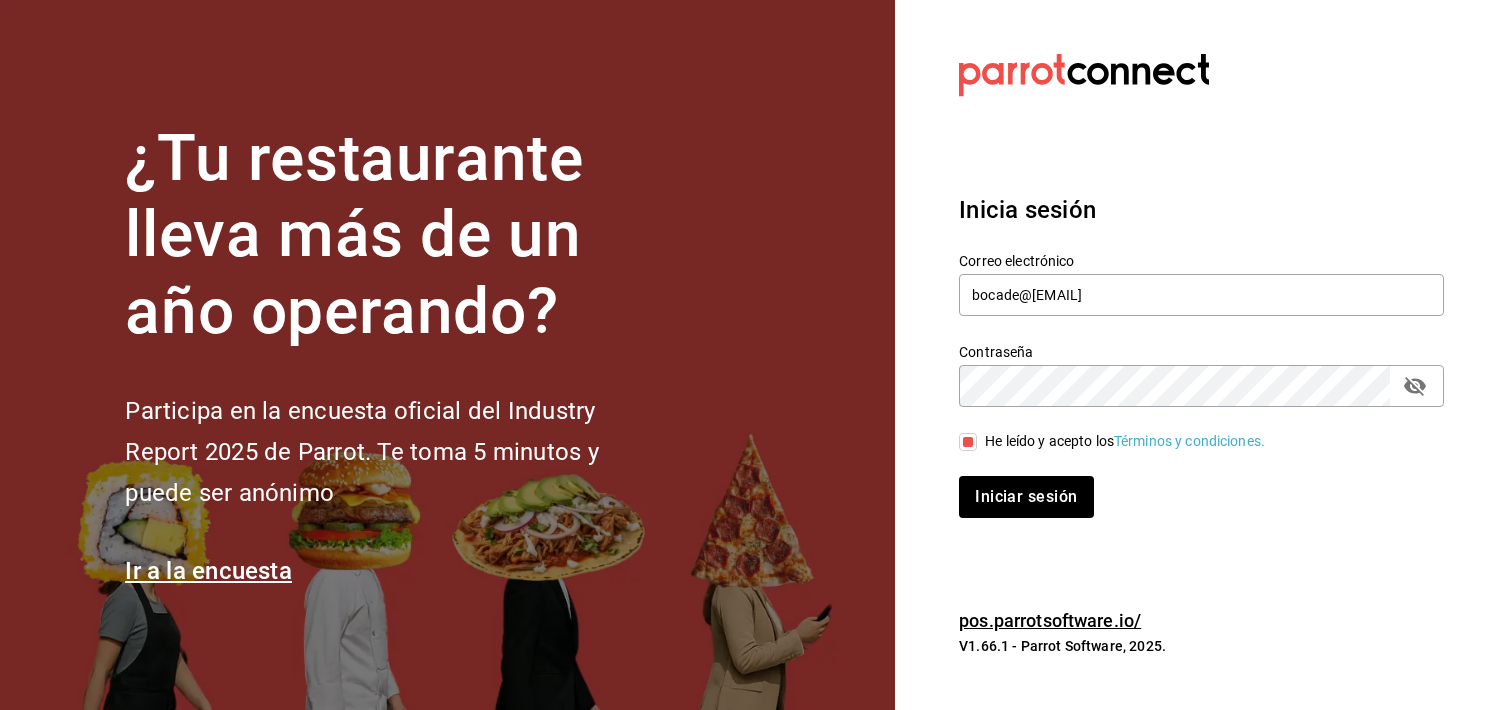 click 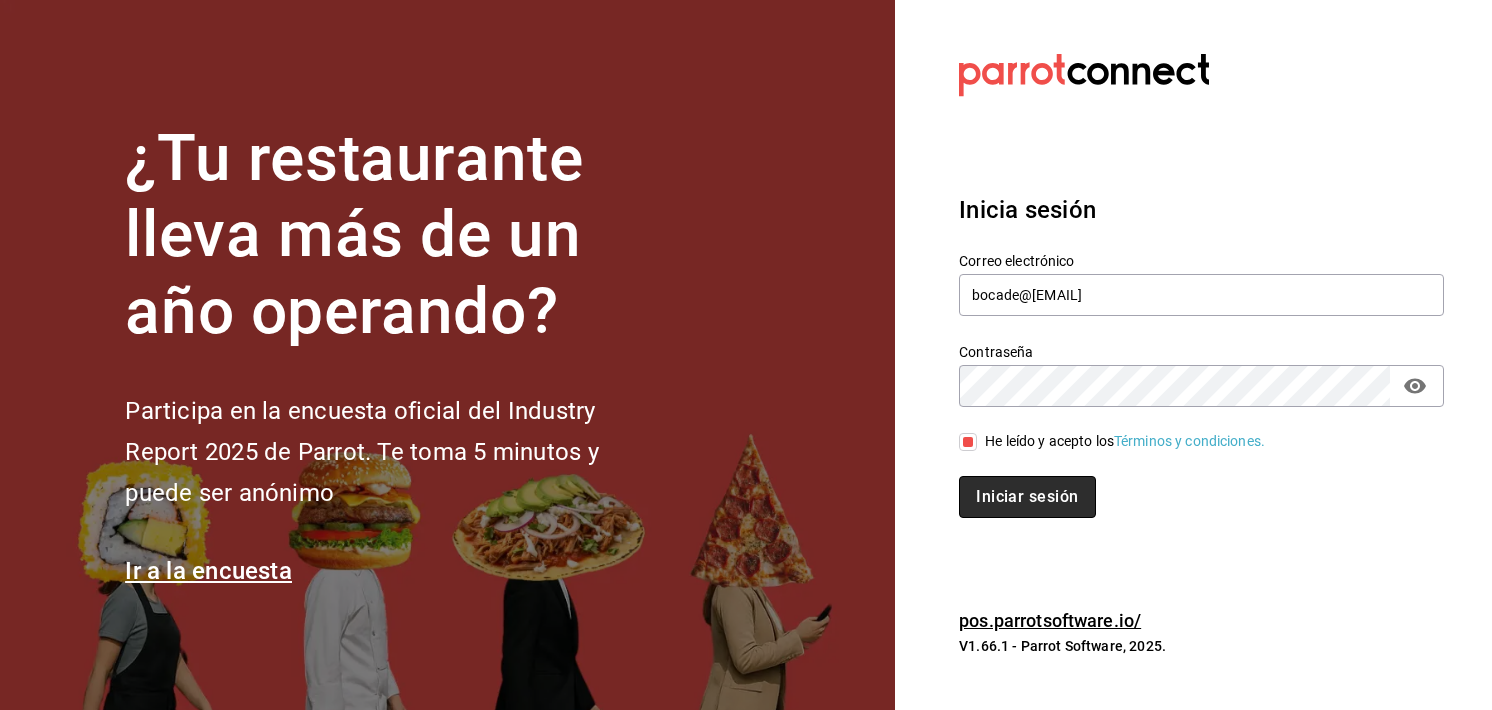 click on "Iniciar sesión" at bounding box center (1027, 497) 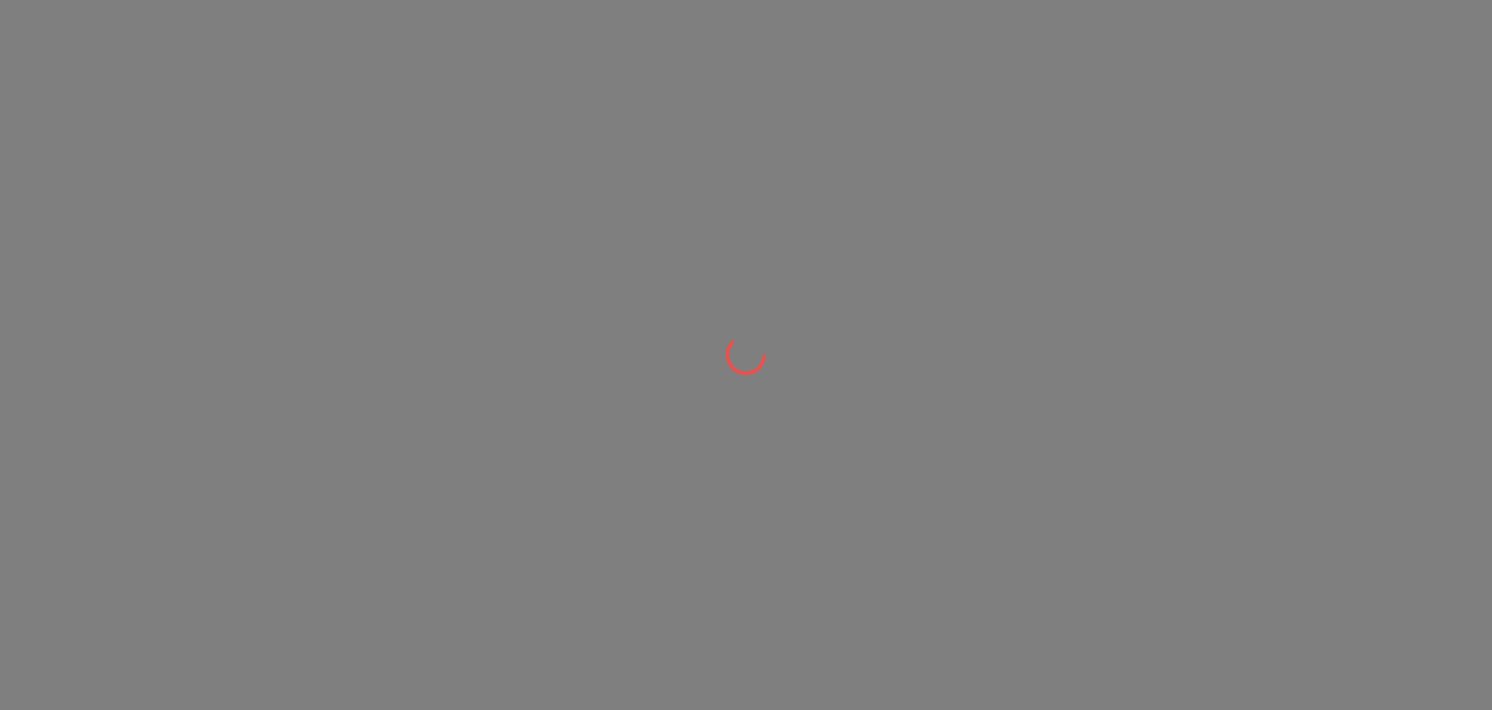 scroll, scrollTop: 0, scrollLeft: 0, axis: both 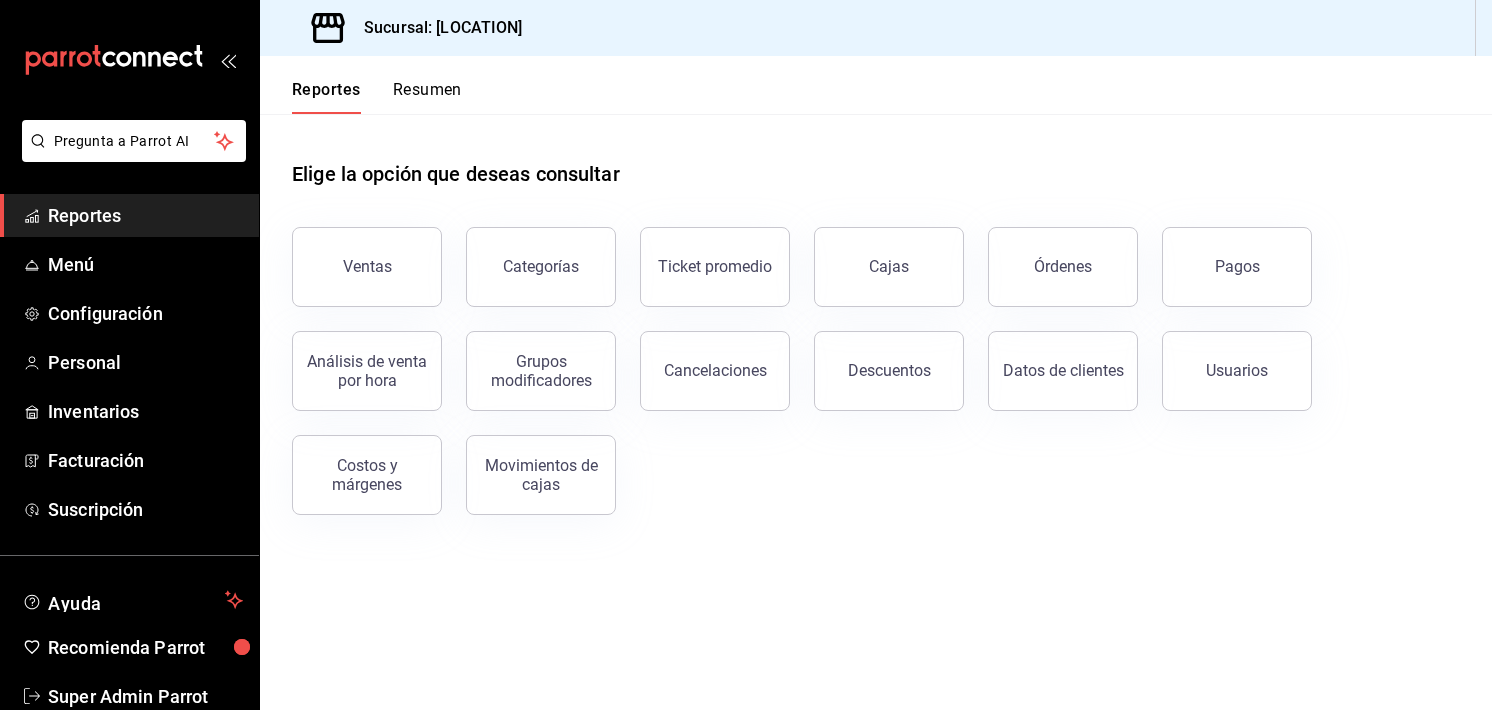 click on "Elige la opción que deseas consultar Ventas Categorías Ticket promedio Cajas Órdenes Pagos Análisis de venta por hora Grupos modificadores Cancelaciones Descuentos Datos de clientes Usuarios Costos y márgenes Movimientos de cajas" at bounding box center (876, 330) 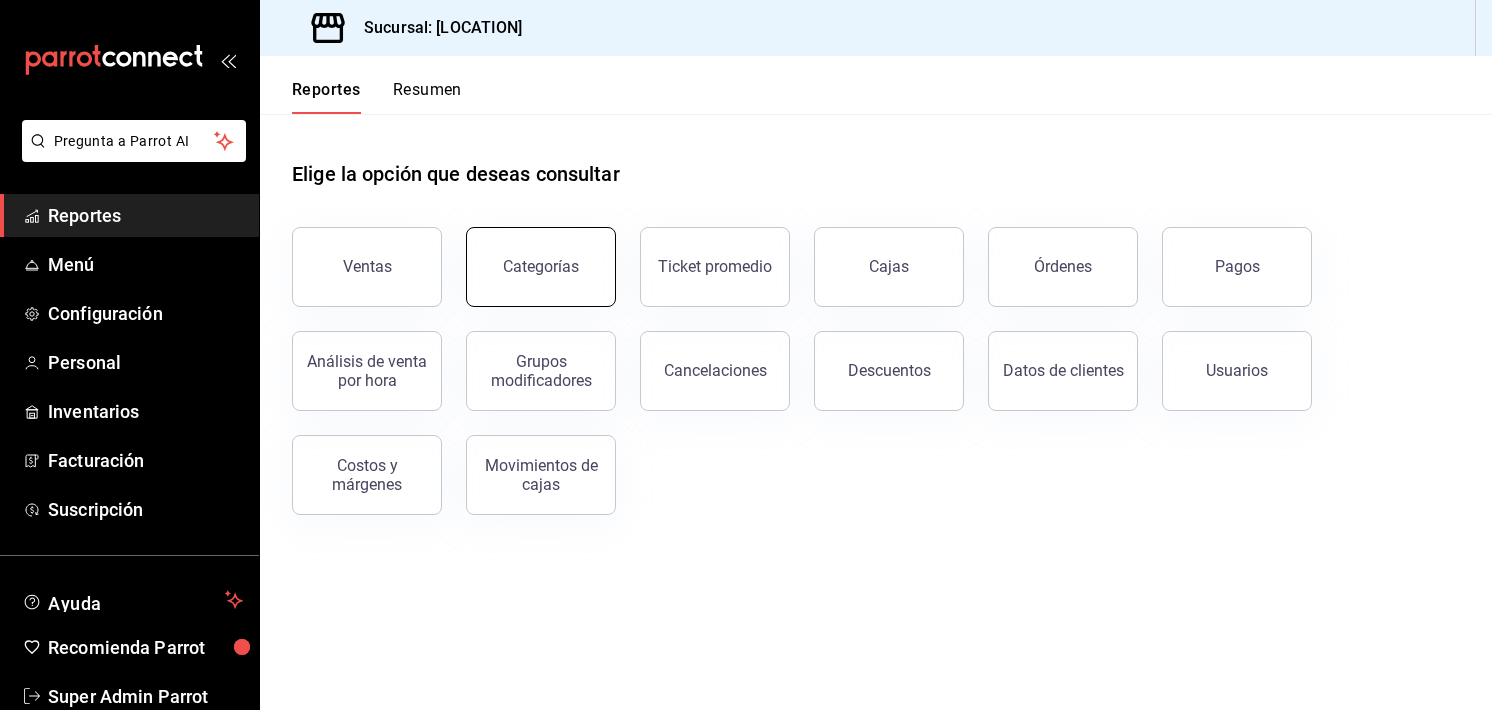 click on "Categorías" at bounding box center [541, 266] 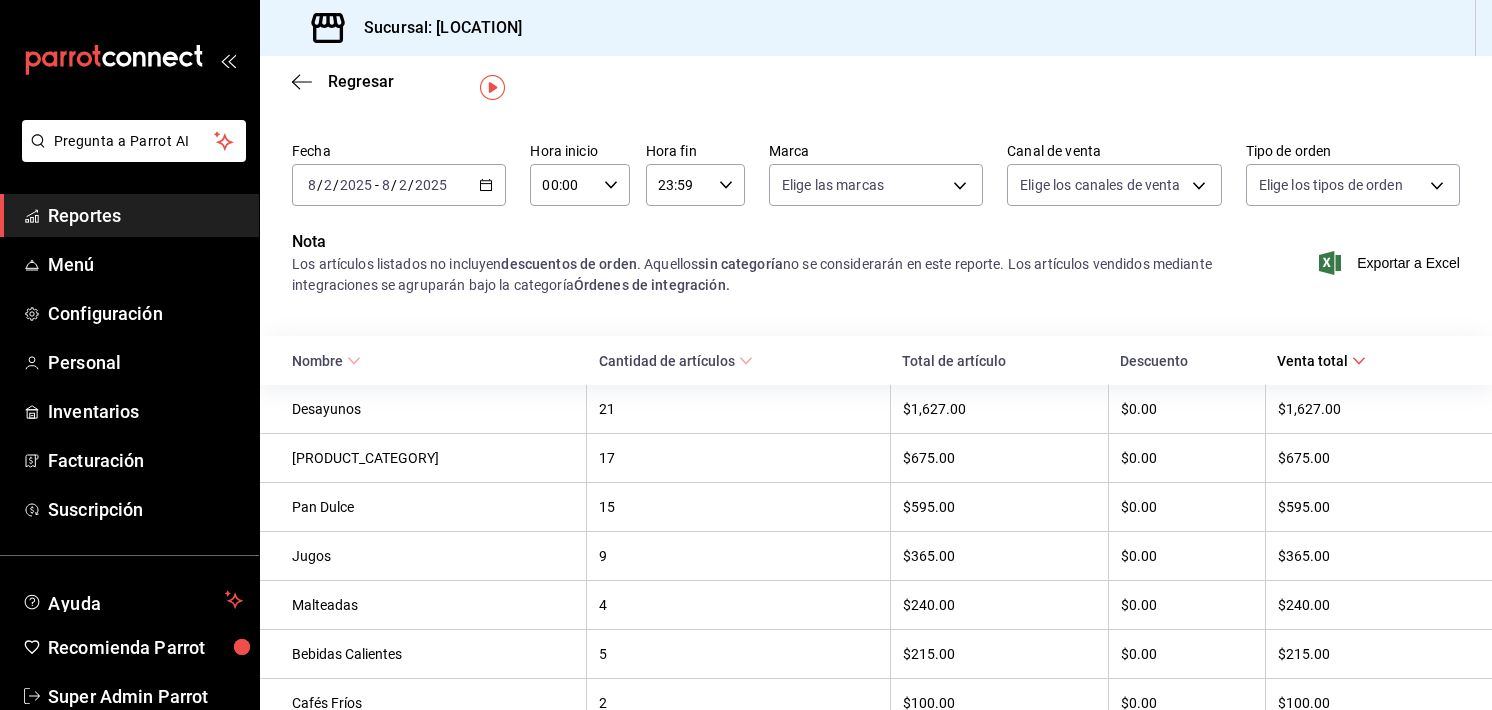 scroll, scrollTop: 0, scrollLeft: 0, axis: both 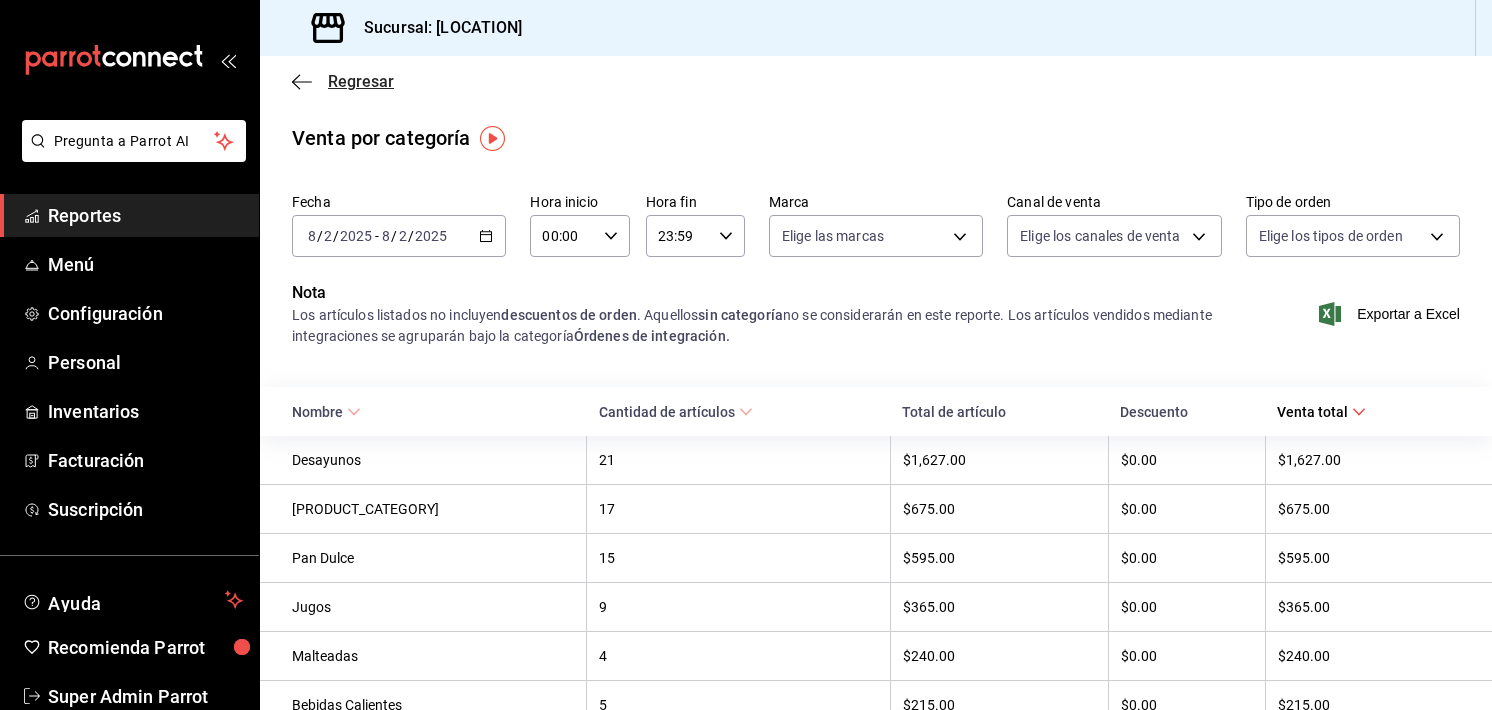 click 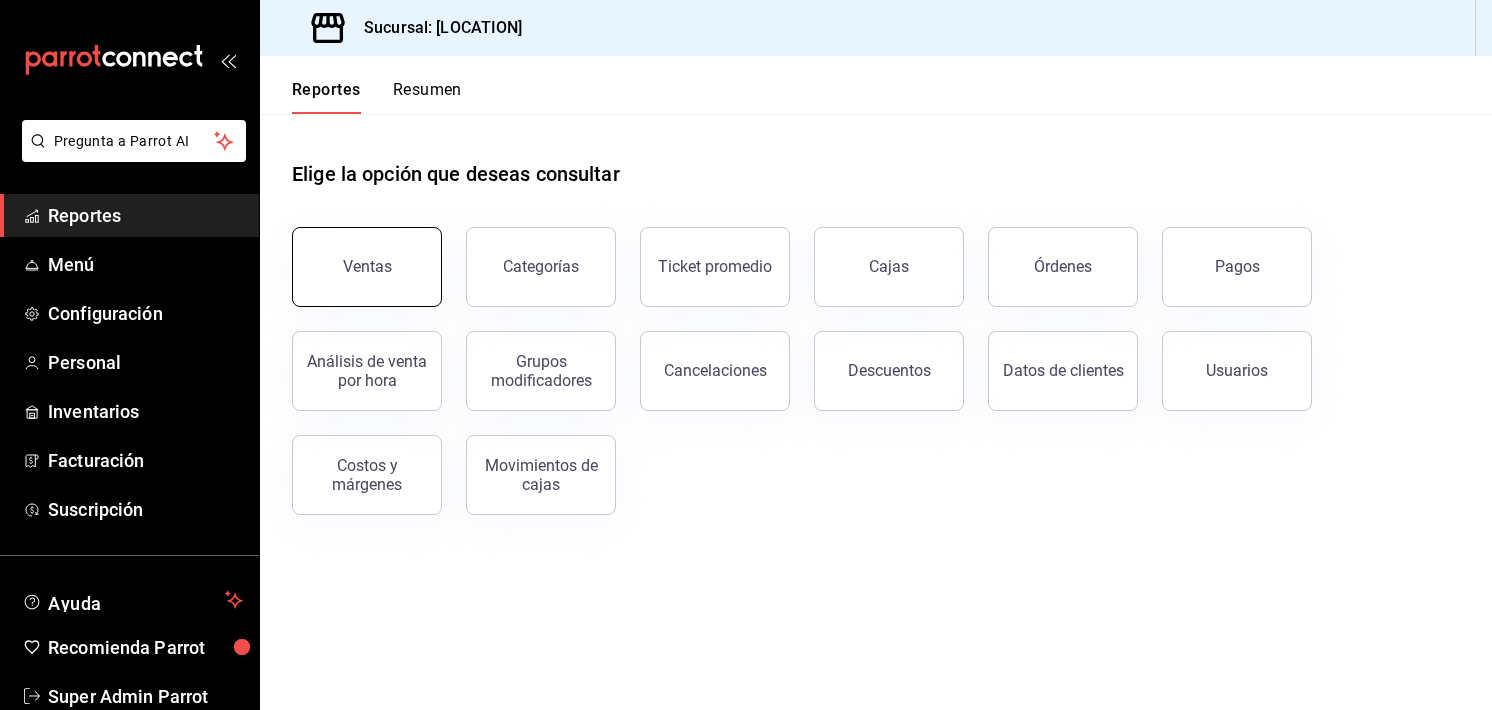 click on "Ventas" at bounding box center [367, 267] 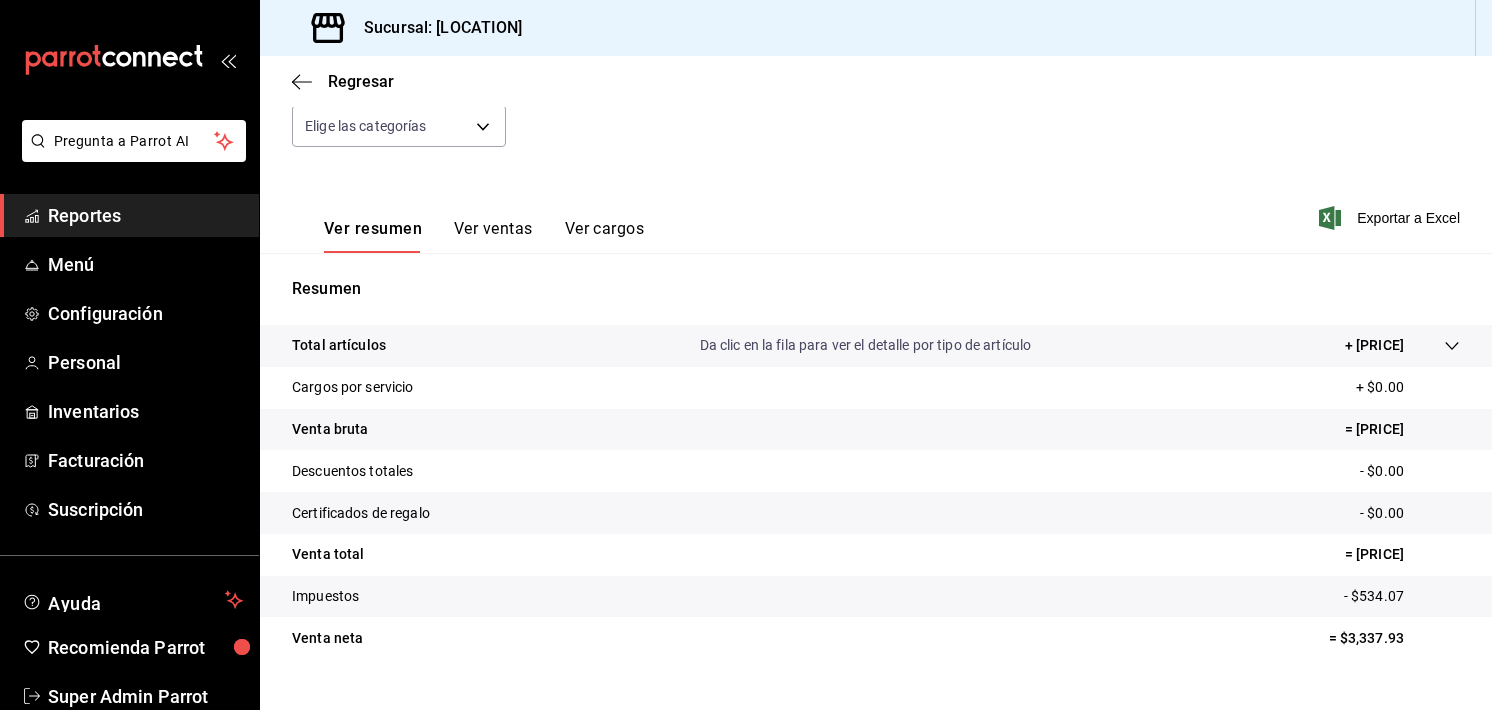 scroll, scrollTop: 212, scrollLeft: 0, axis: vertical 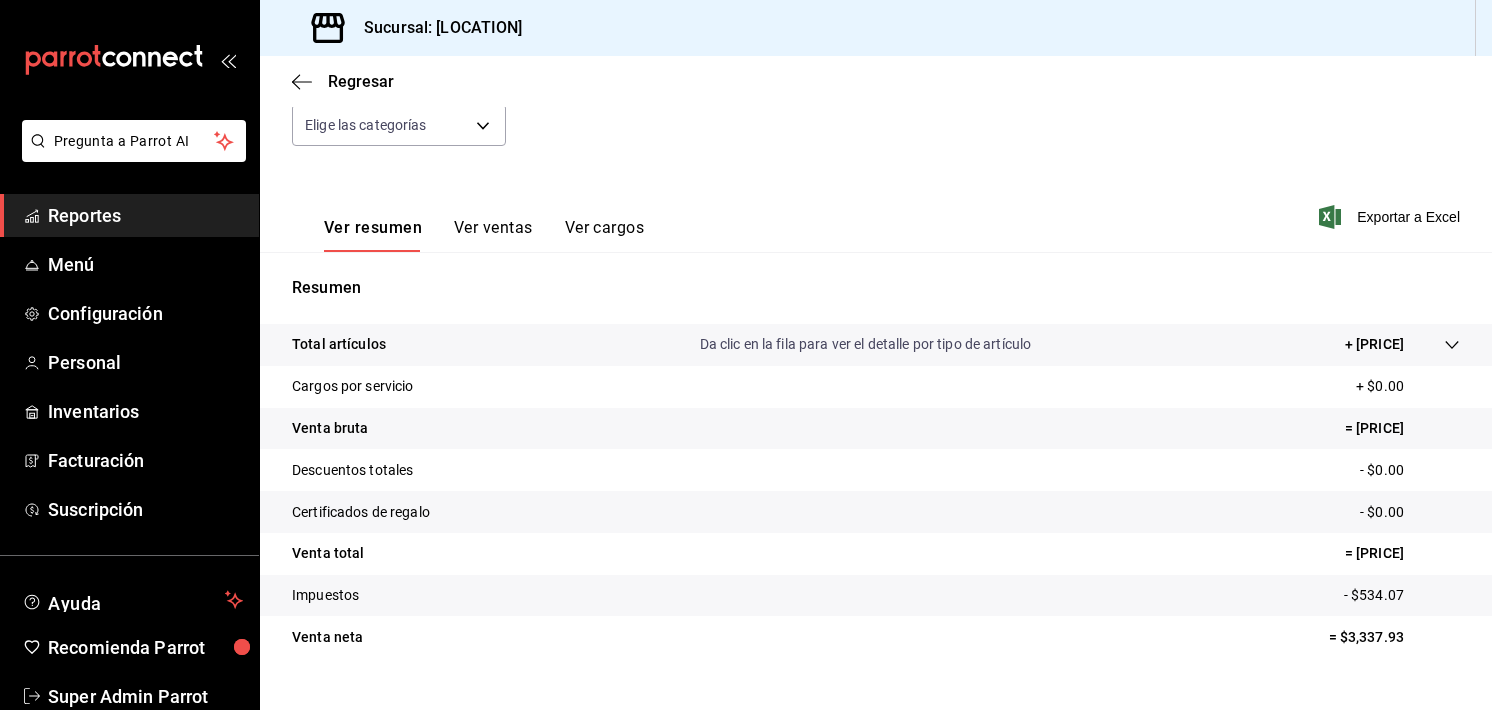 click on "Ver resumen Ver ventas Ver cargos Exportar a Excel" at bounding box center (876, 211) 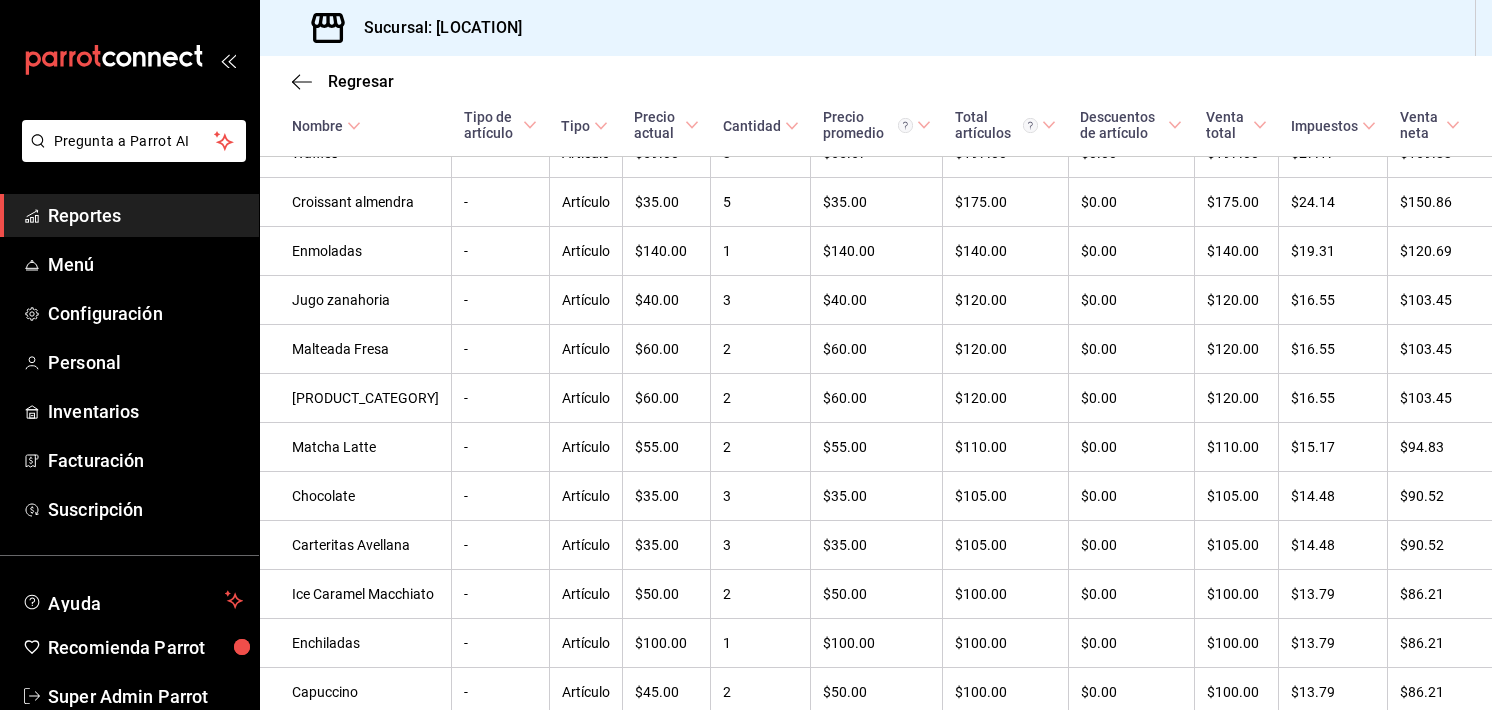 scroll, scrollTop: 739, scrollLeft: 0, axis: vertical 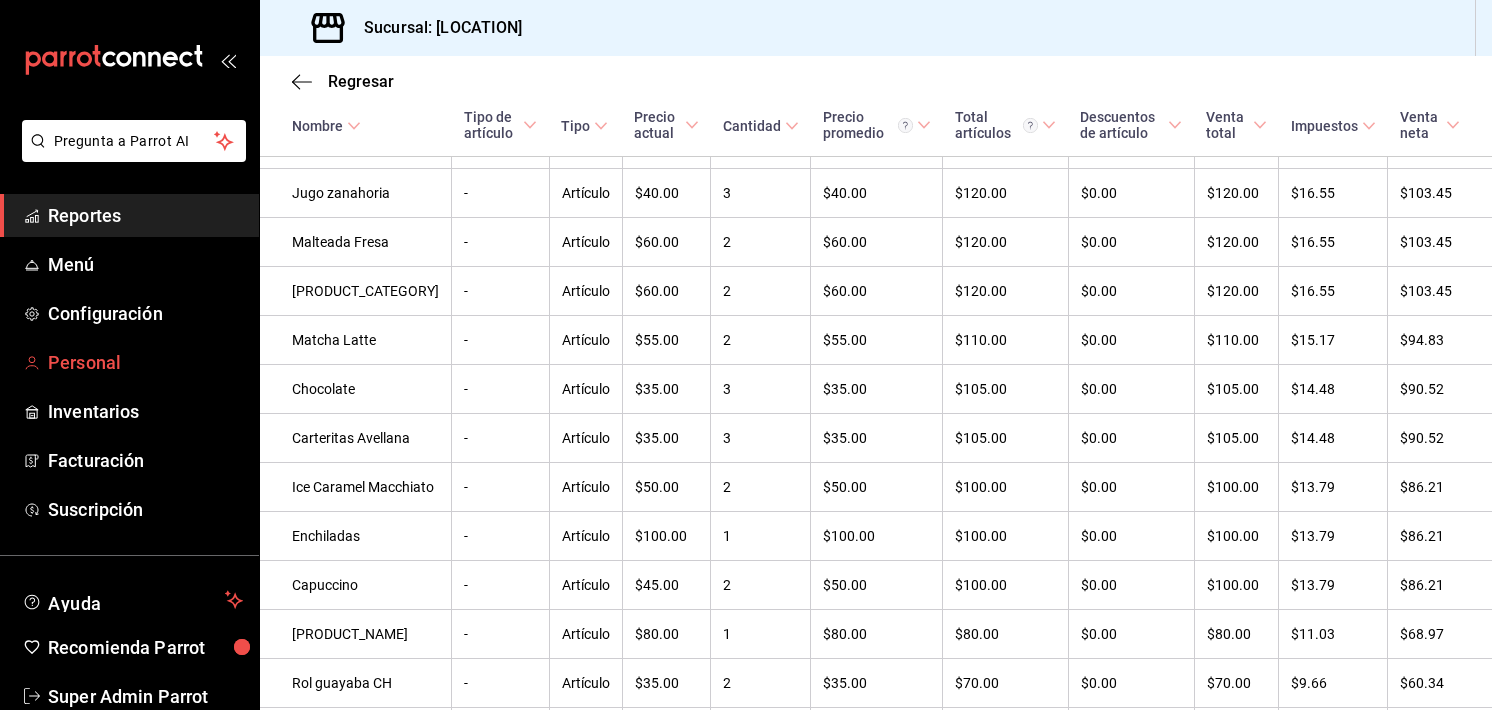 click on "Personal" at bounding box center [129, 362] 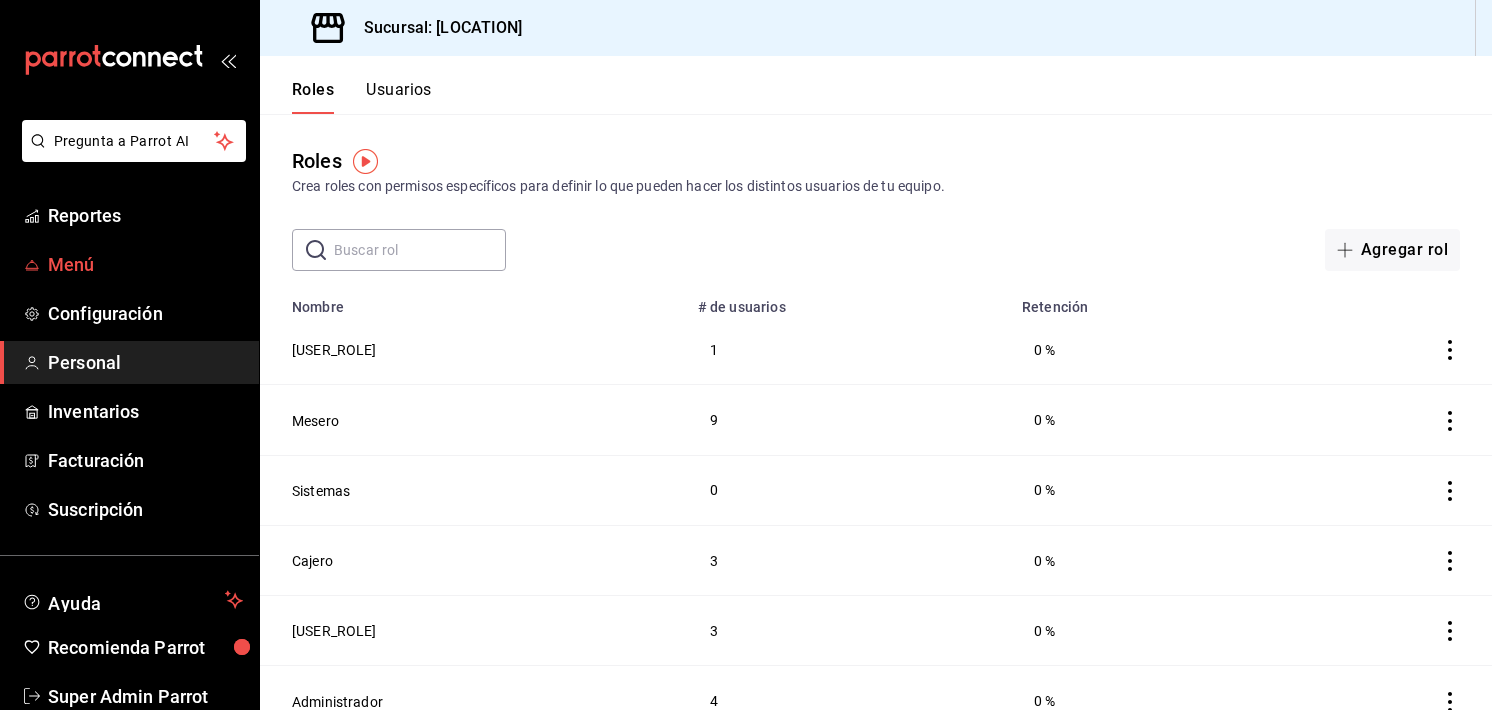 click on "Menú" at bounding box center [145, 264] 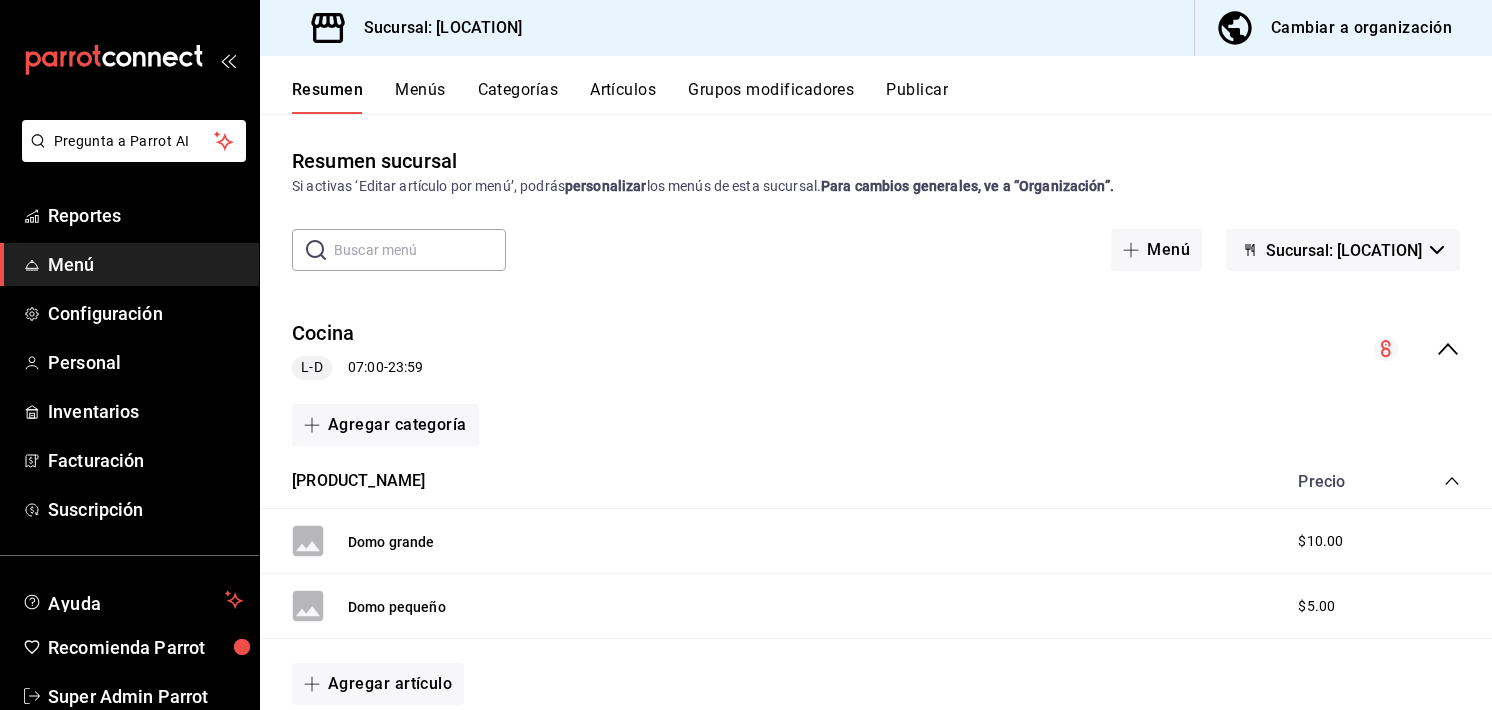 click on "Artículos" at bounding box center [623, 97] 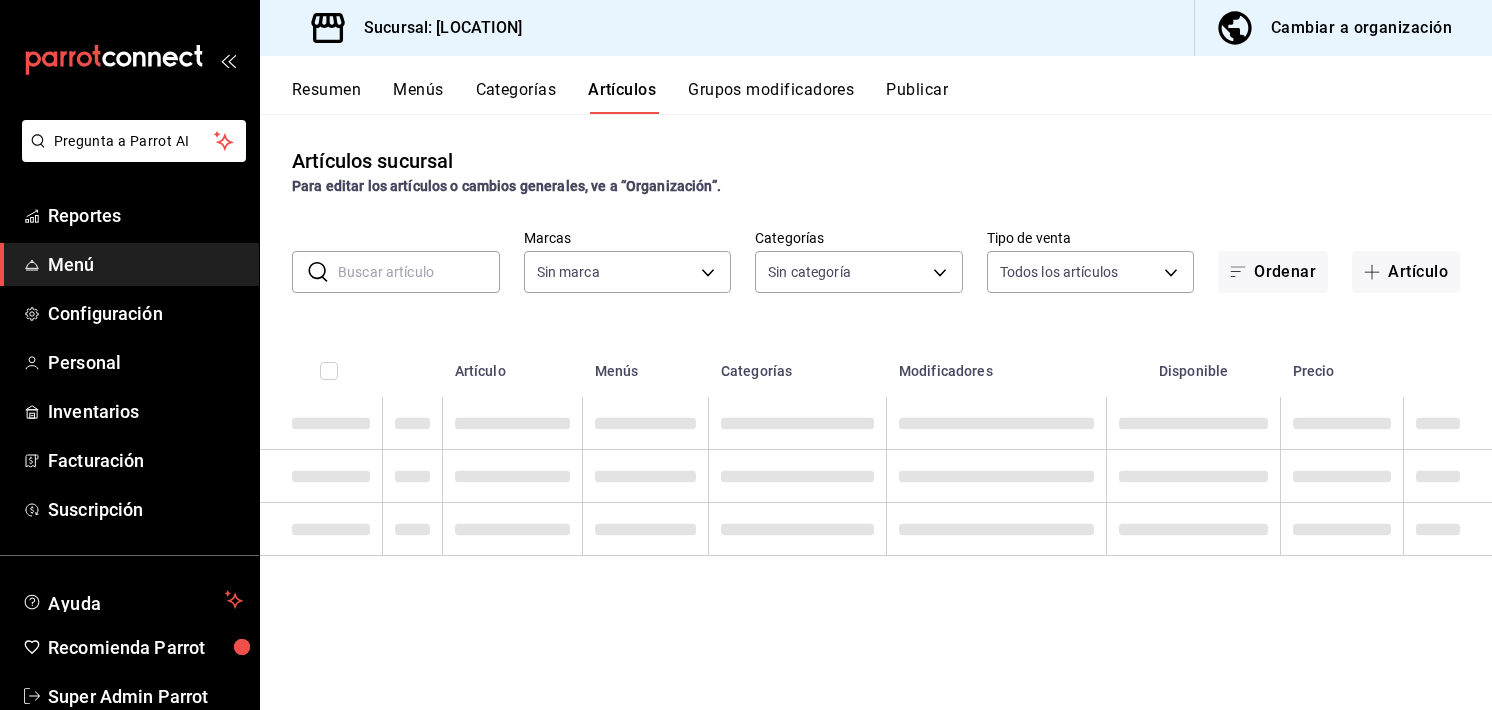 type on "[UUID]" 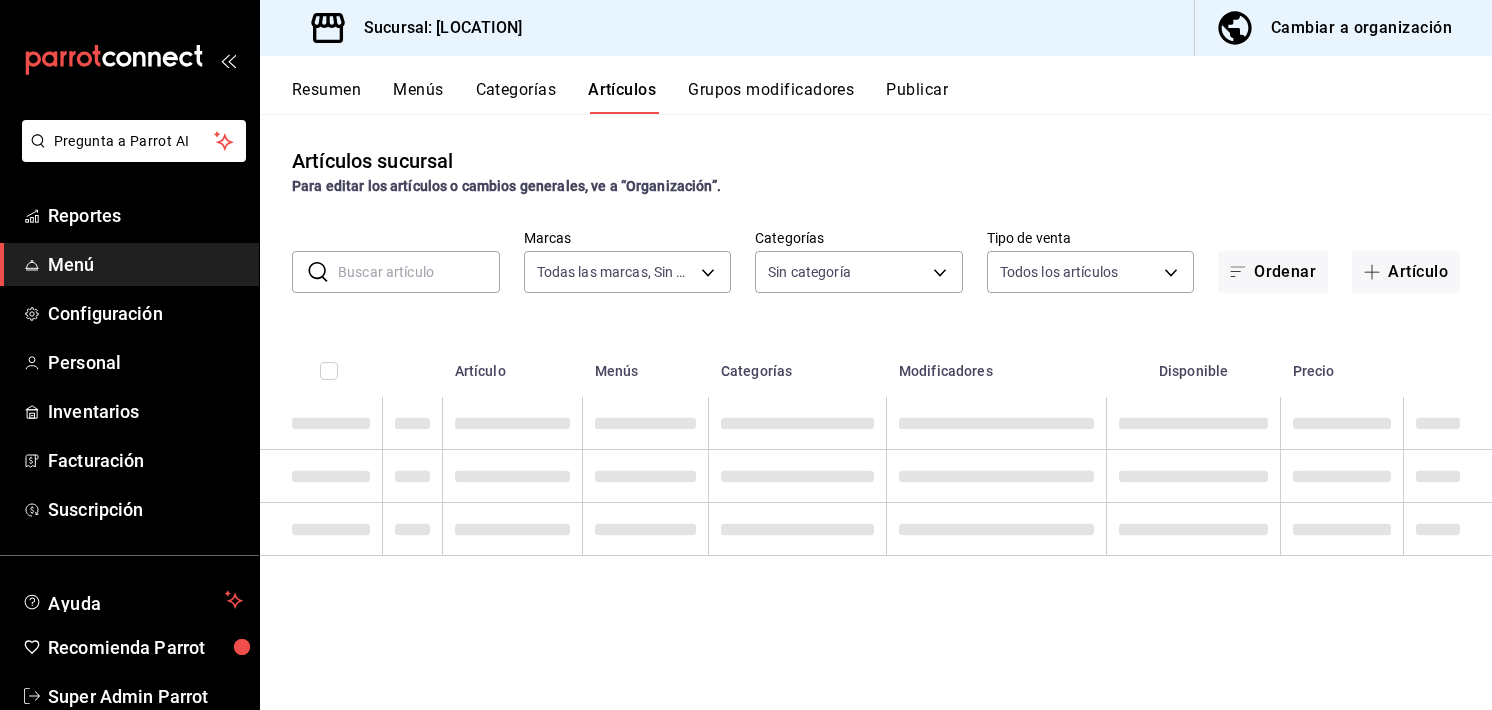 click at bounding box center [419, 272] 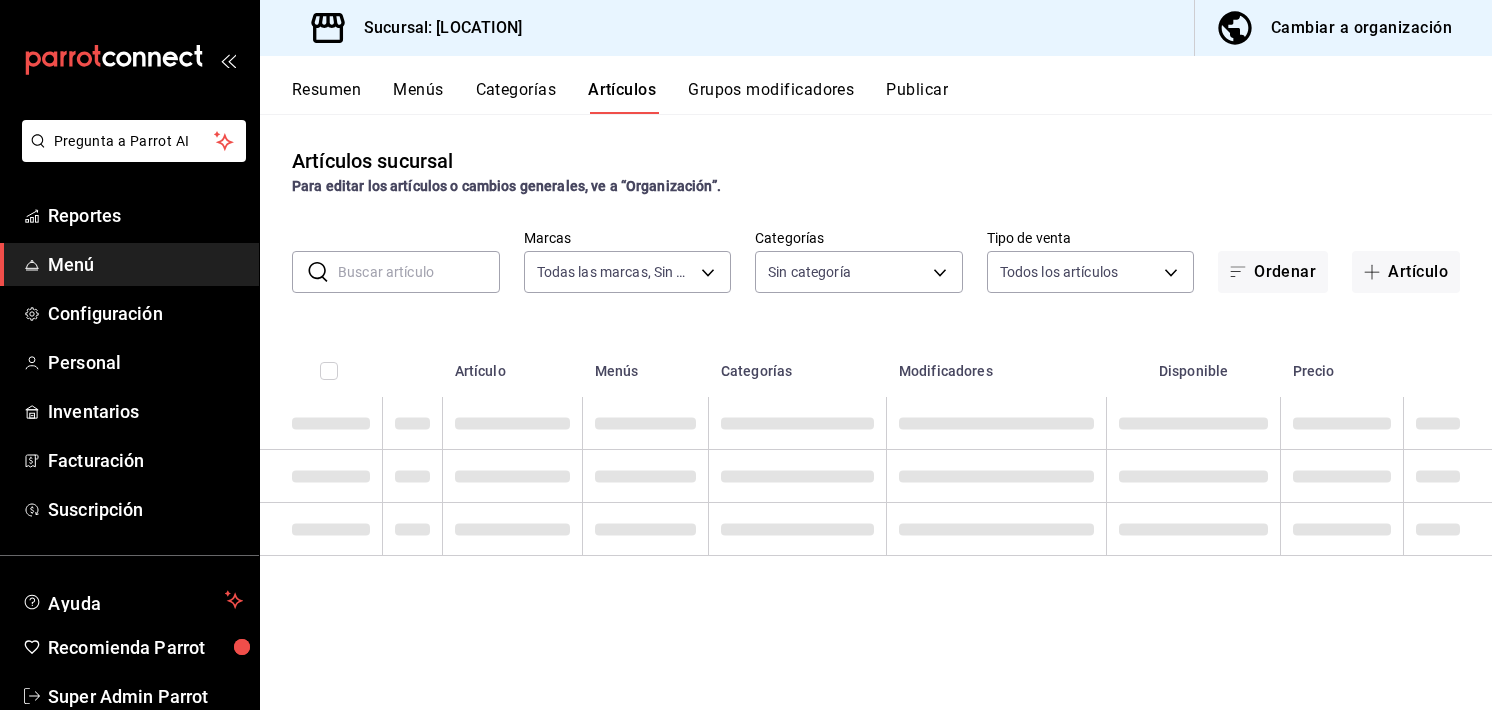 type on "[UUID_LIST]" 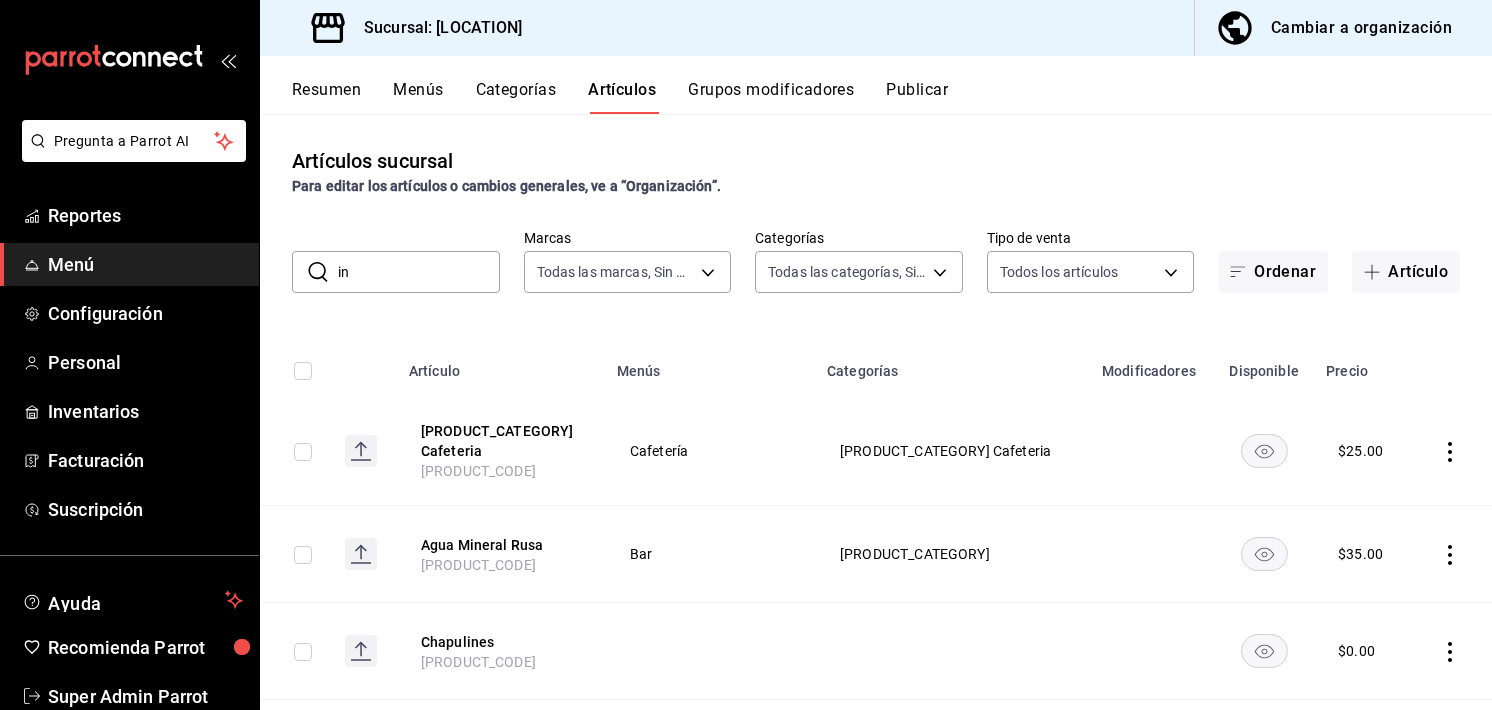 type on "i" 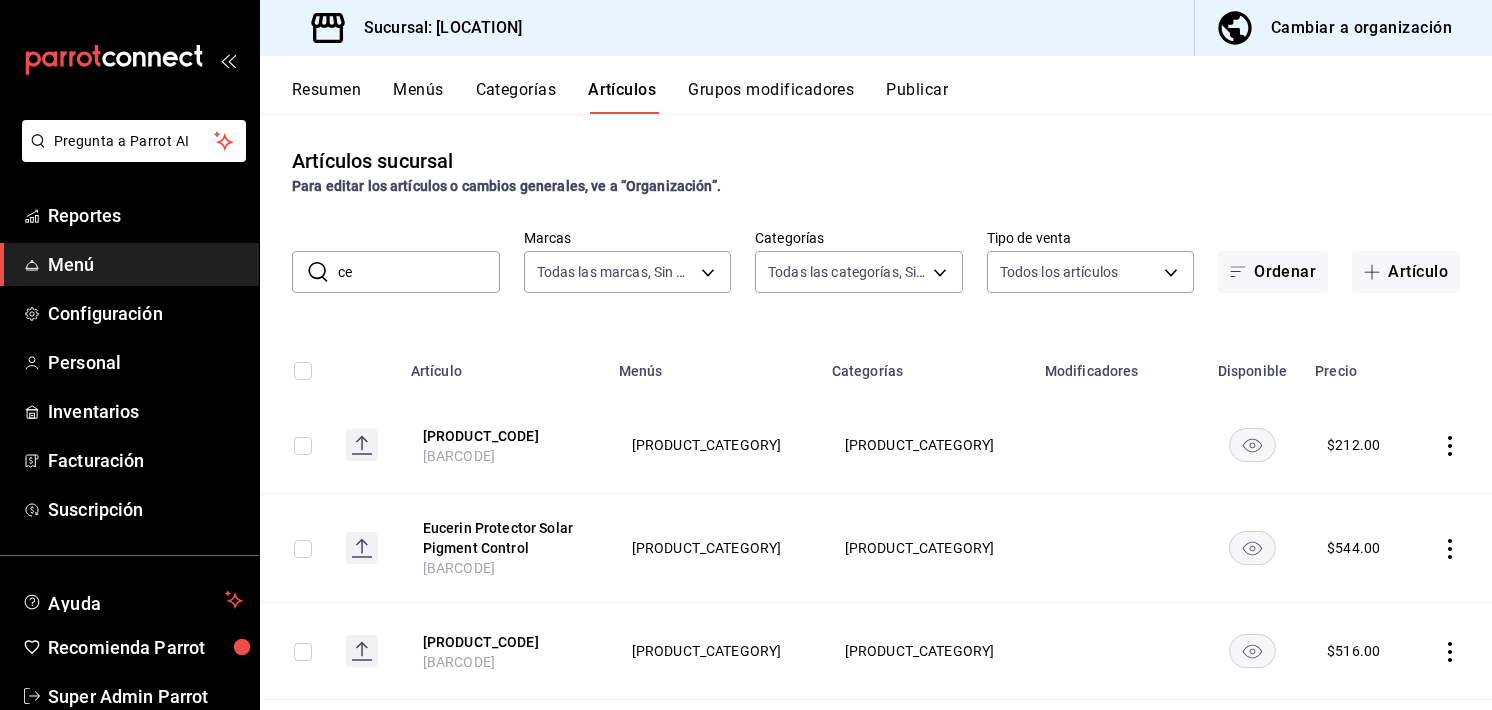 type on "c" 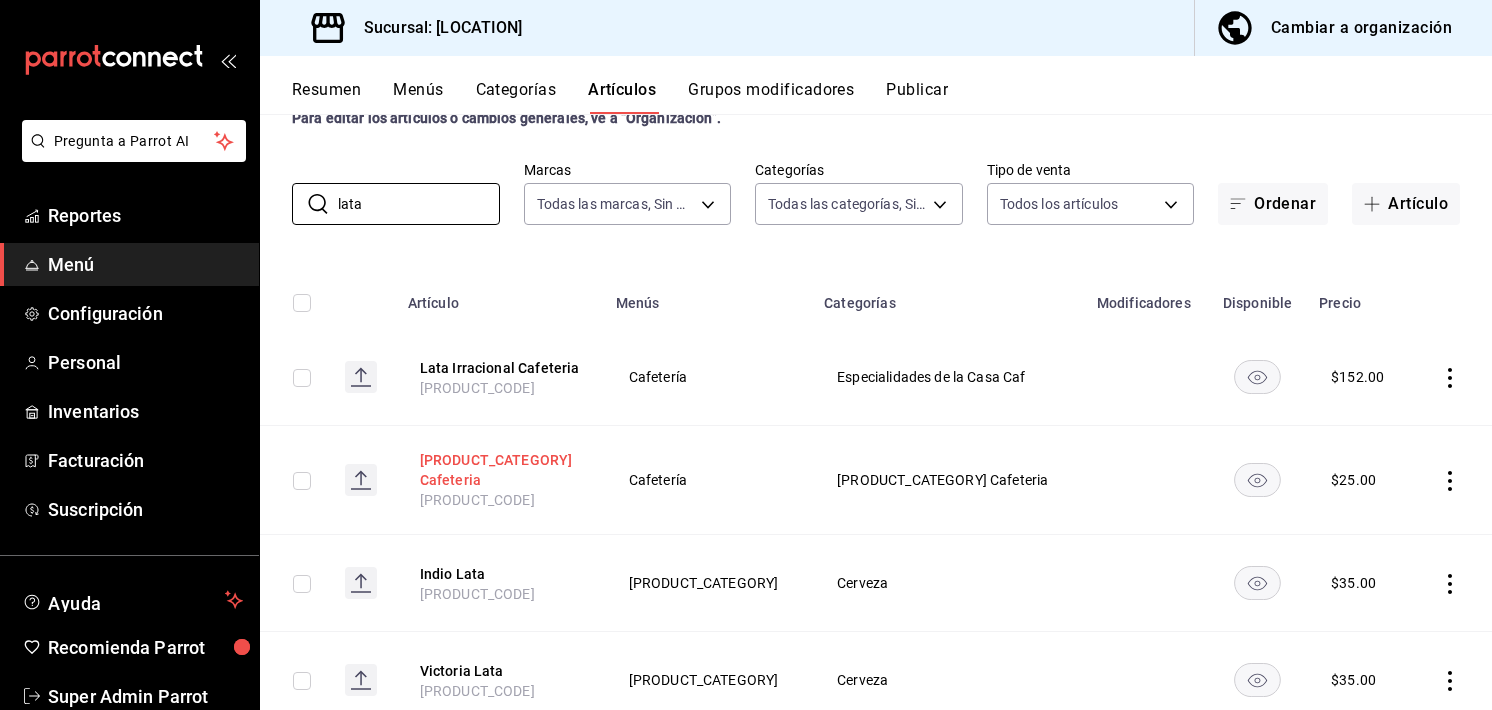 scroll, scrollTop: 72, scrollLeft: 0, axis: vertical 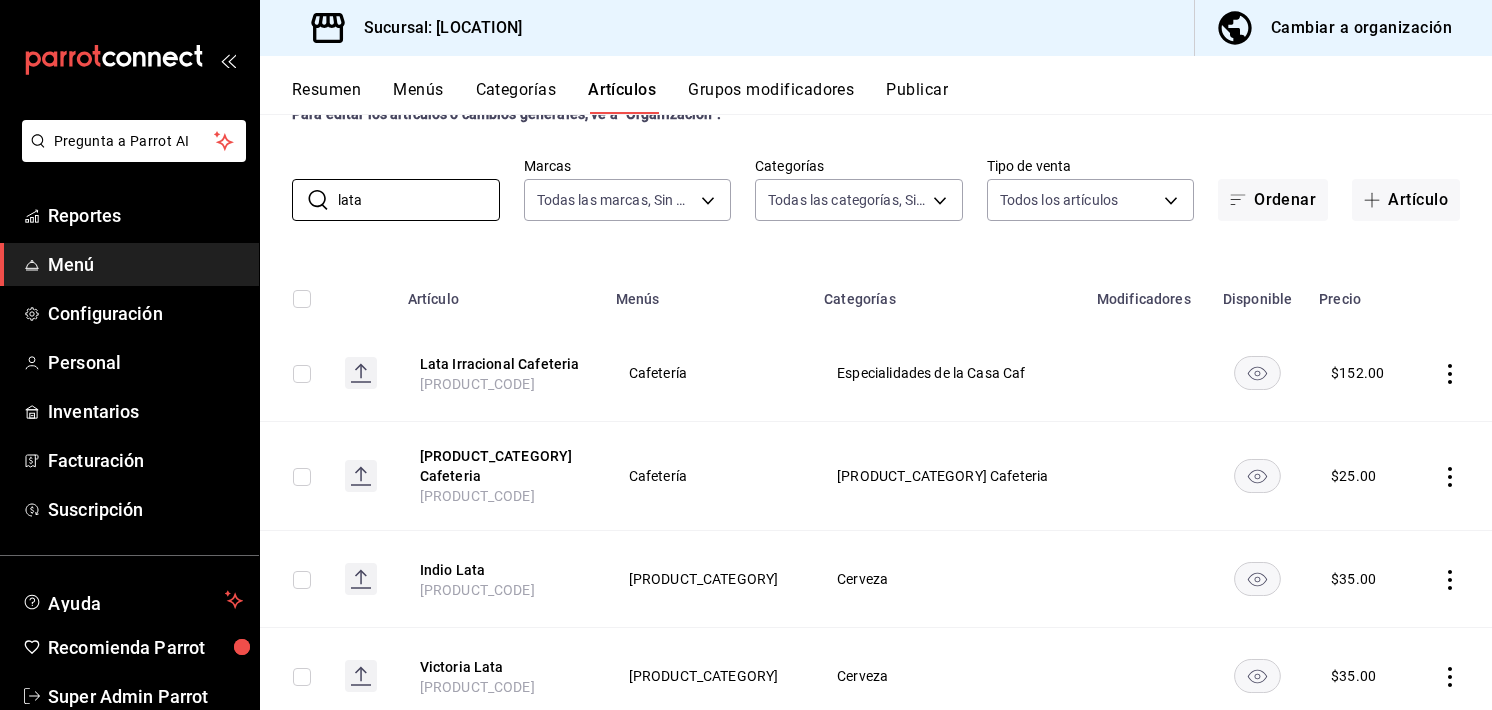 type on "lata" 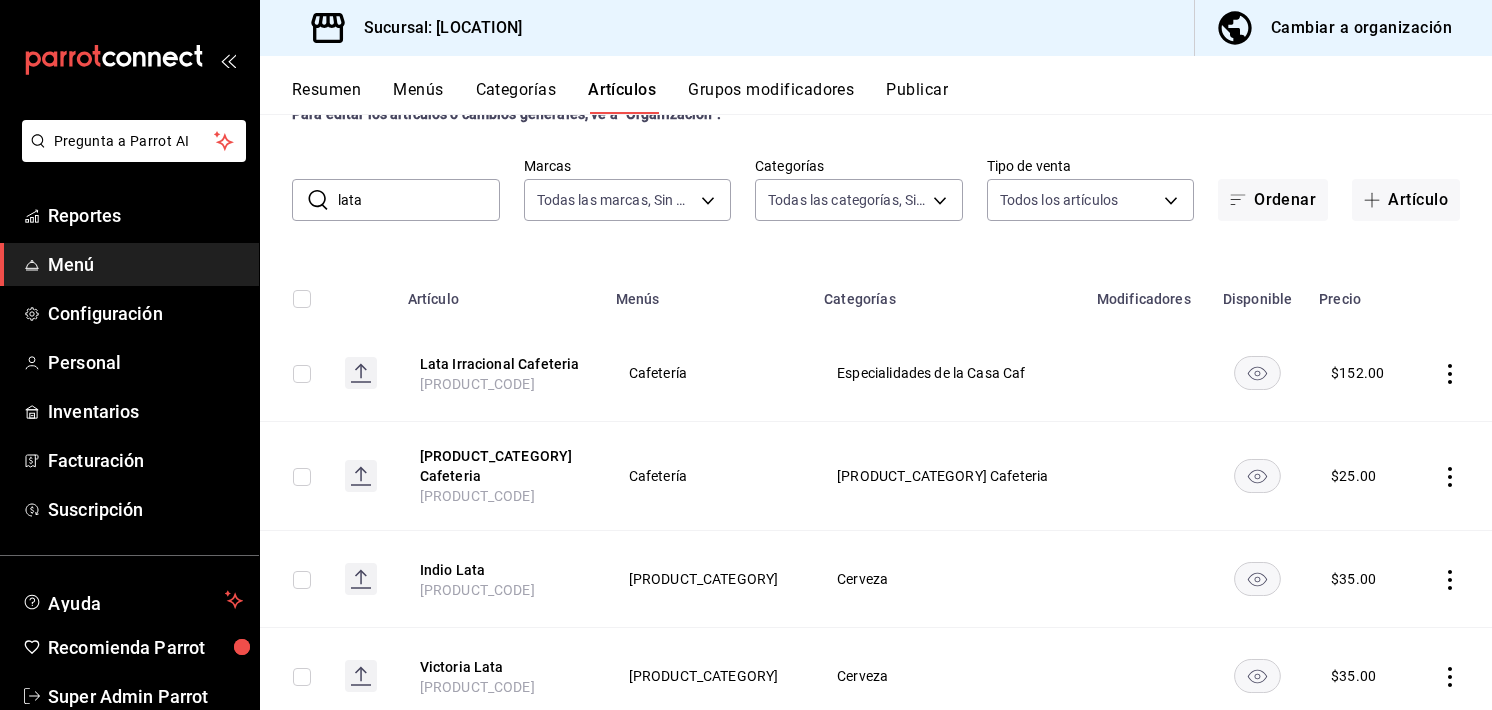click on "Artículos sucursal Para editar los artículos o cambios generales, ve a “Organización”. ​ lata ​ Marcas Todas las marcas, Sin marca [BARCODE] Categorías Todas las categorías, Sin categoría Tipo de venta Todos los artículos ALL Ordenar Artículo Artículo Menús Categorías Modificadores Disponible Precio Lata Irracional Cafeteria [PRODUCT_CODE]C Cafetería Especialidades de la Casa Caf [PRICE] Agua Mineral Lata 355ml Cafeteria [PRODUCT_CODE]C Cafetería Refrescos y Jugos Cafeteria [PRICE] Indio Lata [PRODUCT_CODE] Bebidas y Vinos Cerveza [PRICE] Victoria Lata [PRODUCT_CODE] Bebidas y Vinos Cerveza [PRICE] Corona Extra Lata [PRODUCT_CODE] Bebidas y Vinos Cerveza [PRICE] Lata Irracional [PRODUCT_CODE] Bebidas y Vinos Especialidades de la Casa [PRICE] Agua Mineral Lata 355ml [PRODUCT_CODE] Bebidas y Vinos Refrescos y Jugos [PRICE]" at bounding box center (876, 411) 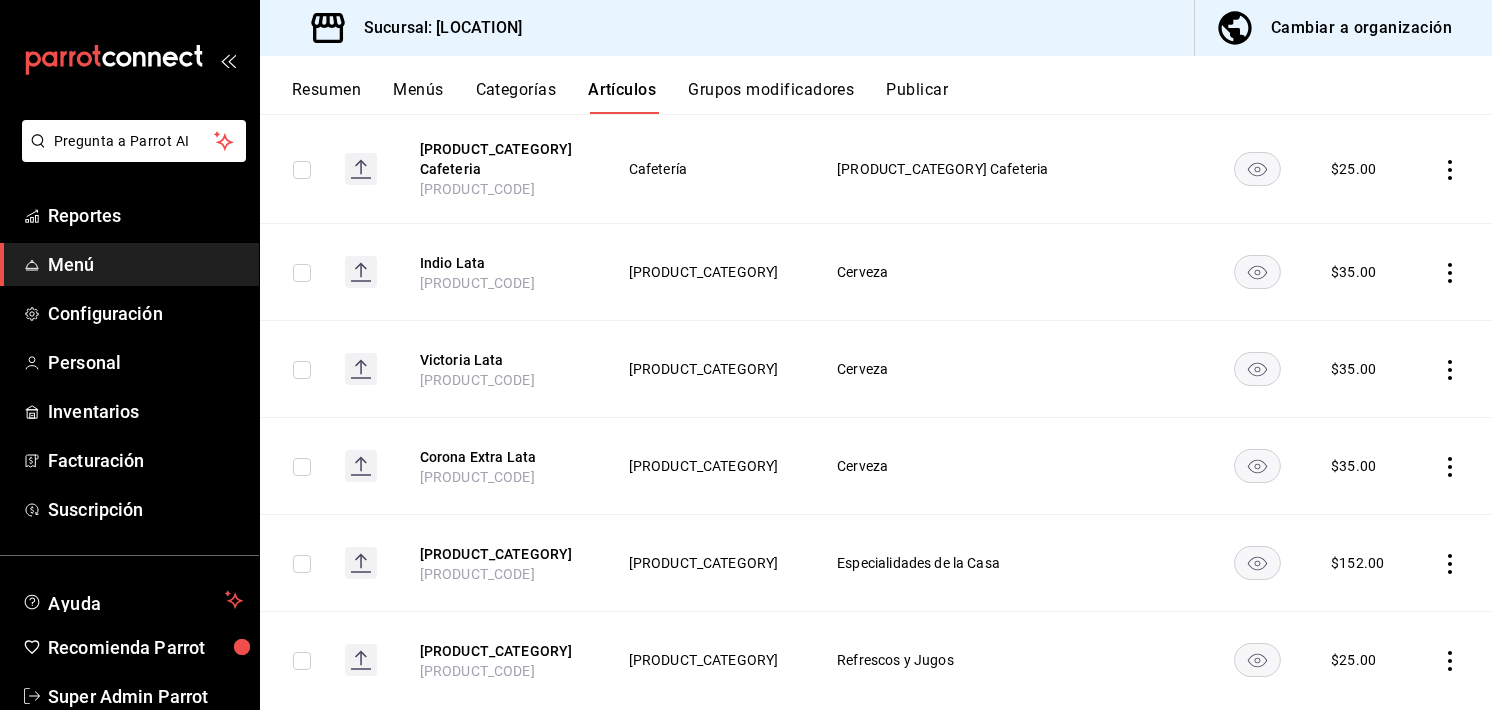 scroll, scrollTop: 0, scrollLeft: 0, axis: both 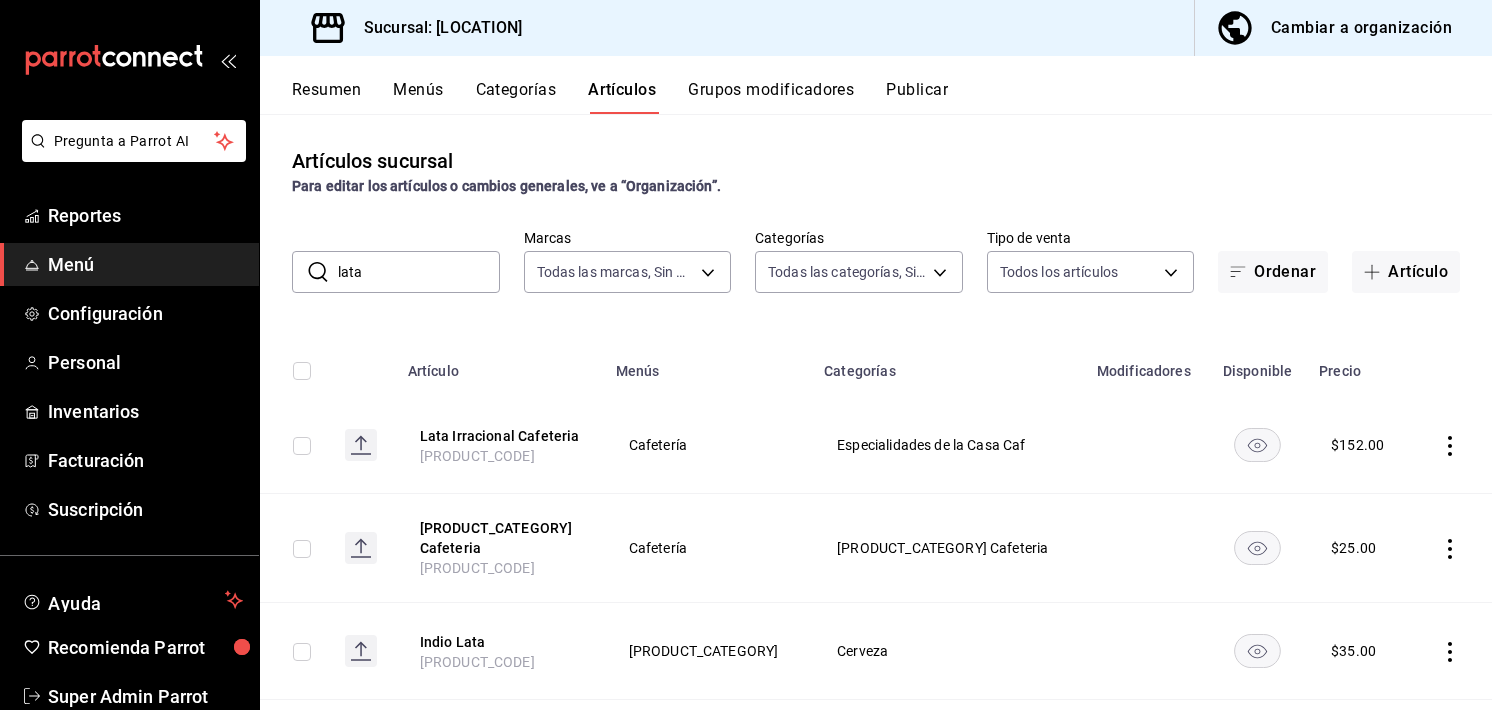 click on "lata" at bounding box center [419, 272] 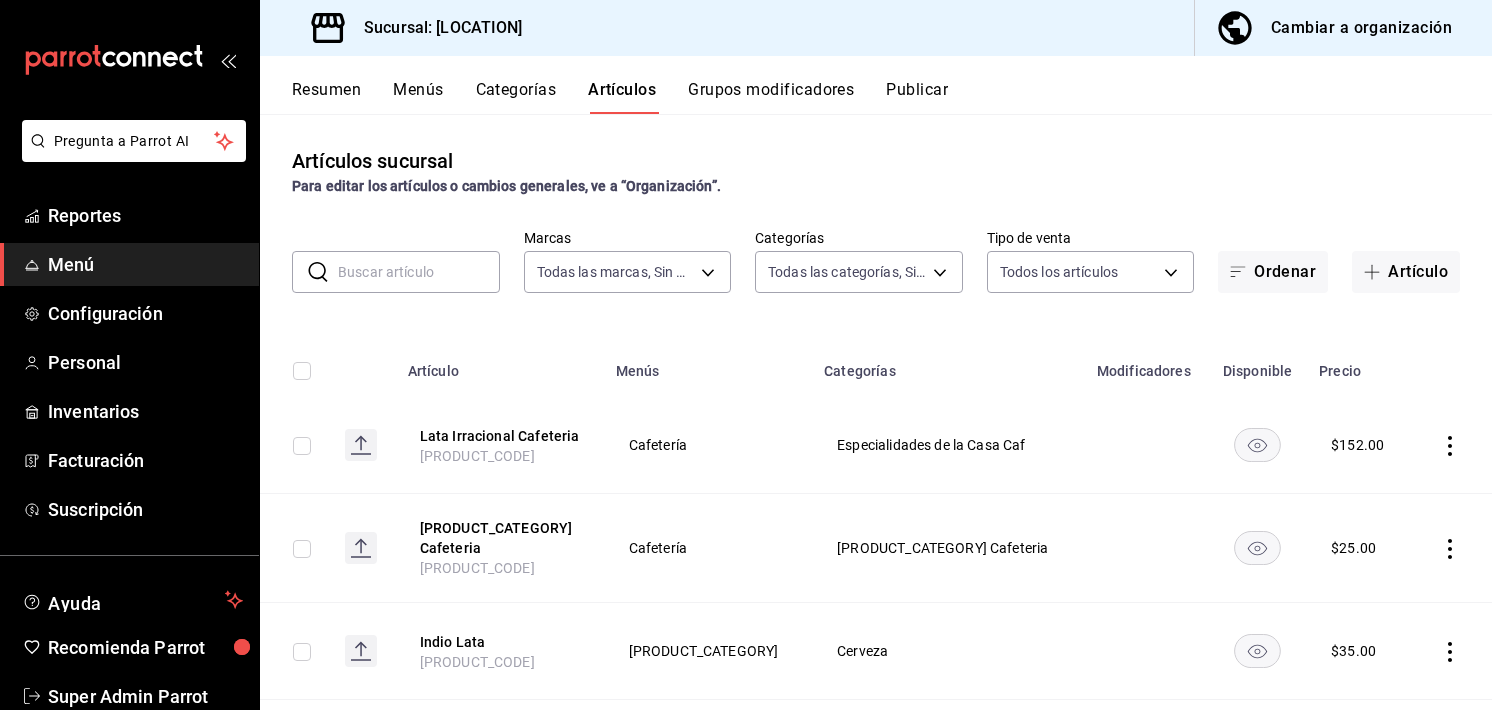type on "u" 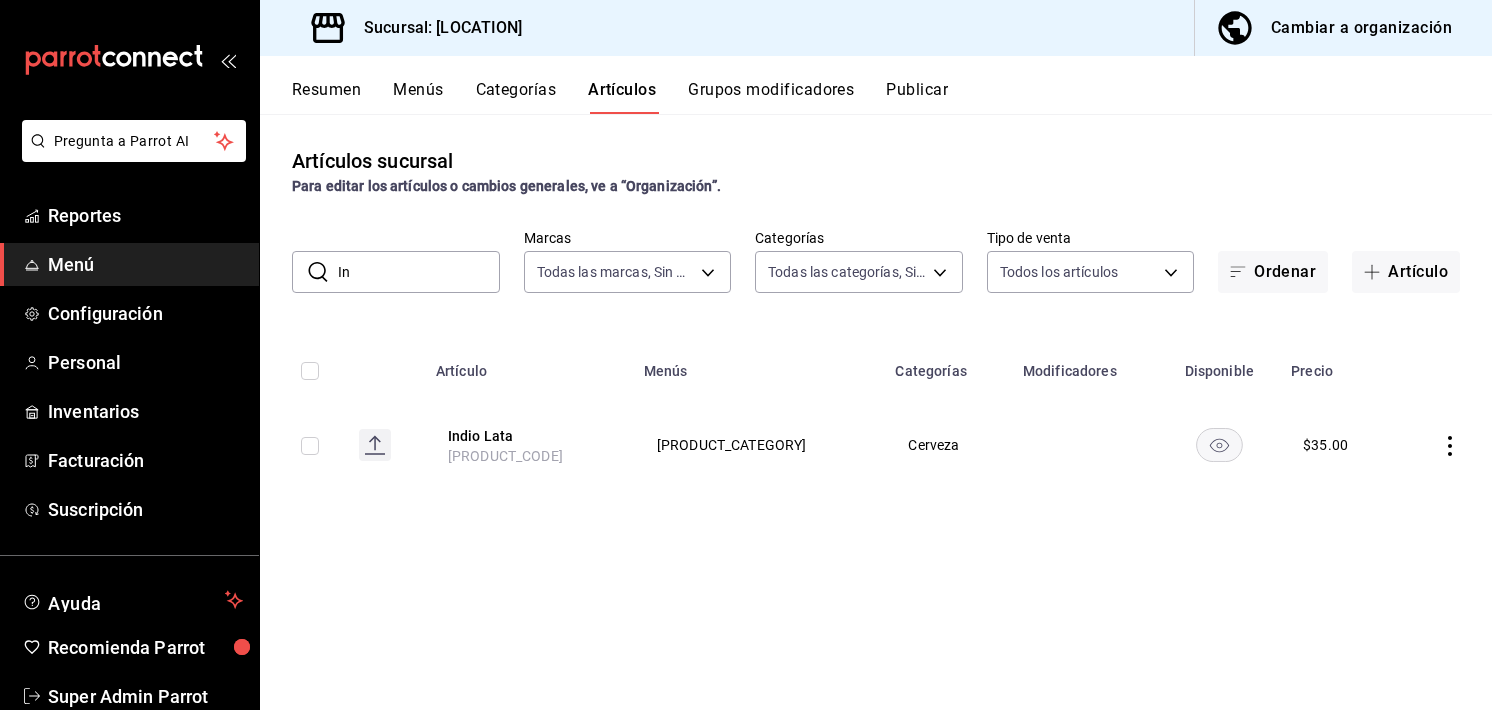 type on "I" 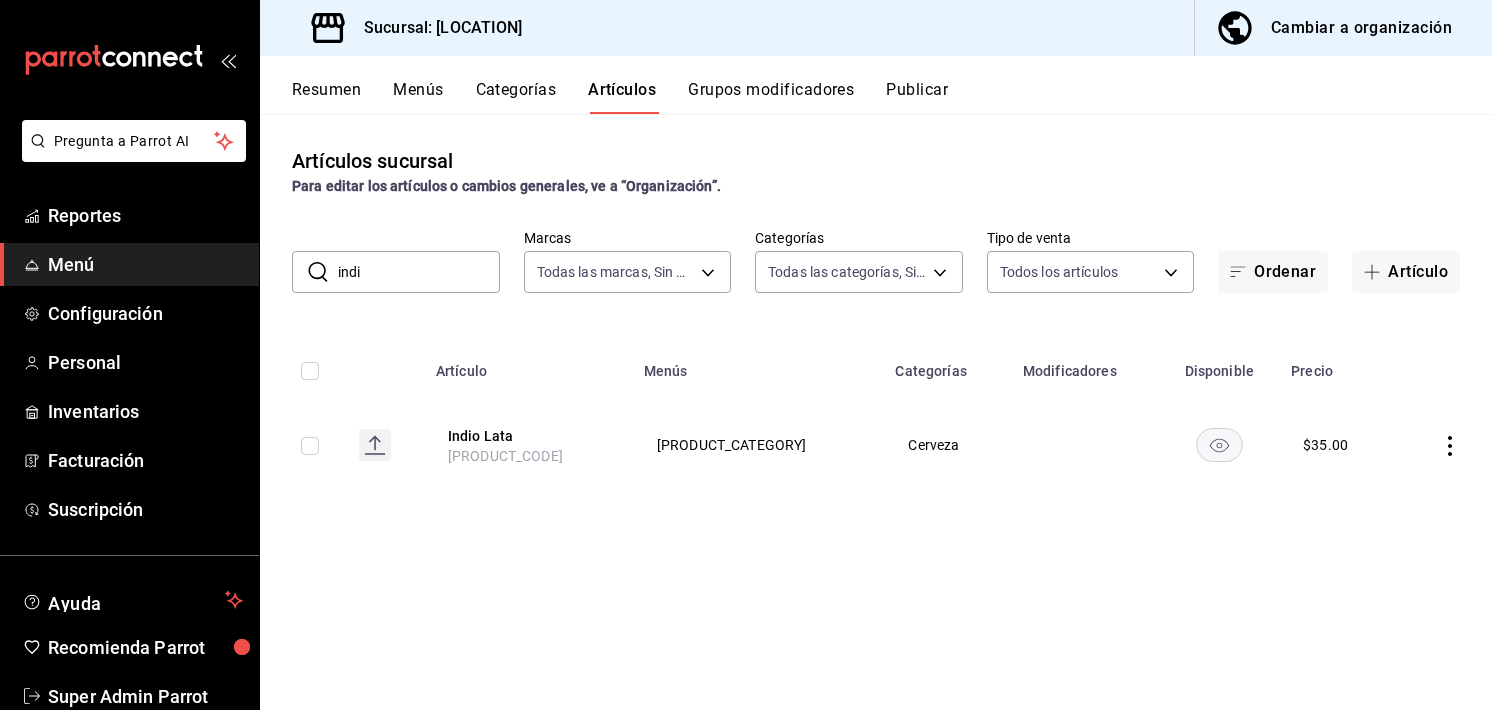 type on "indio" 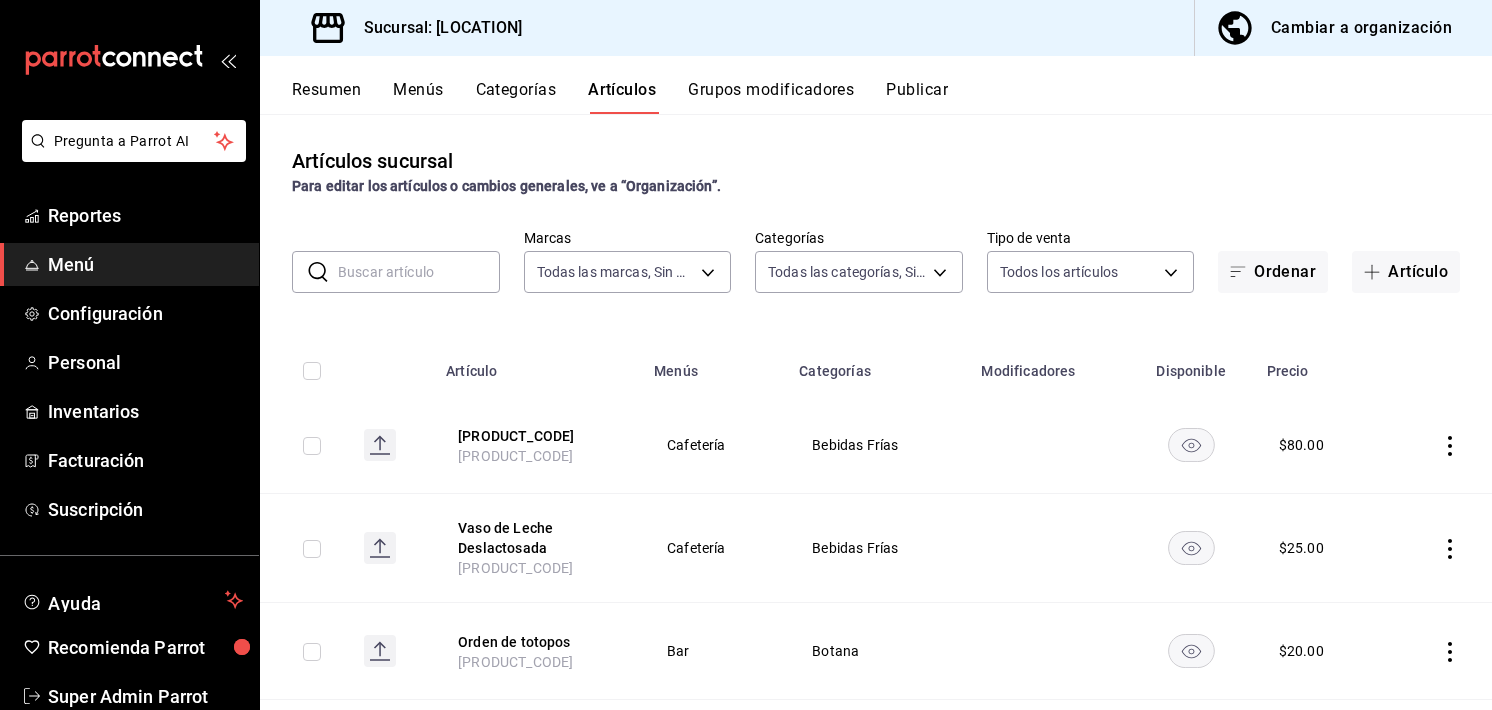 type on "c" 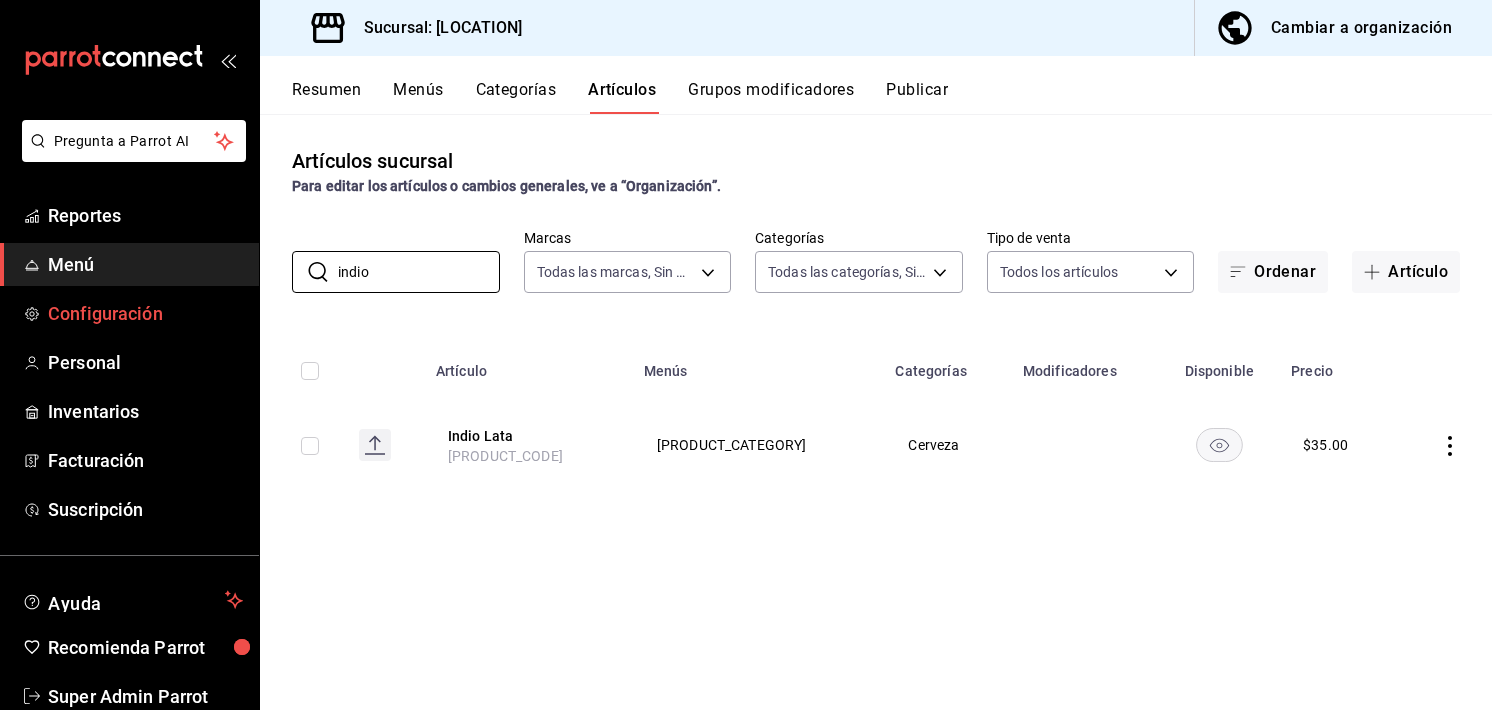 type on "indio" 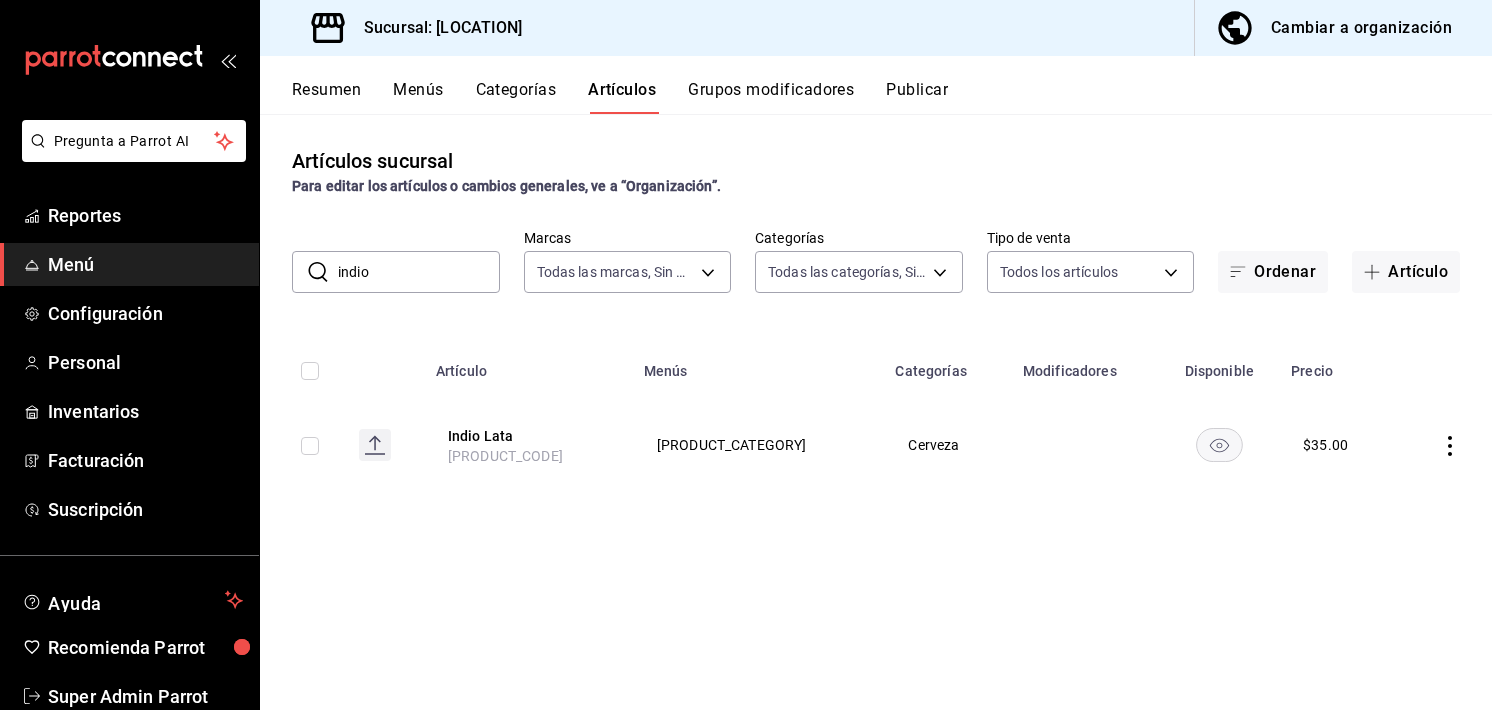 click on "Artículos sucursal Para editar los artículos o cambios generales, ve a “Organización”." at bounding box center [876, 171] 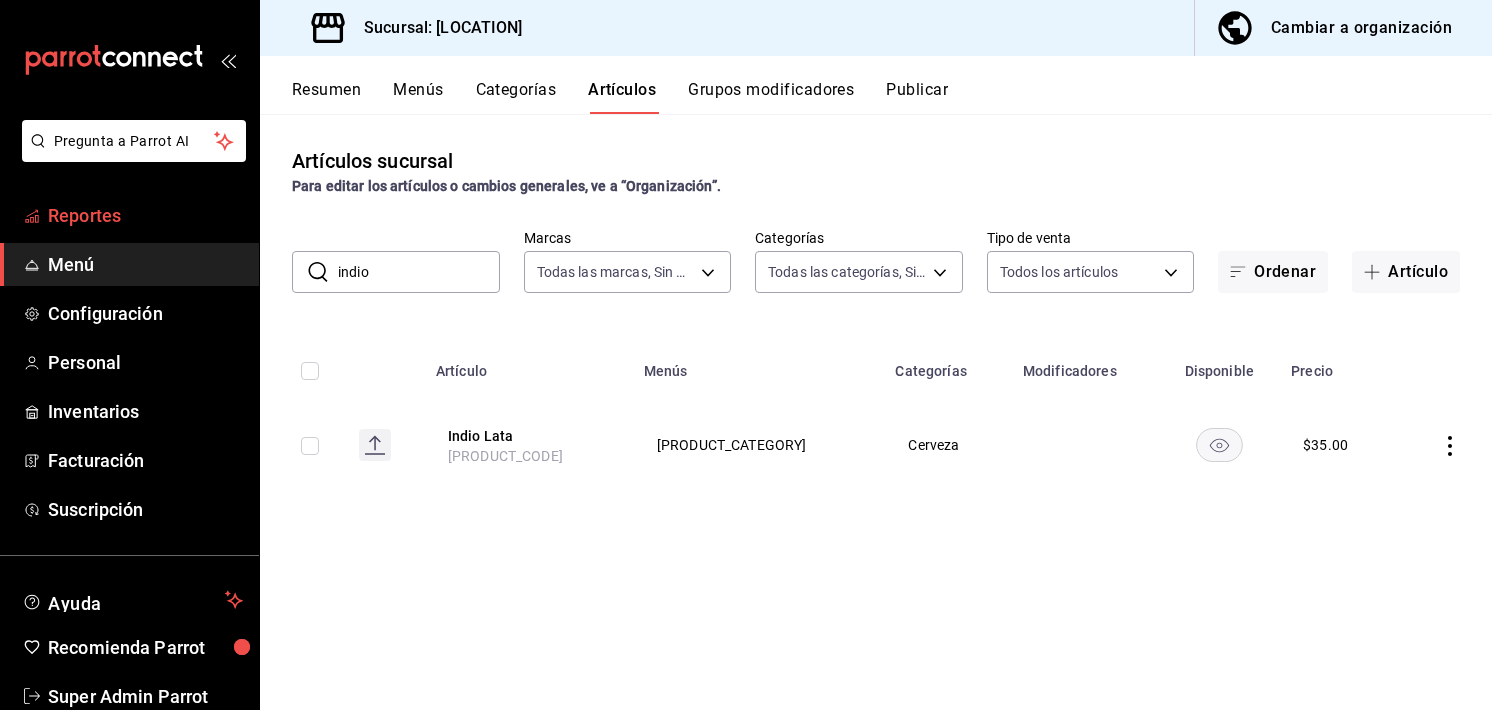 click on "Reportes" at bounding box center (145, 215) 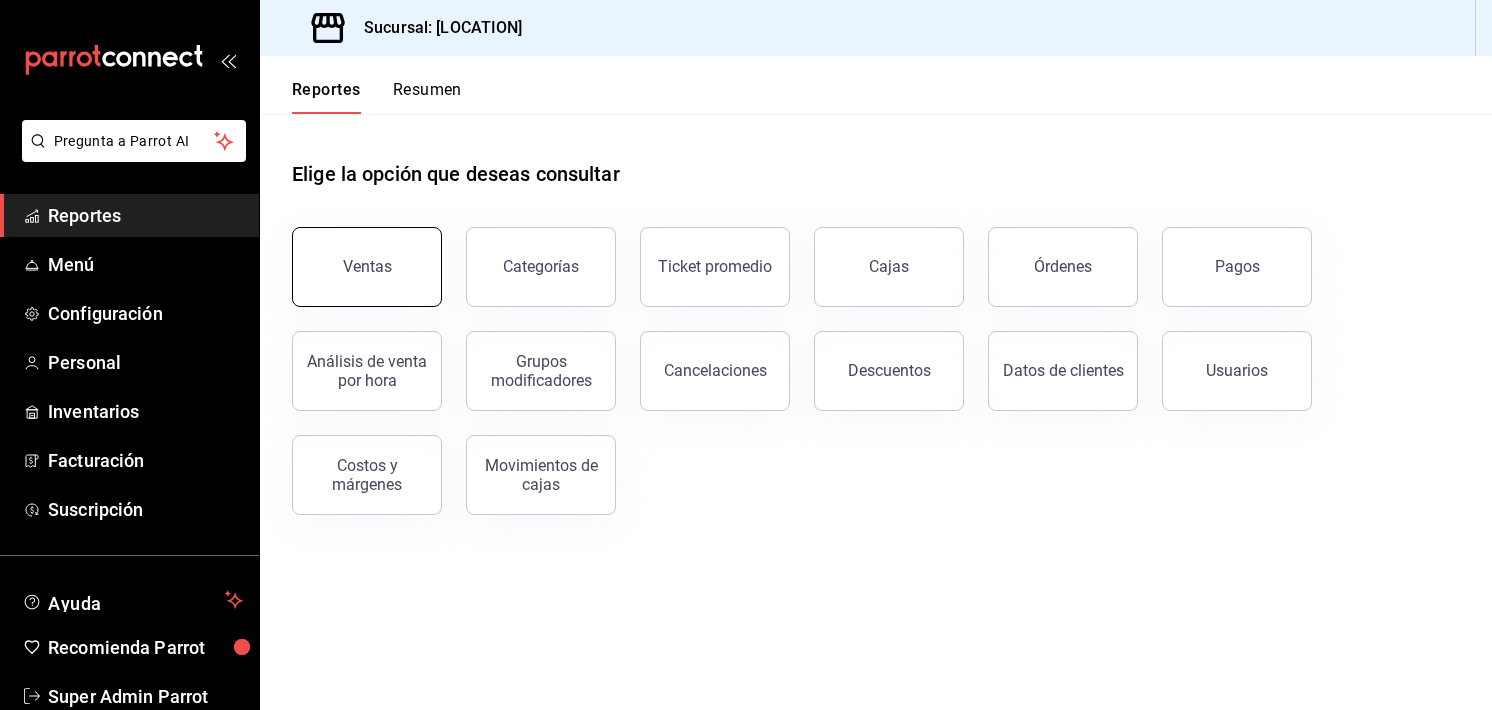 click on "Ventas" at bounding box center [367, 267] 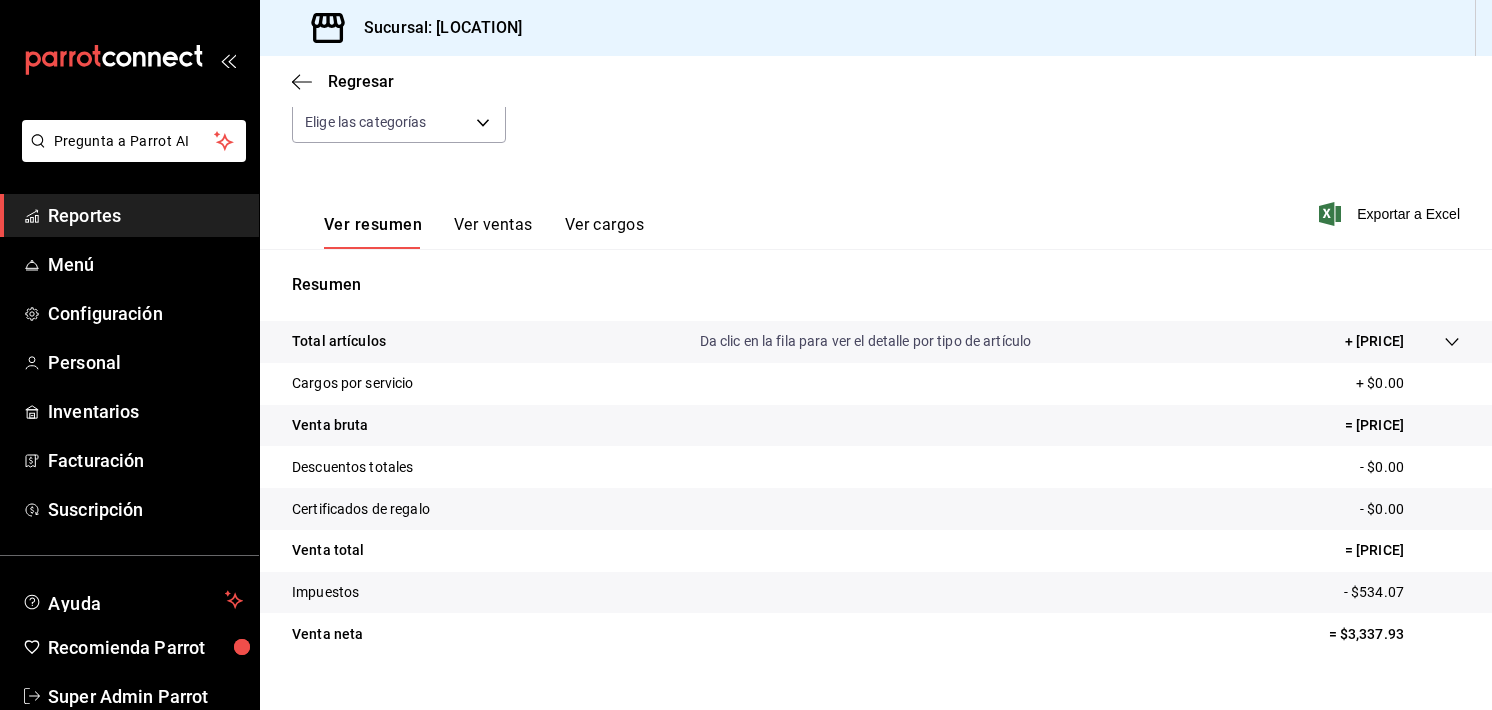 scroll, scrollTop: 248, scrollLeft: 0, axis: vertical 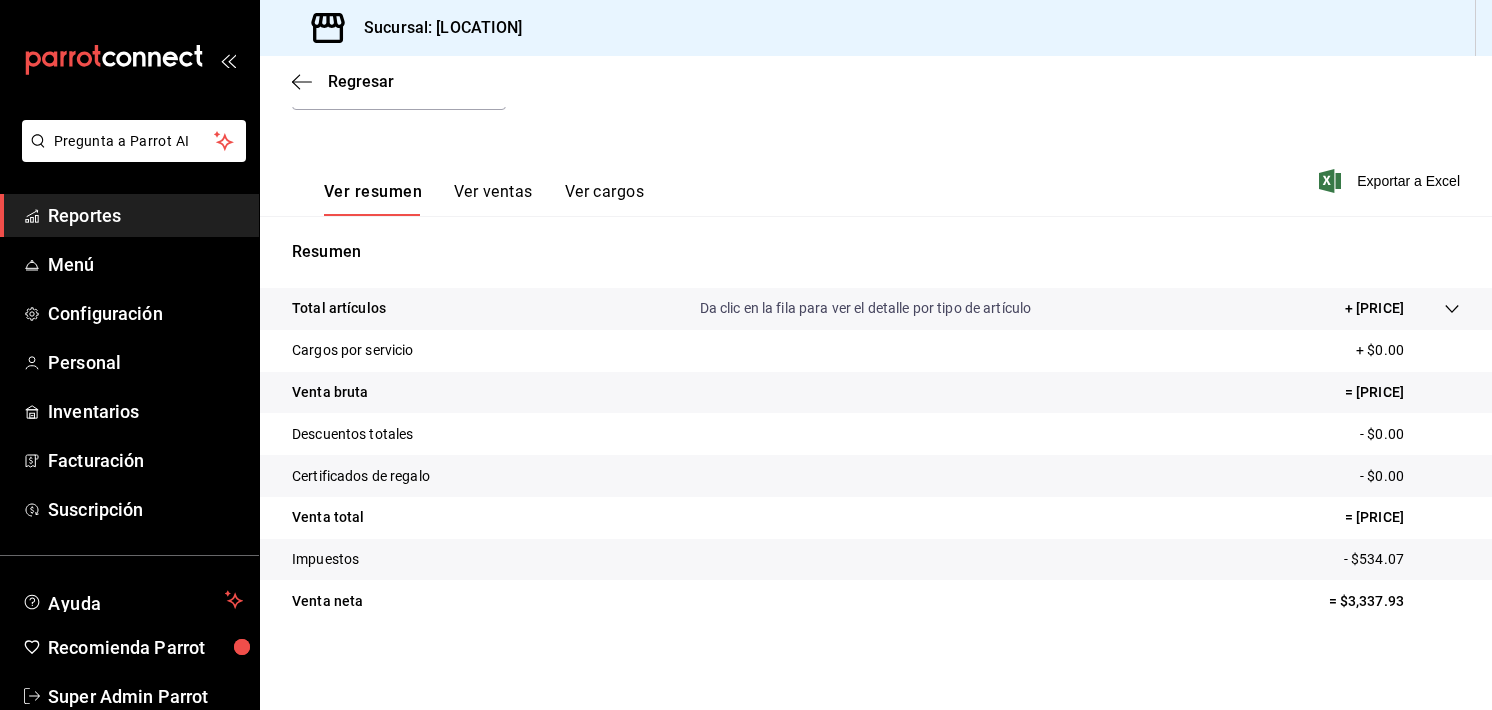 click on "Ver resumen Ver ventas Ver cargos Exportar a Excel" at bounding box center [876, 175] 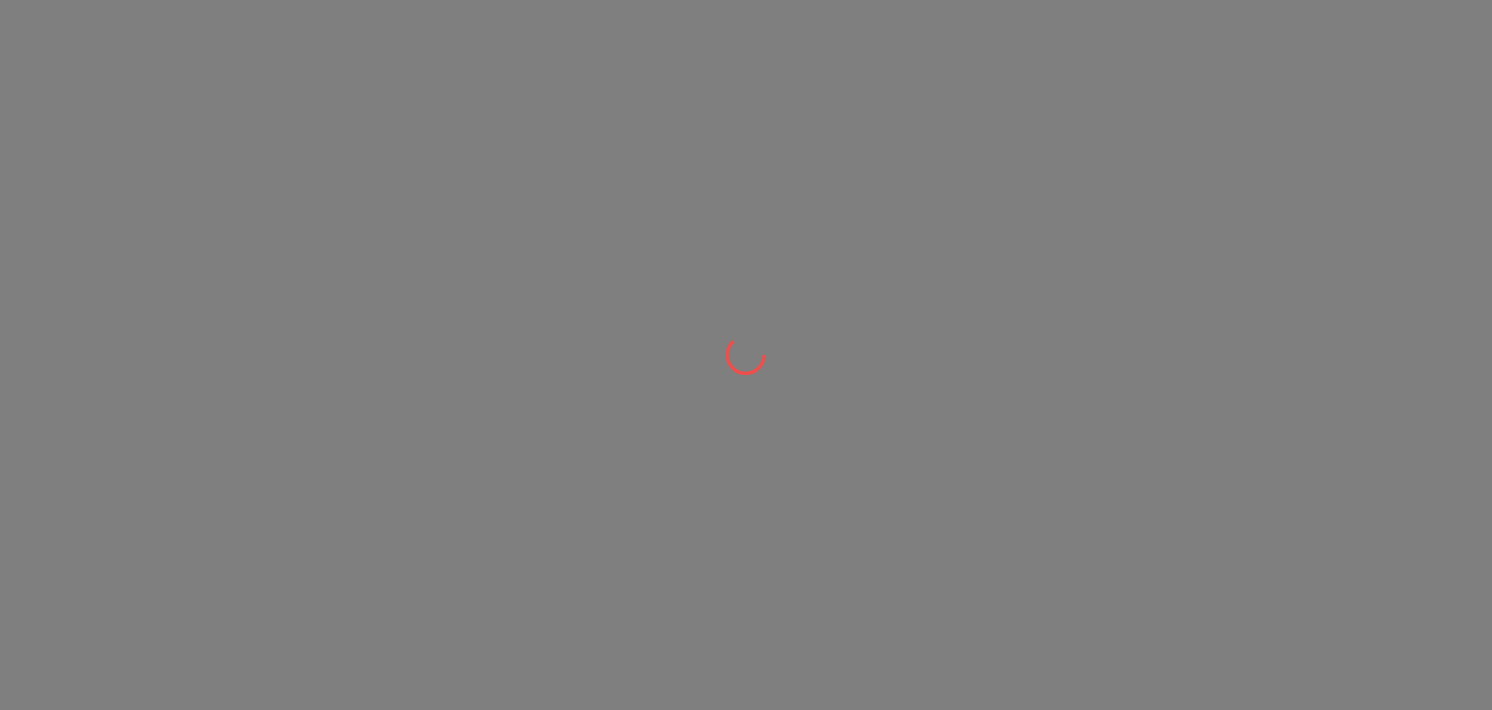 scroll, scrollTop: 0, scrollLeft: 0, axis: both 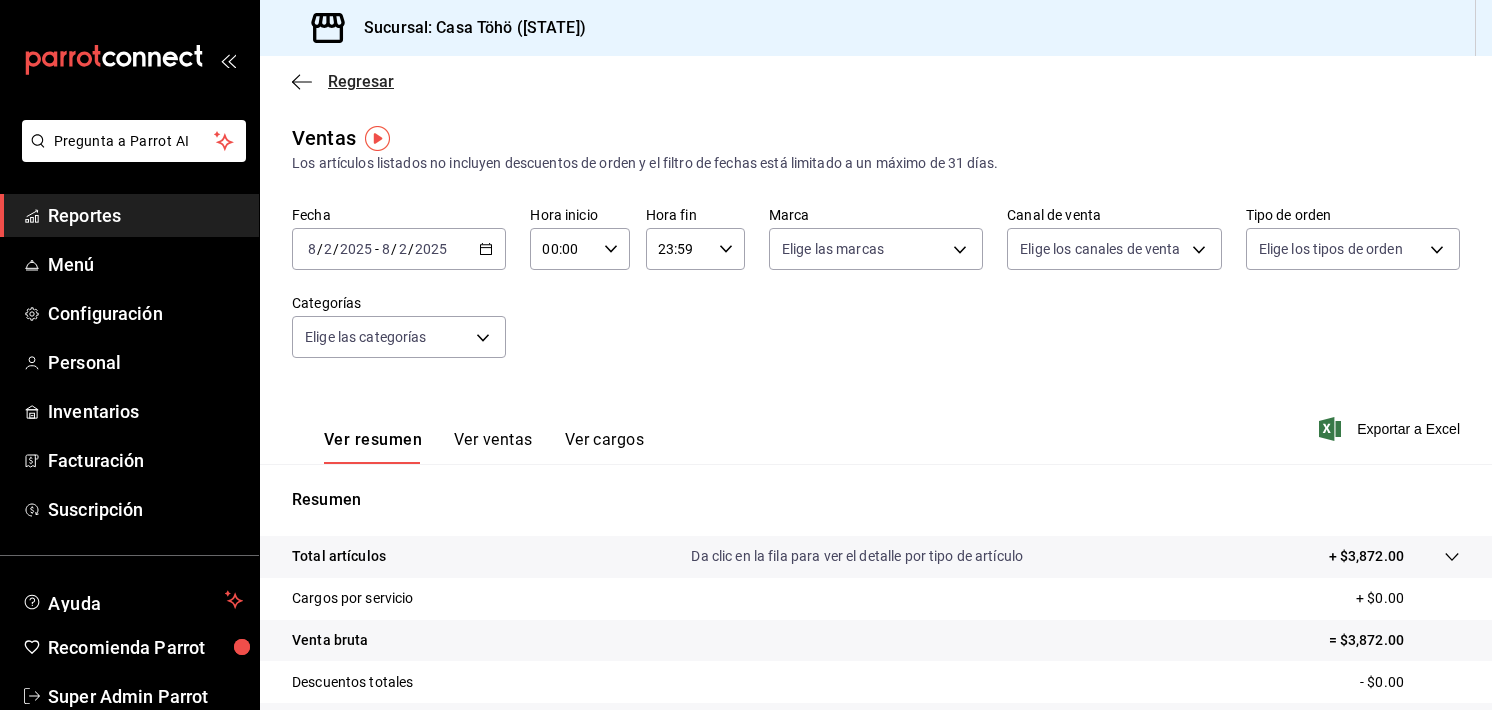 click 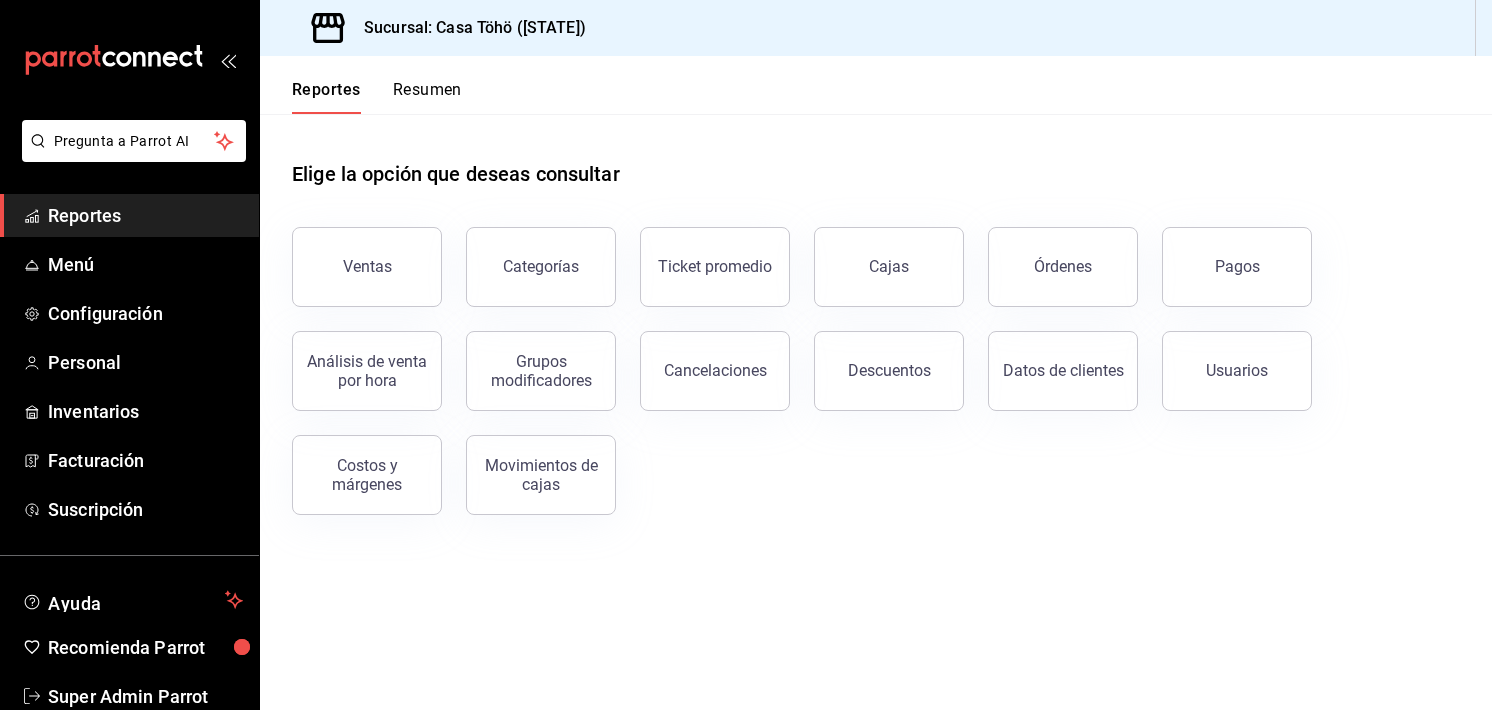 click on "Resumen" at bounding box center (427, 97) 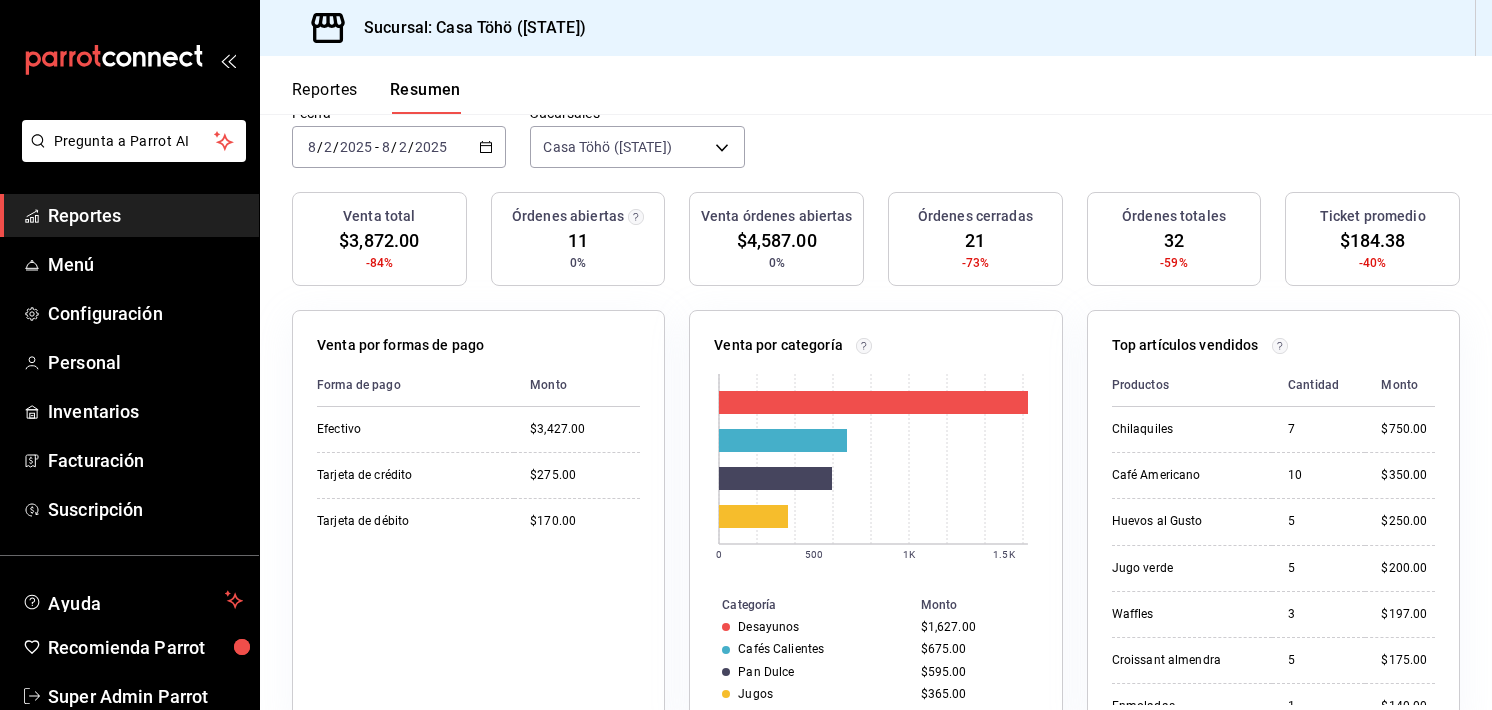 scroll, scrollTop: 187, scrollLeft: 0, axis: vertical 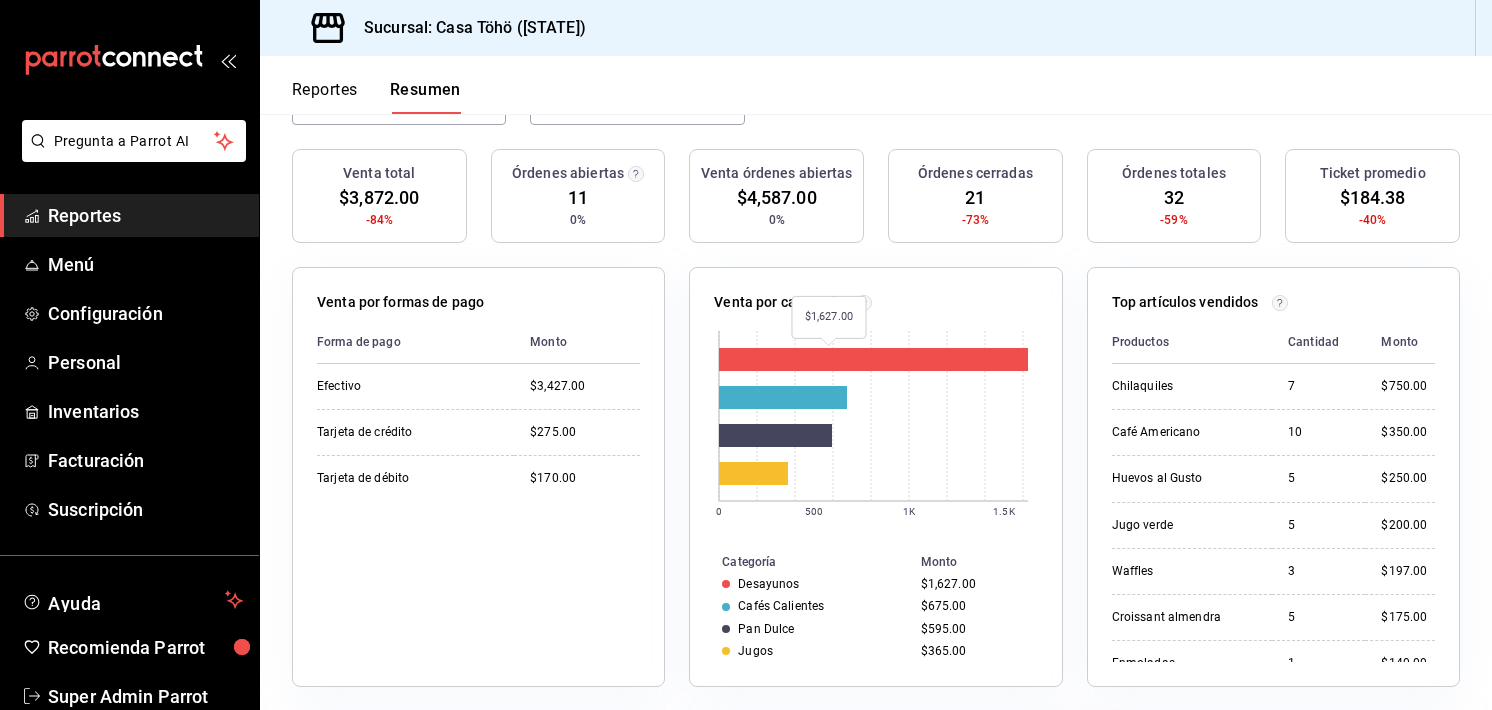 click 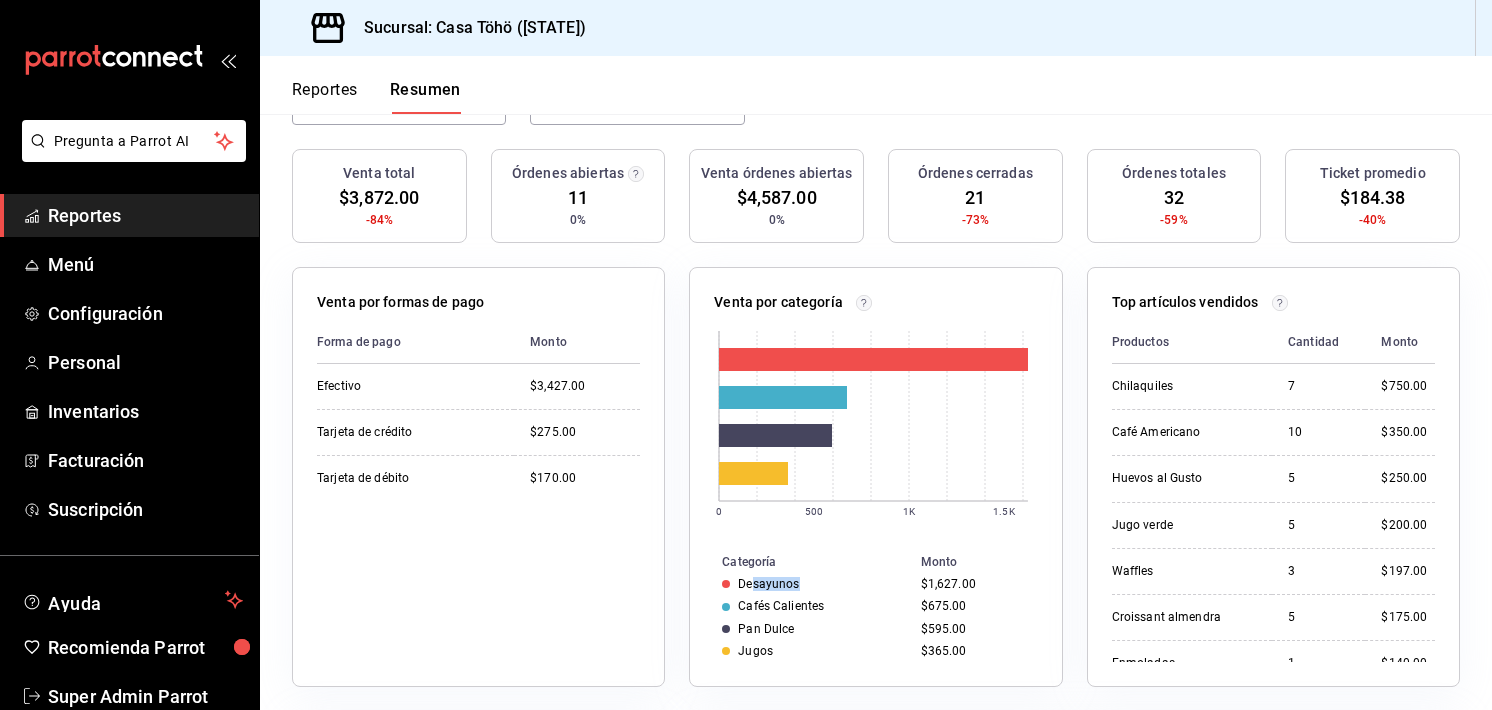 drag, startPoint x: 792, startPoint y: 582, endPoint x: 748, endPoint y: 582, distance: 44 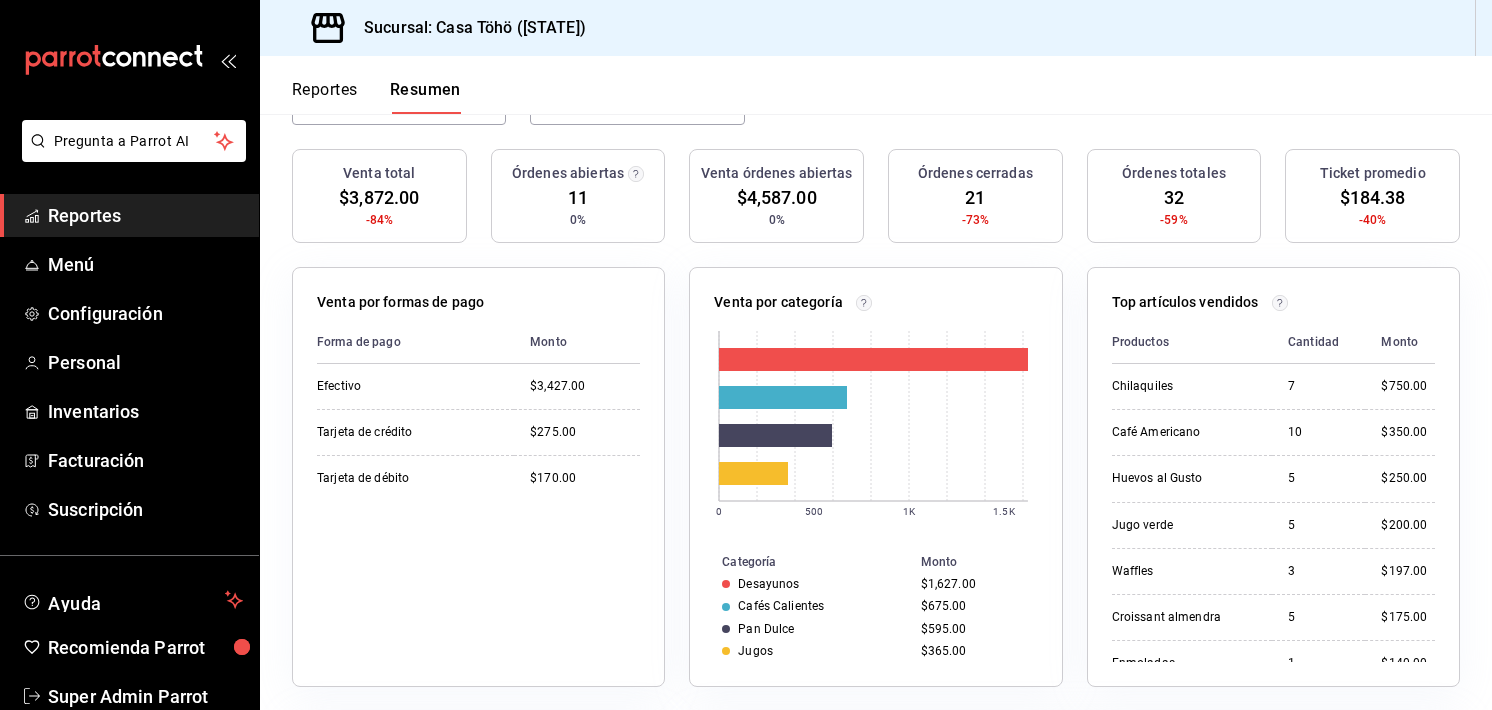 click on "Pan Dulce" at bounding box center [813, 629] 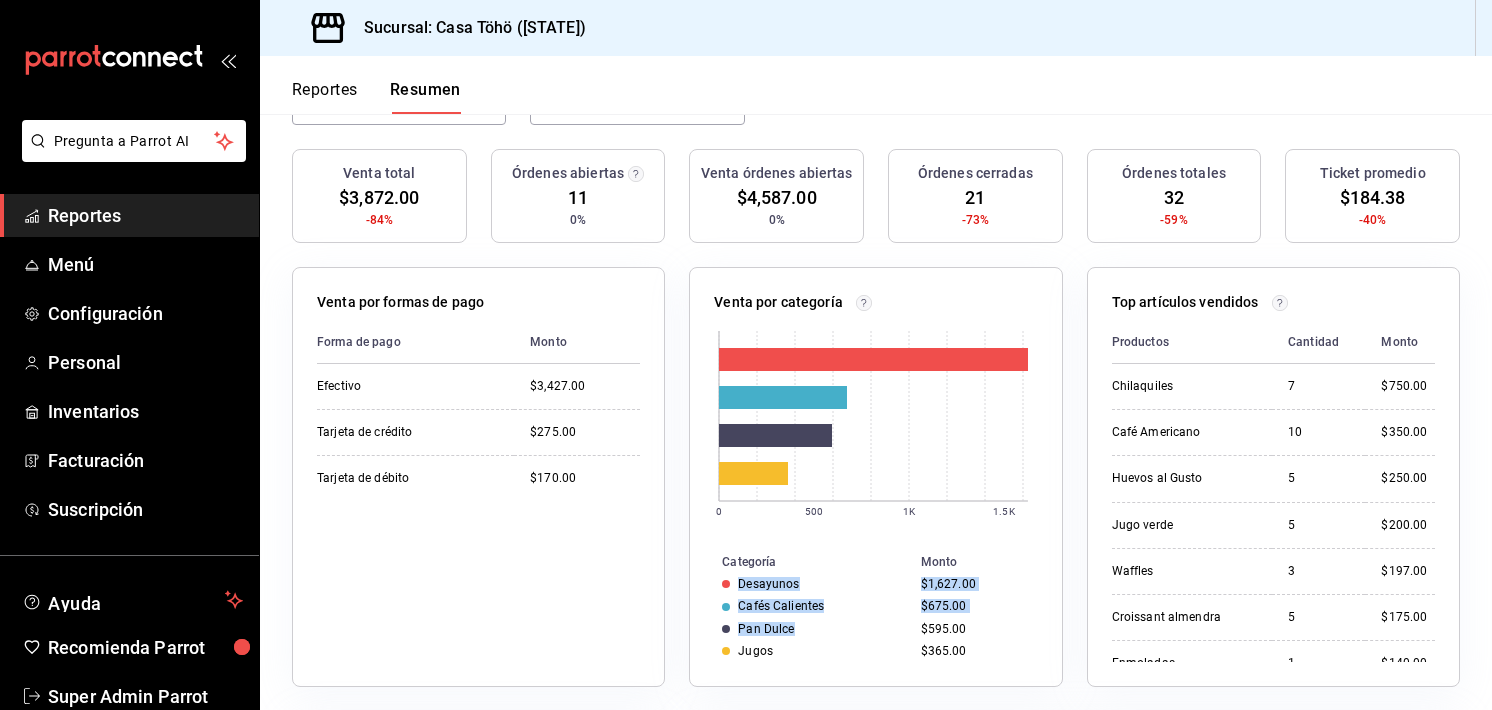 drag, startPoint x: 821, startPoint y: 630, endPoint x: 705, endPoint y: 573, distance: 129.24782 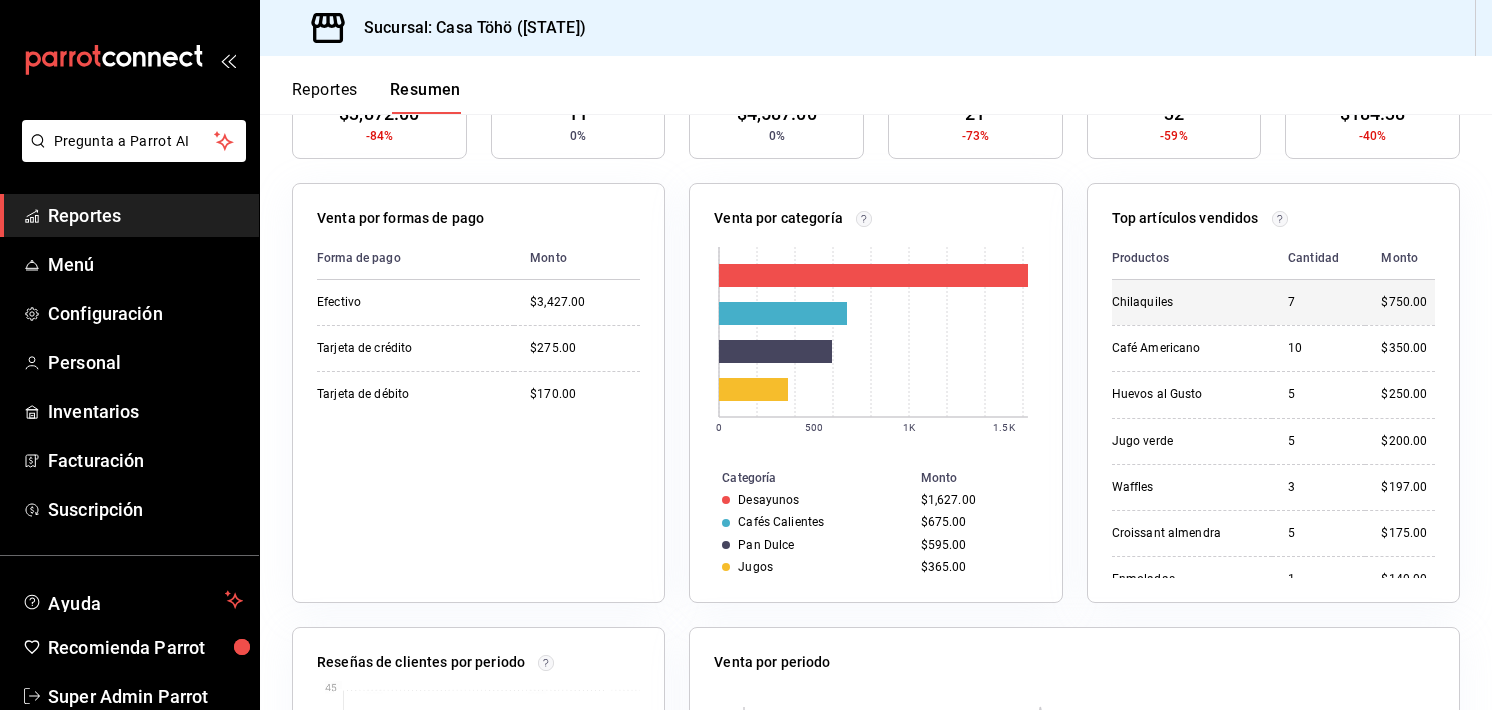 scroll, scrollTop: 272, scrollLeft: 0, axis: vertical 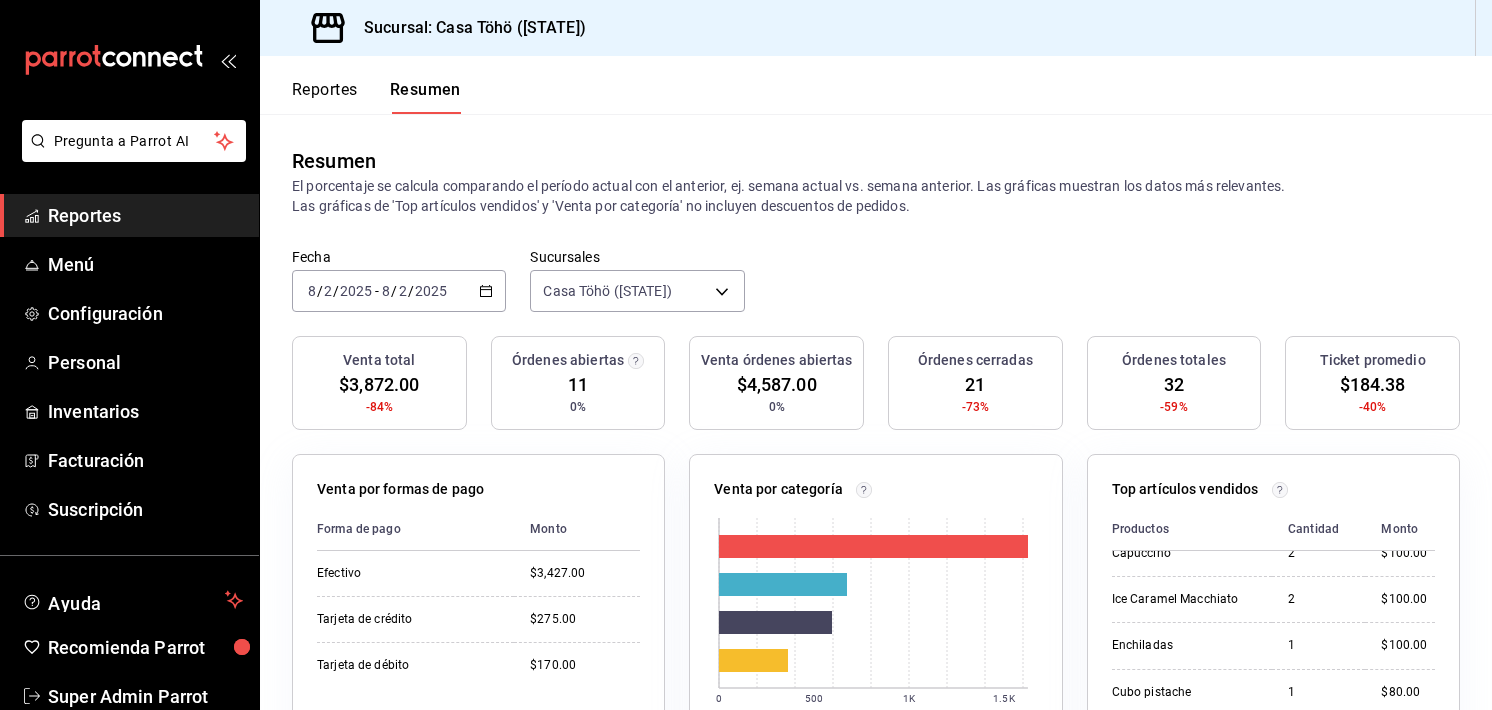 click 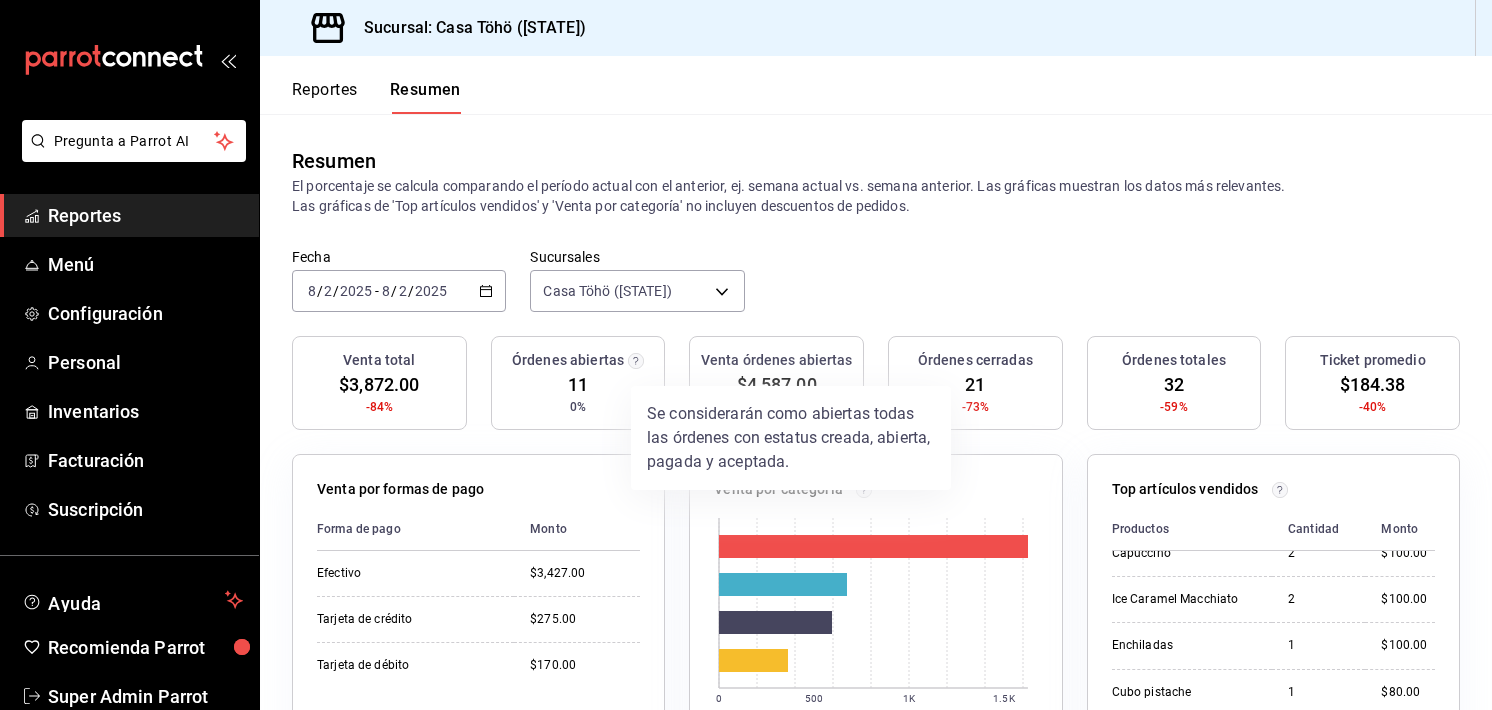 click at bounding box center [746, 355] 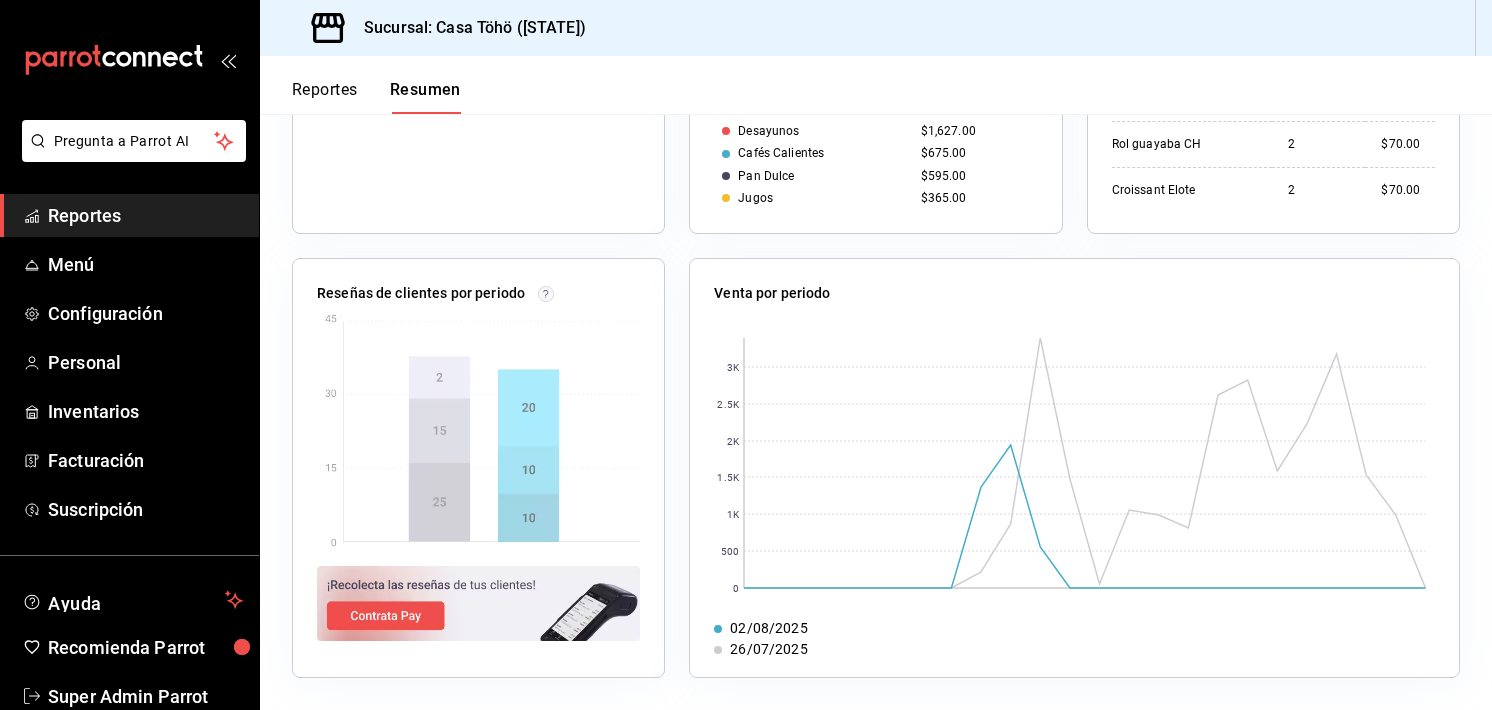 scroll, scrollTop: 0, scrollLeft: 0, axis: both 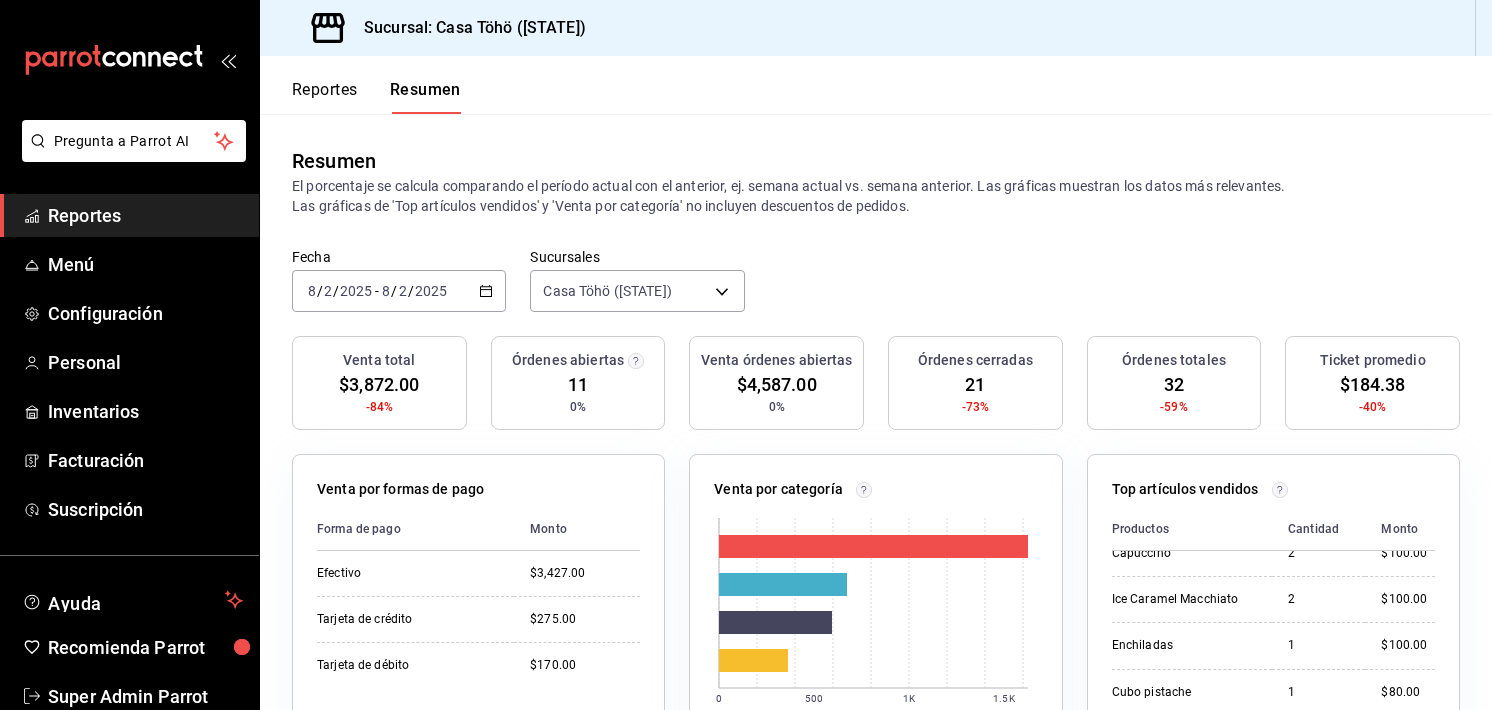 click on "Reportes" at bounding box center [325, 97] 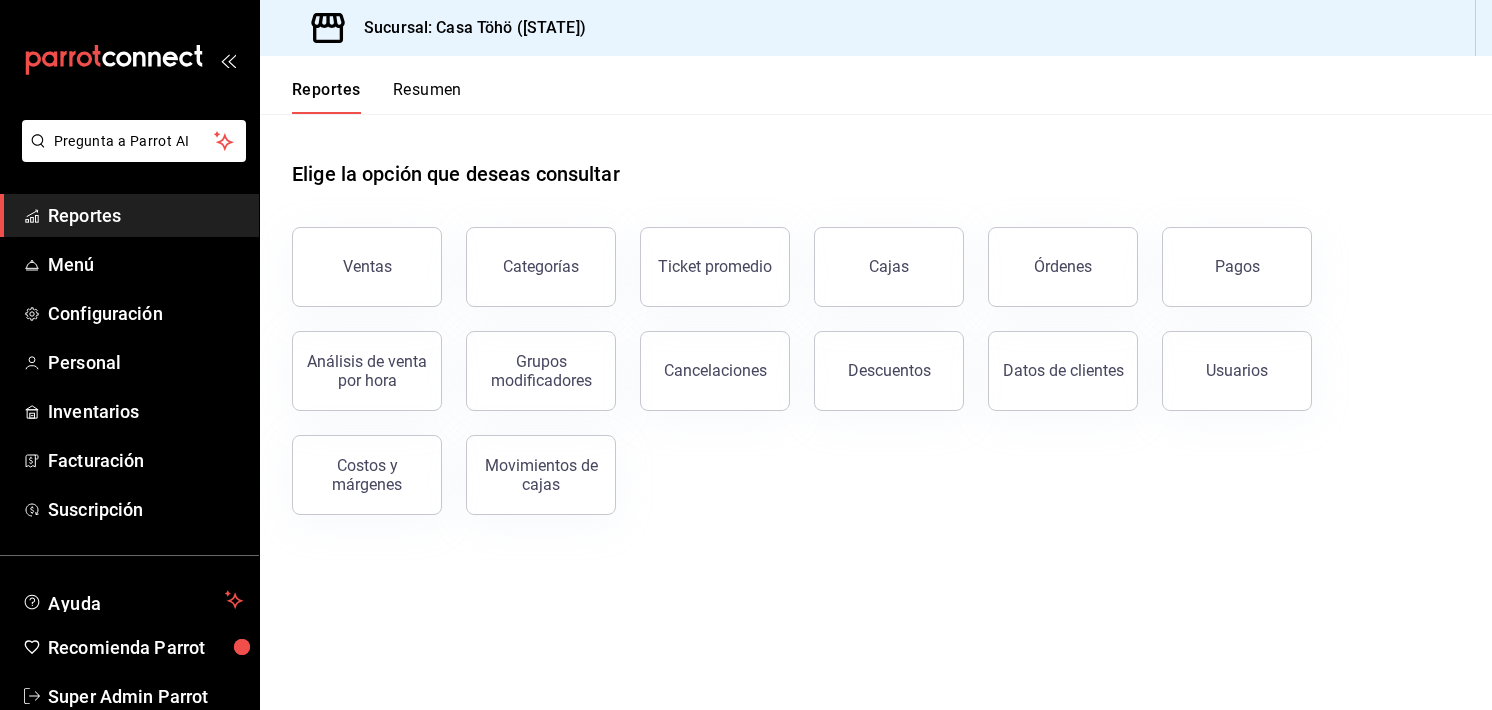 click on "Ventas Categorías Ticket promedio Cajas Órdenes Pagos Análisis de venta por hora Grupos modificadores Cancelaciones Descuentos Datos de clientes Usuarios Costos y márgenes Movimientos de cajas" at bounding box center [864, 359] 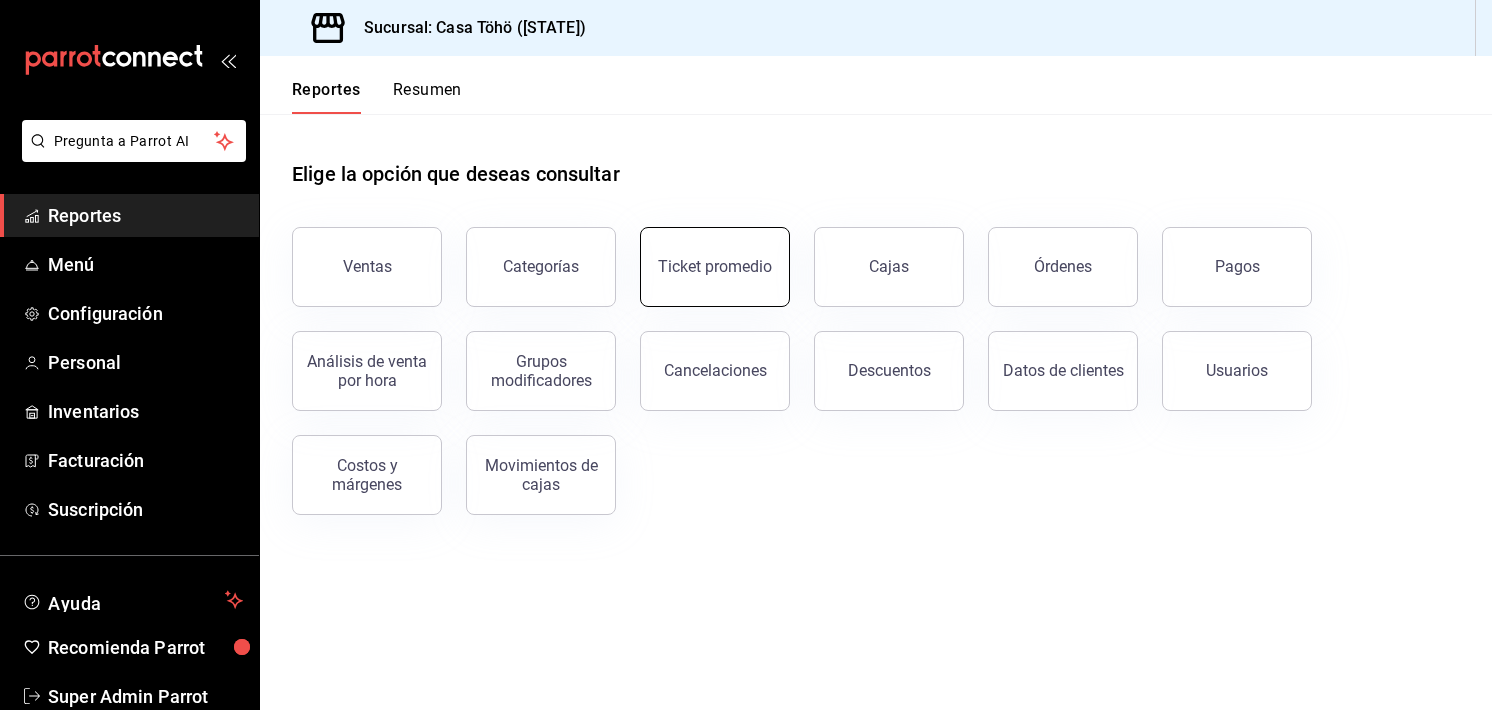 click on "Ticket promedio" at bounding box center [715, 266] 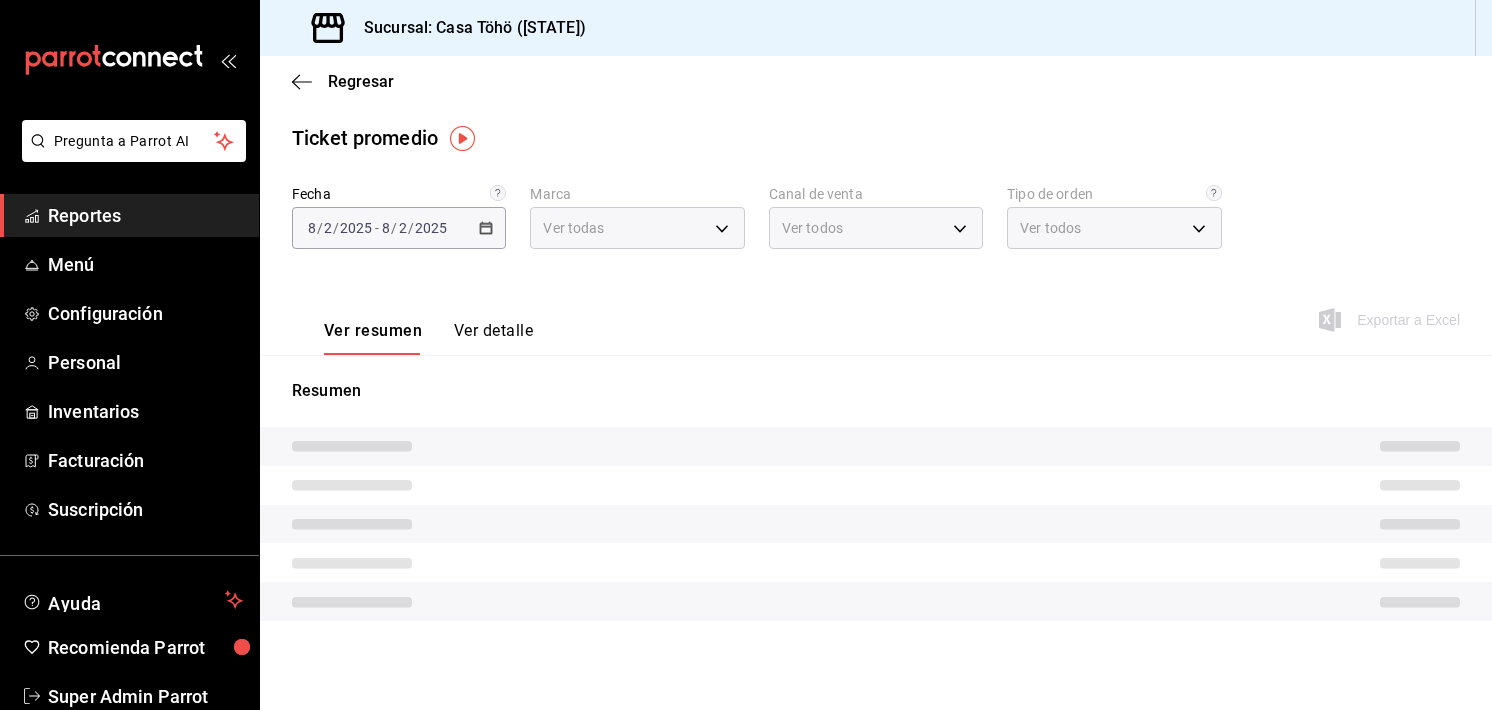 type on "[UUID]" 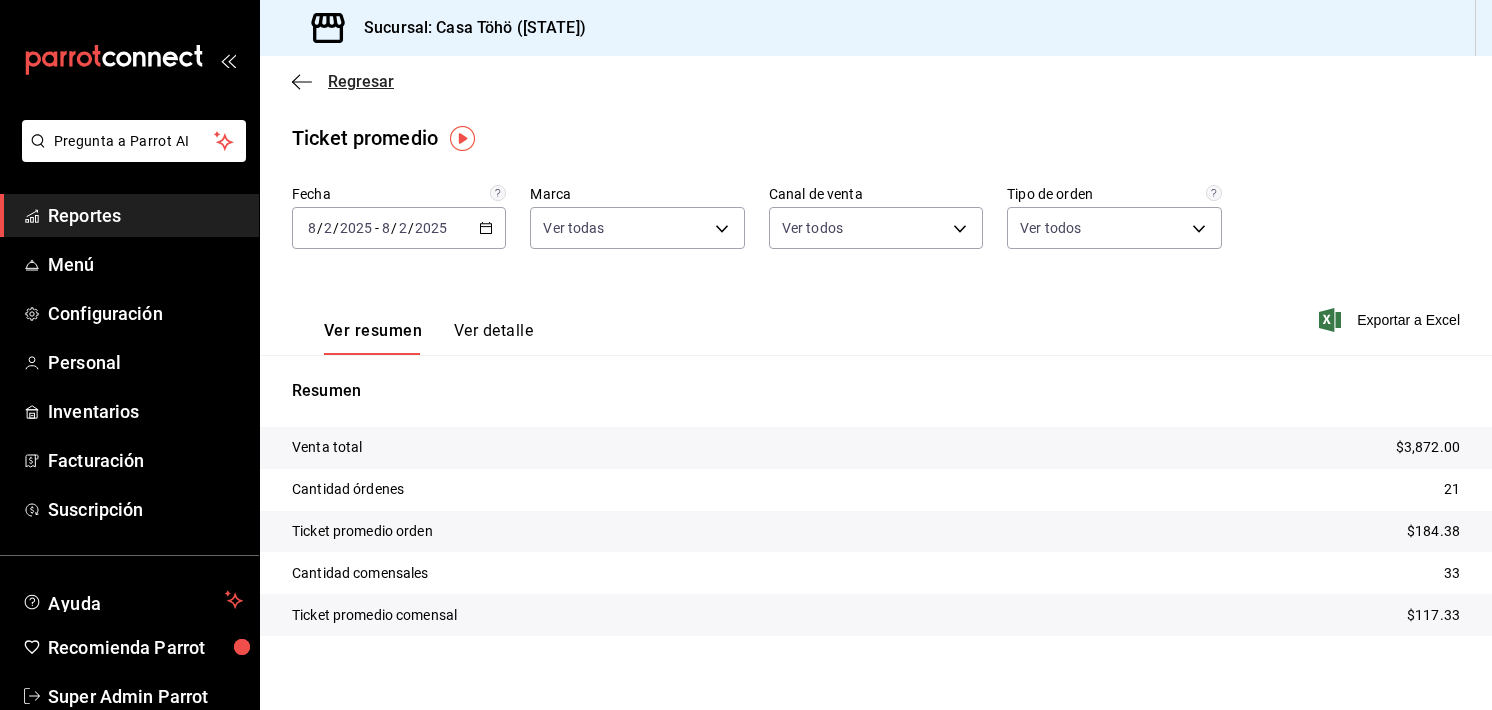 click 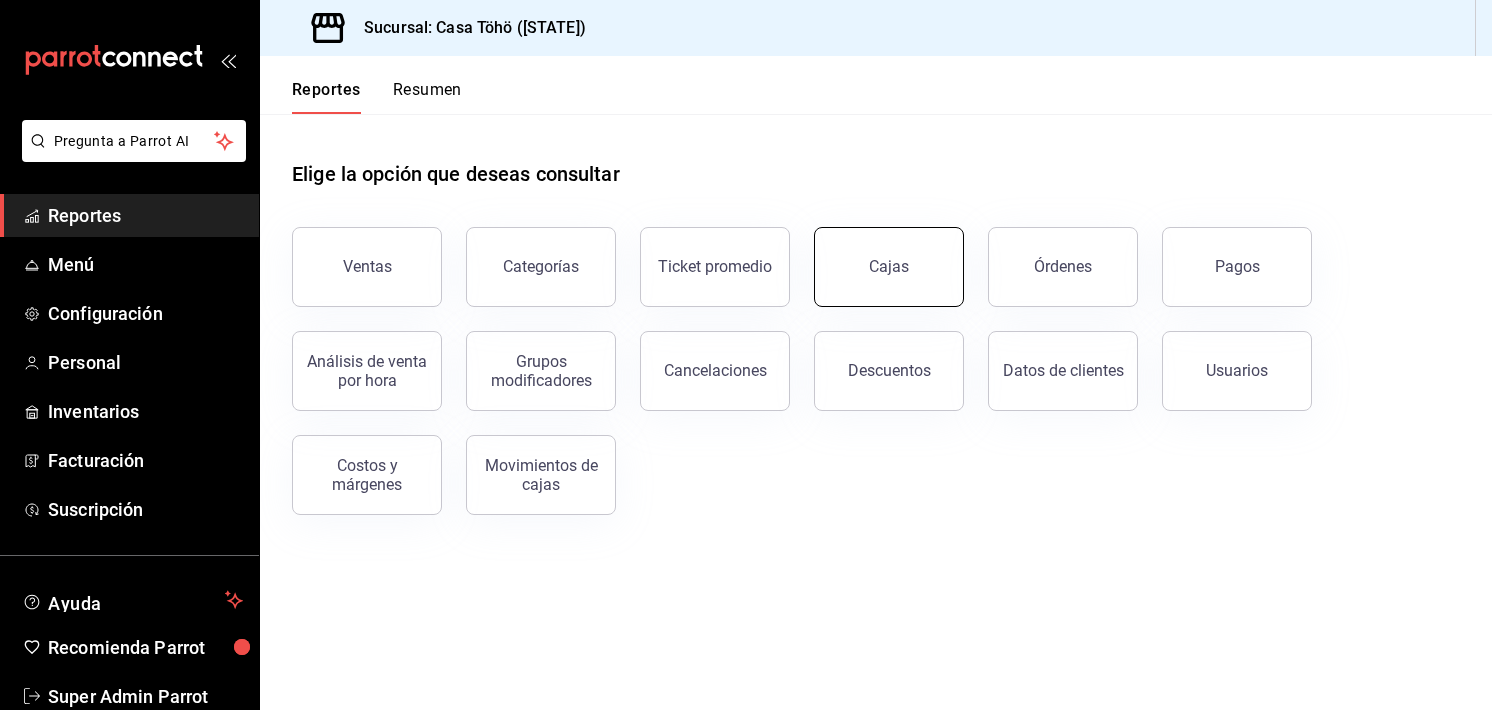 click on "Cajas" at bounding box center [889, 267] 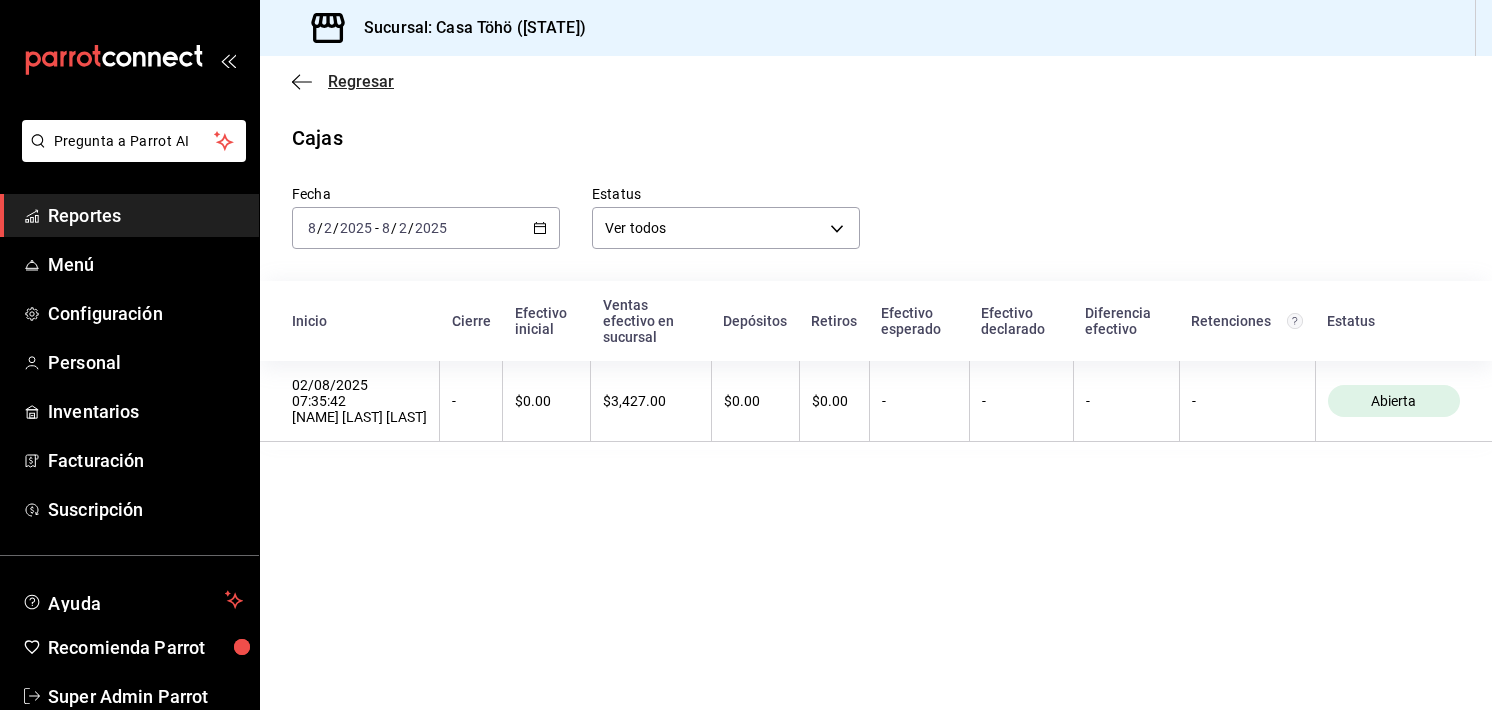 click 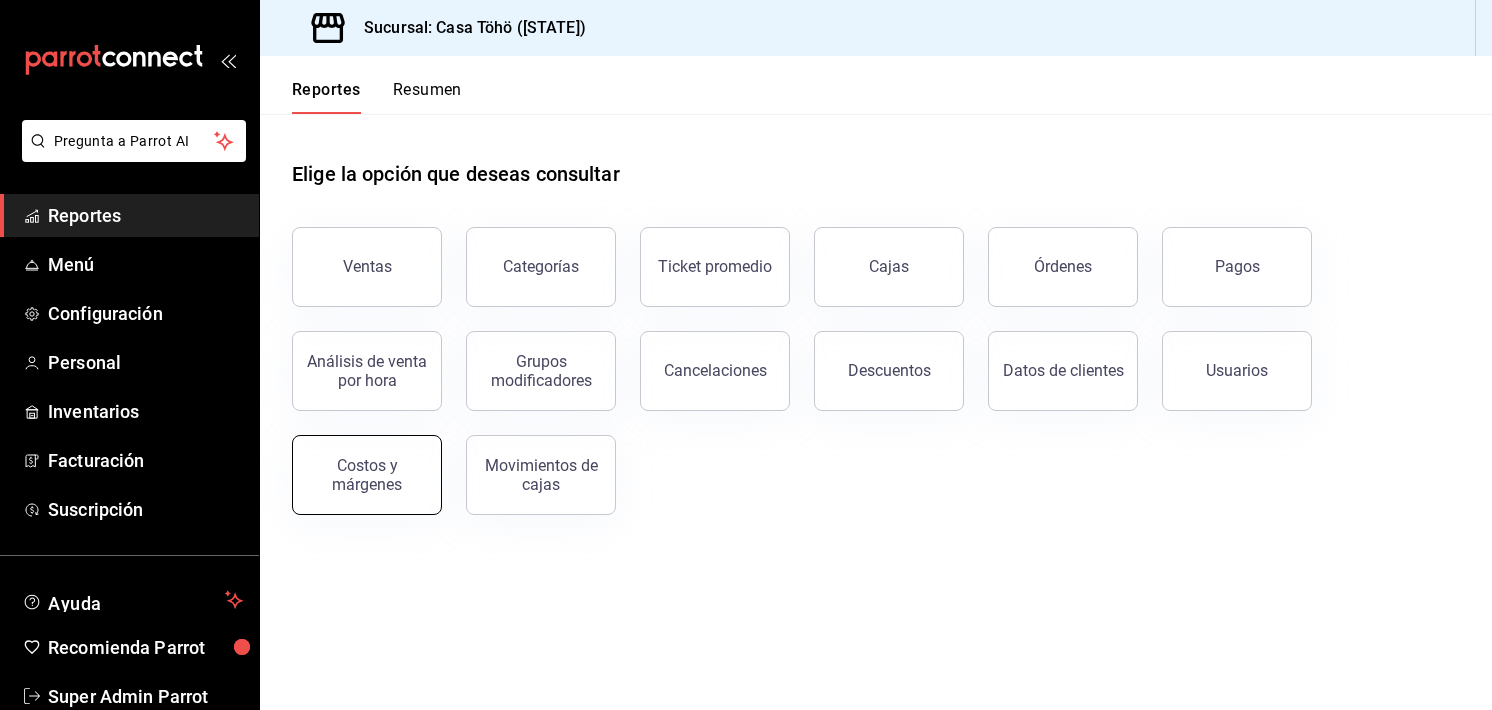 click on "Costos y márgenes" at bounding box center (367, 475) 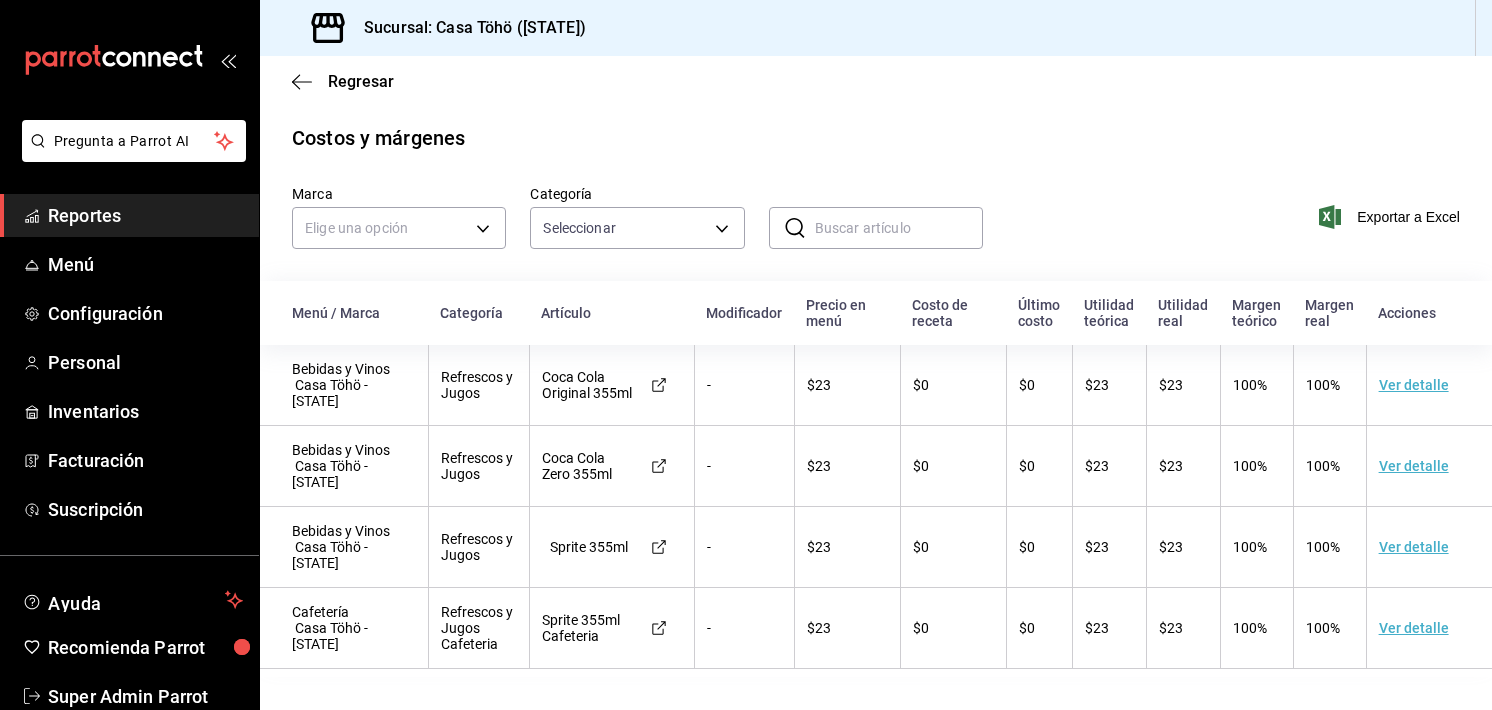 click on "Ver detalle" at bounding box center (1429, 385) 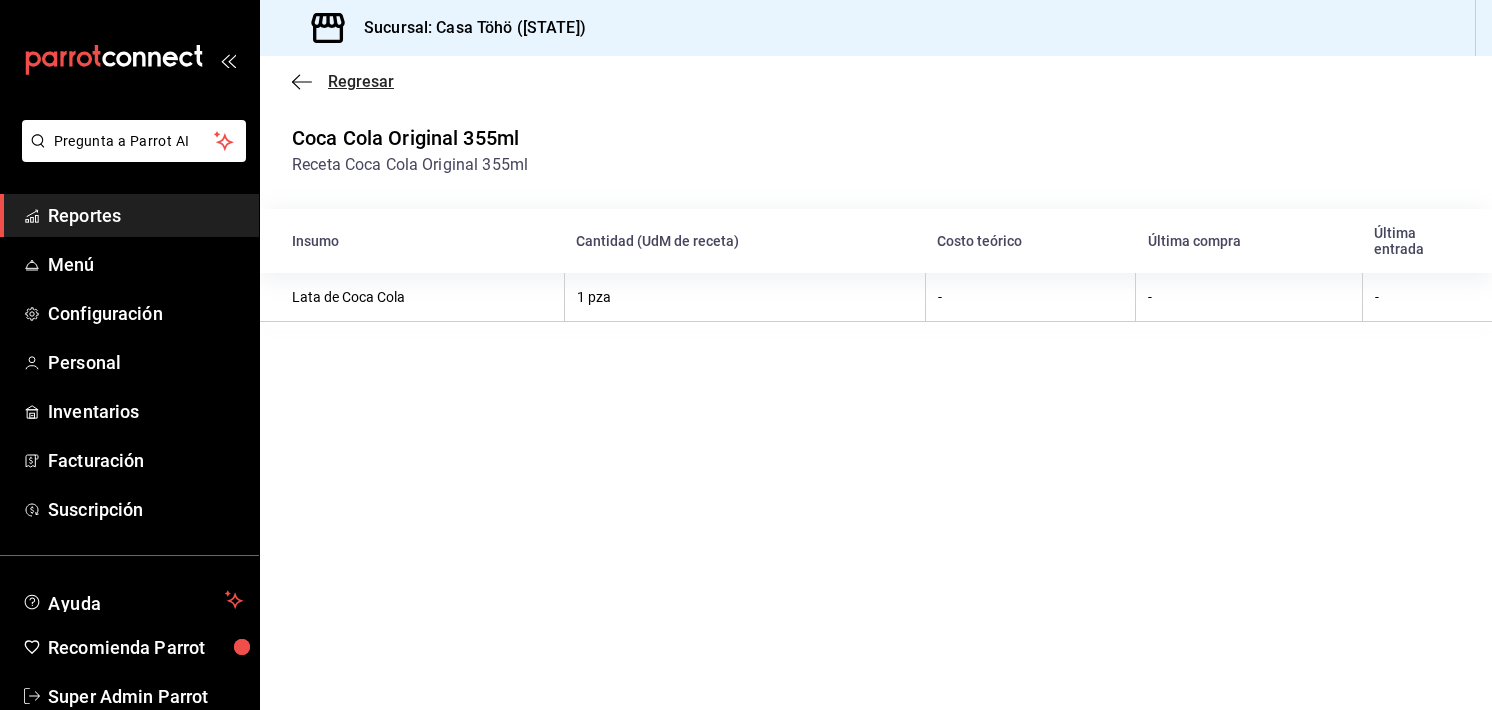 click on "Regresar" at bounding box center [343, 81] 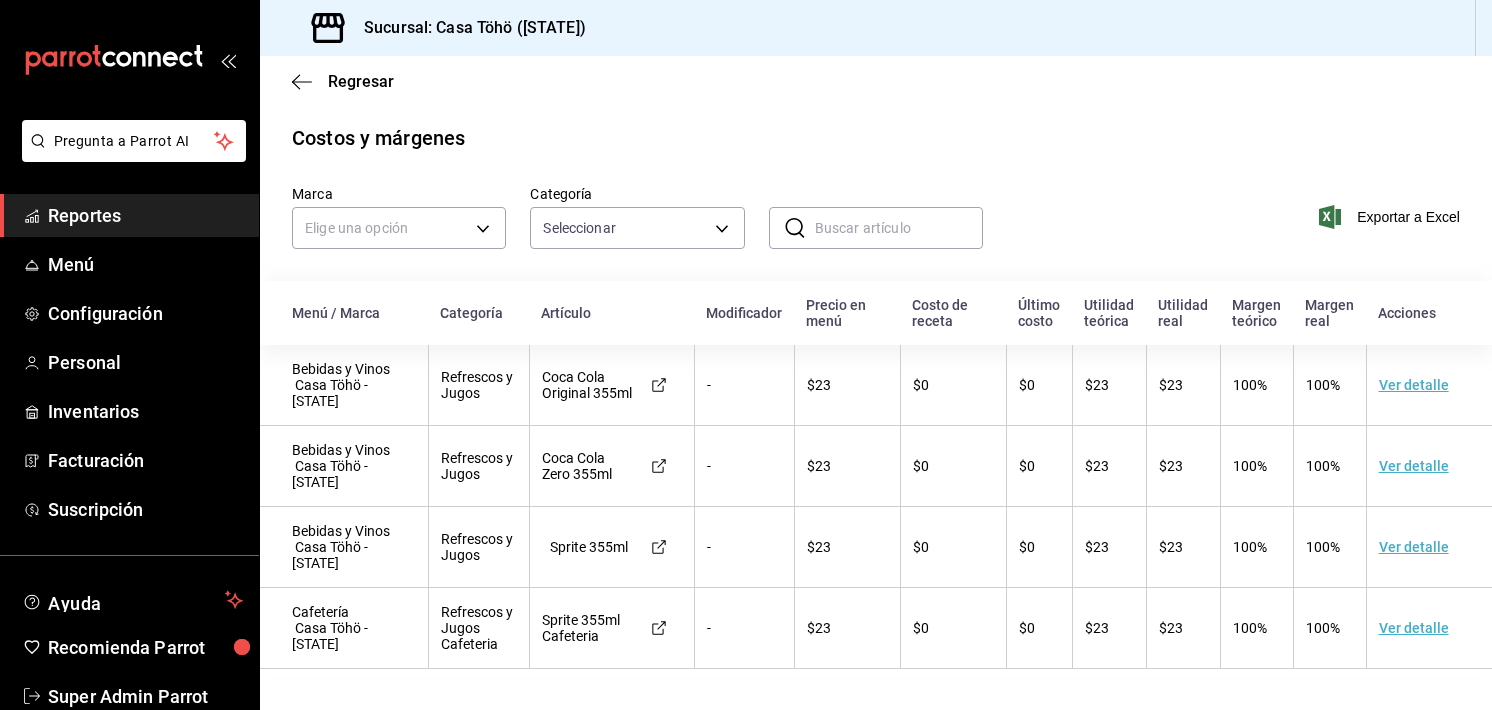 click on "Regresar" at bounding box center [343, 81] 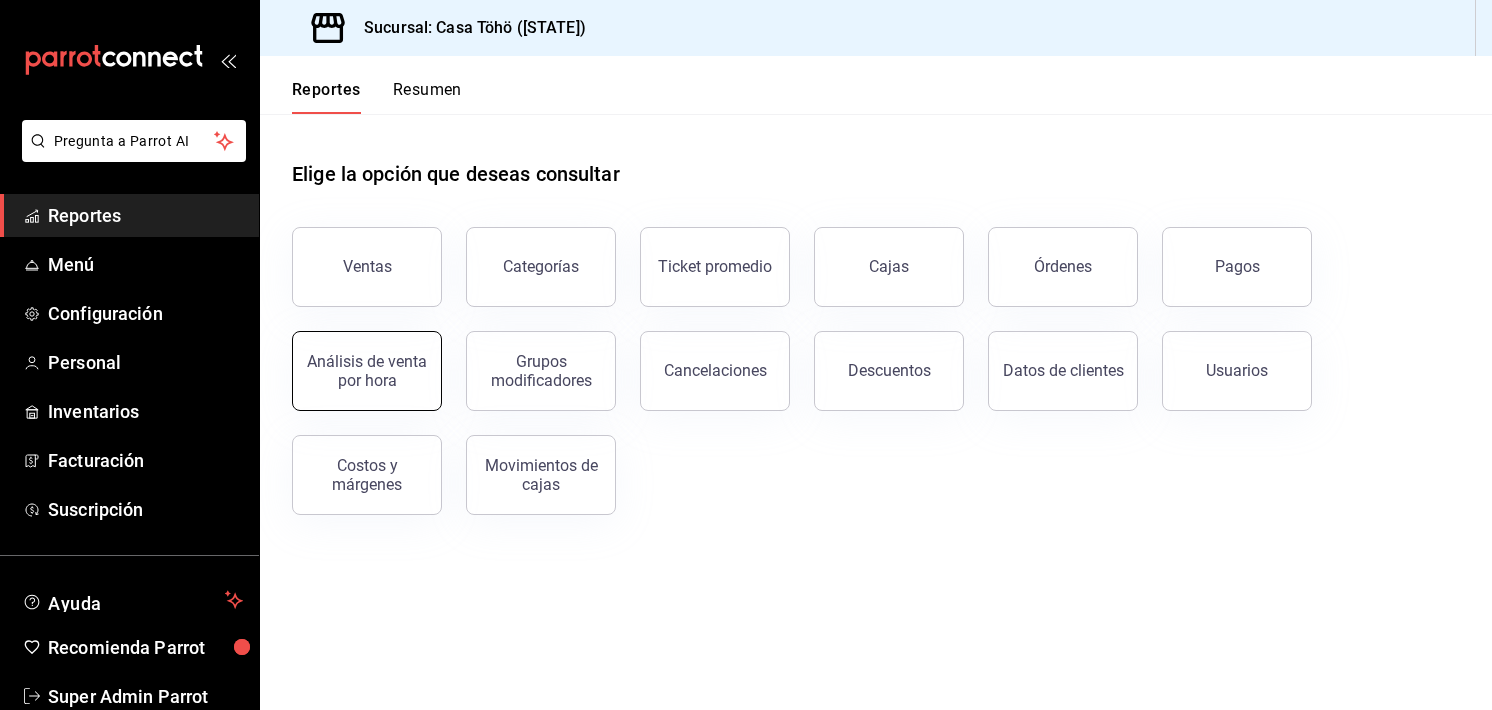 click on "Análisis de venta por hora" at bounding box center [367, 371] 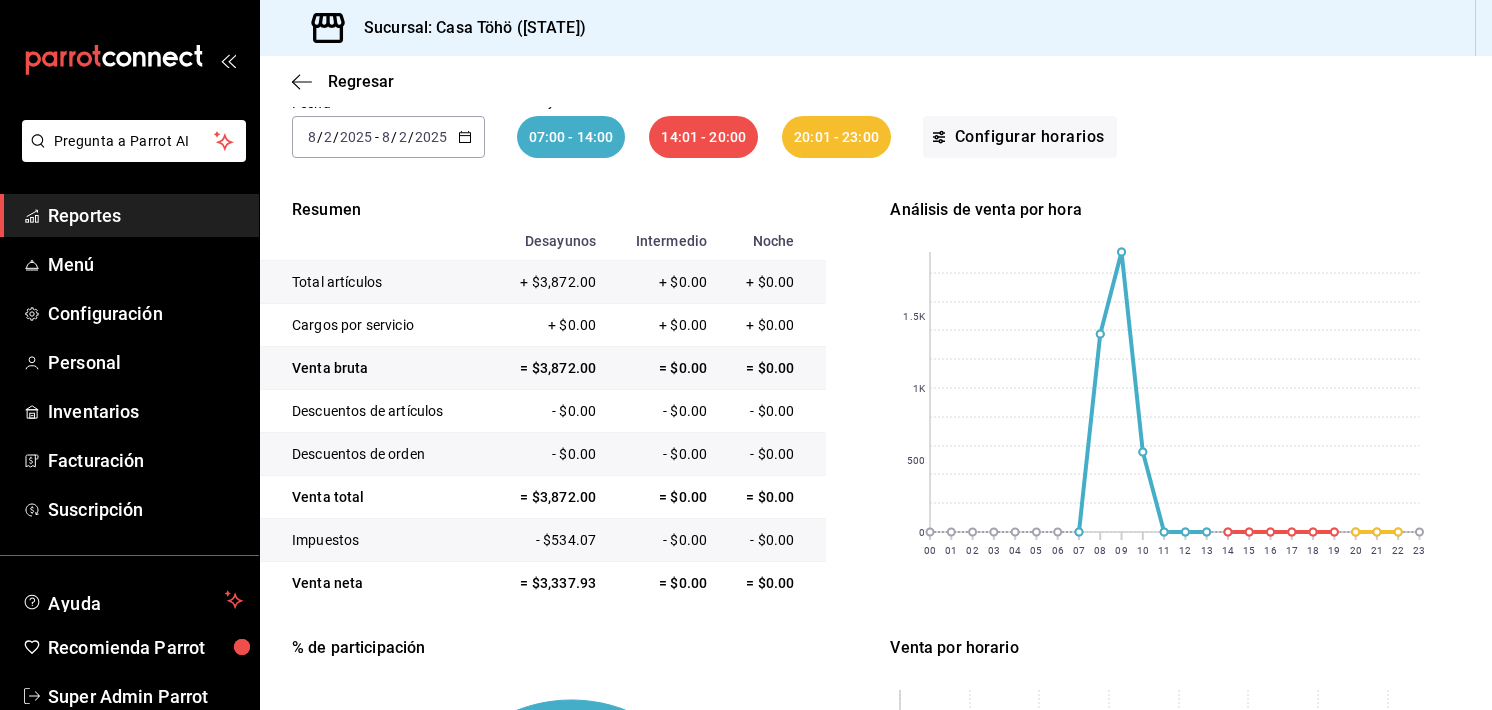 scroll, scrollTop: 156, scrollLeft: 0, axis: vertical 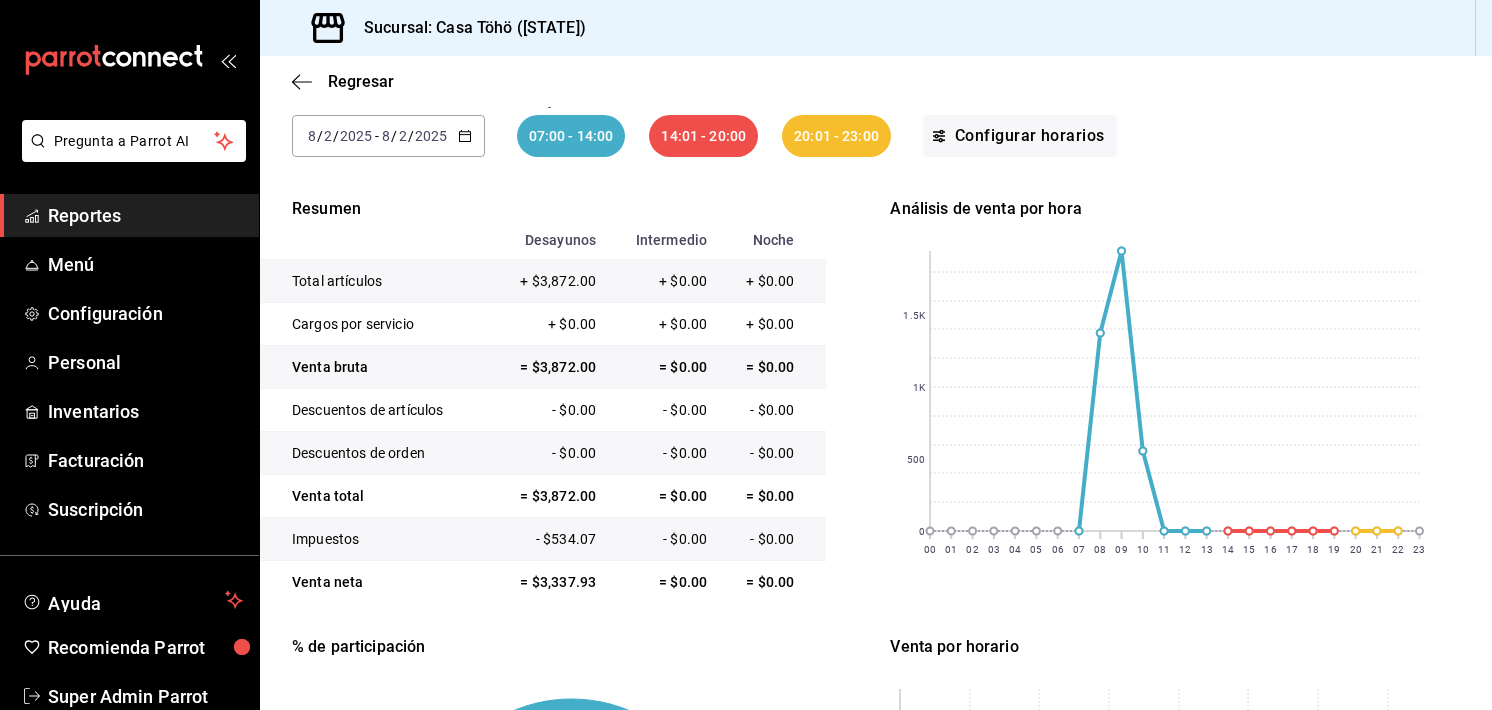 click on "/" at bounding box center [411, 136] 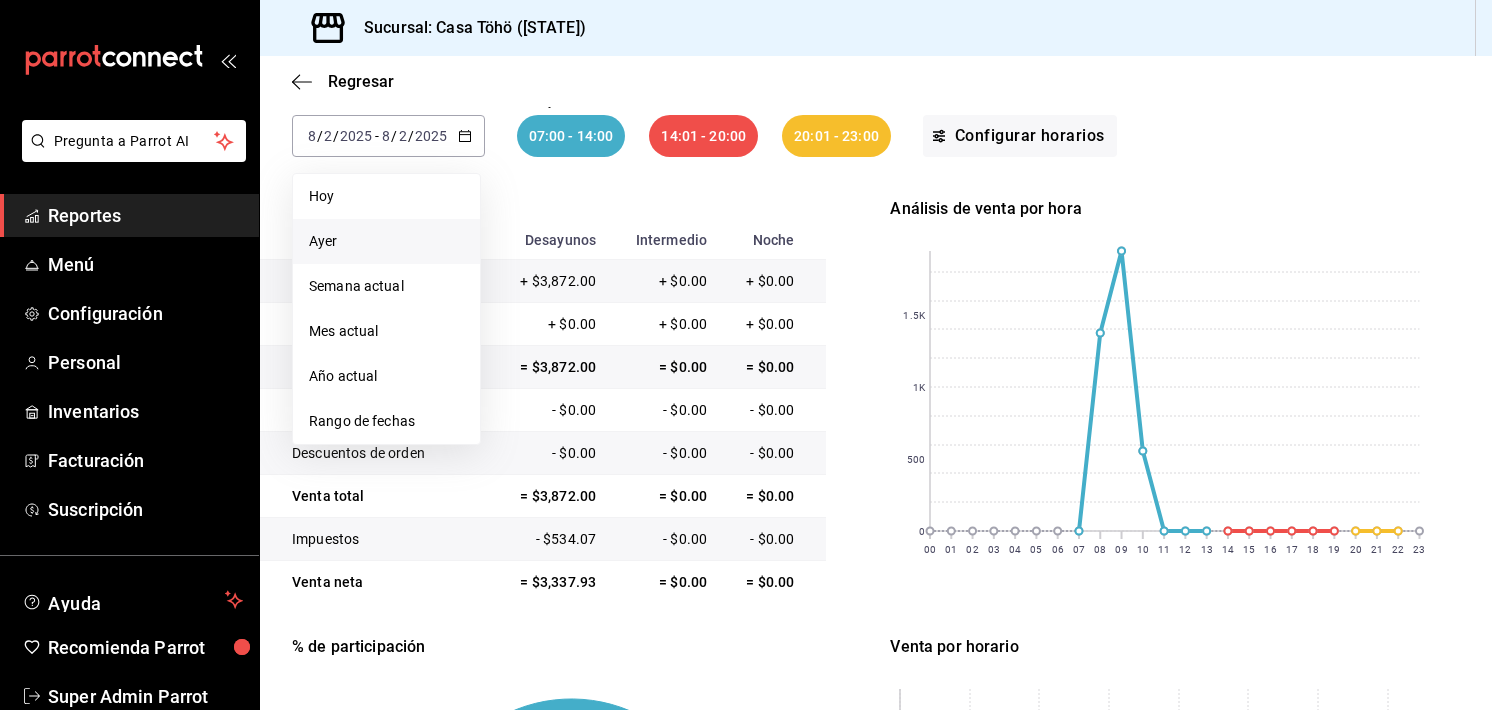 click on "Ayer" at bounding box center (386, 241) 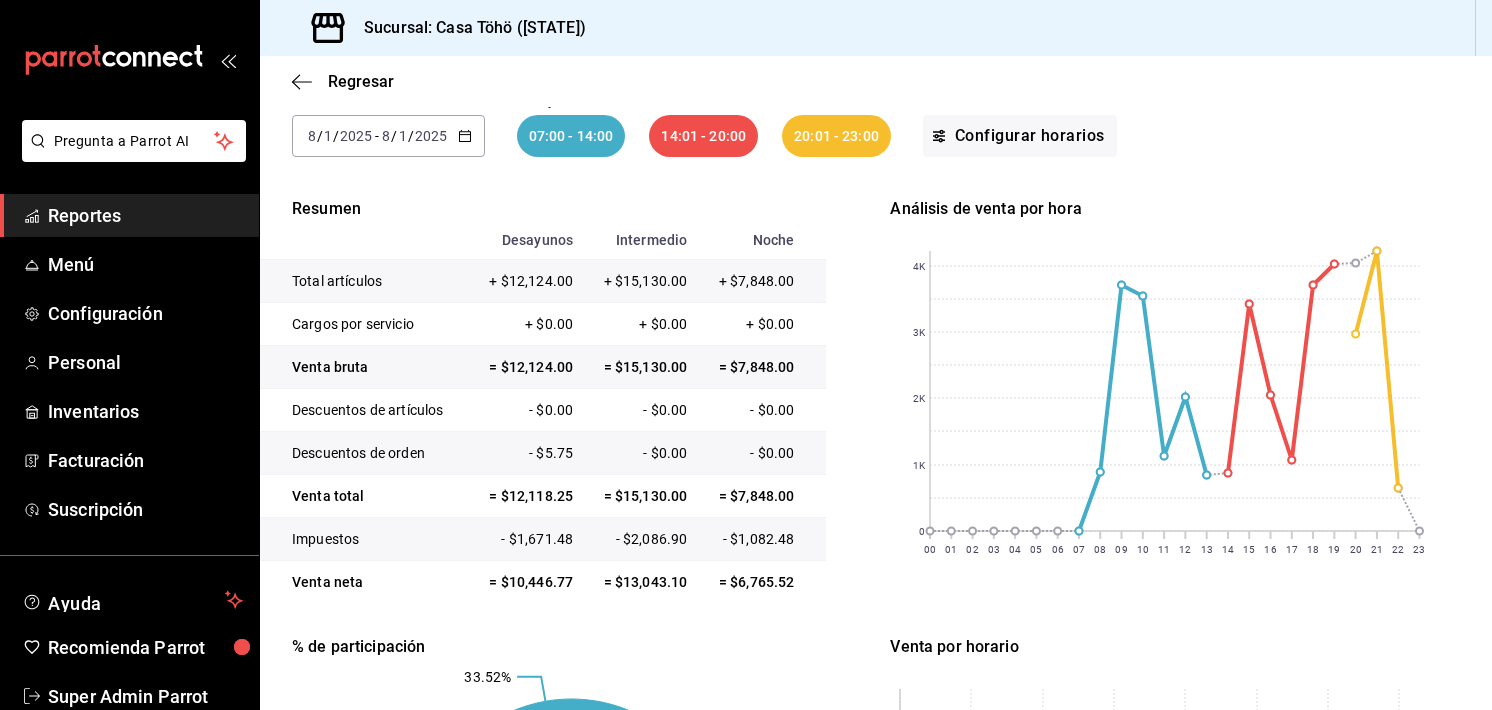 click on "Fecha 2025-08-01 8 / 1 / 2025 - 2025-08-01 8 / 1 / 2025 Desayunos 07:00 - 14:00 Intermedio 14:01 - 20:00 Noche 20:01 - 23:00 Configurar horarios" at bounding box center [876, 125] 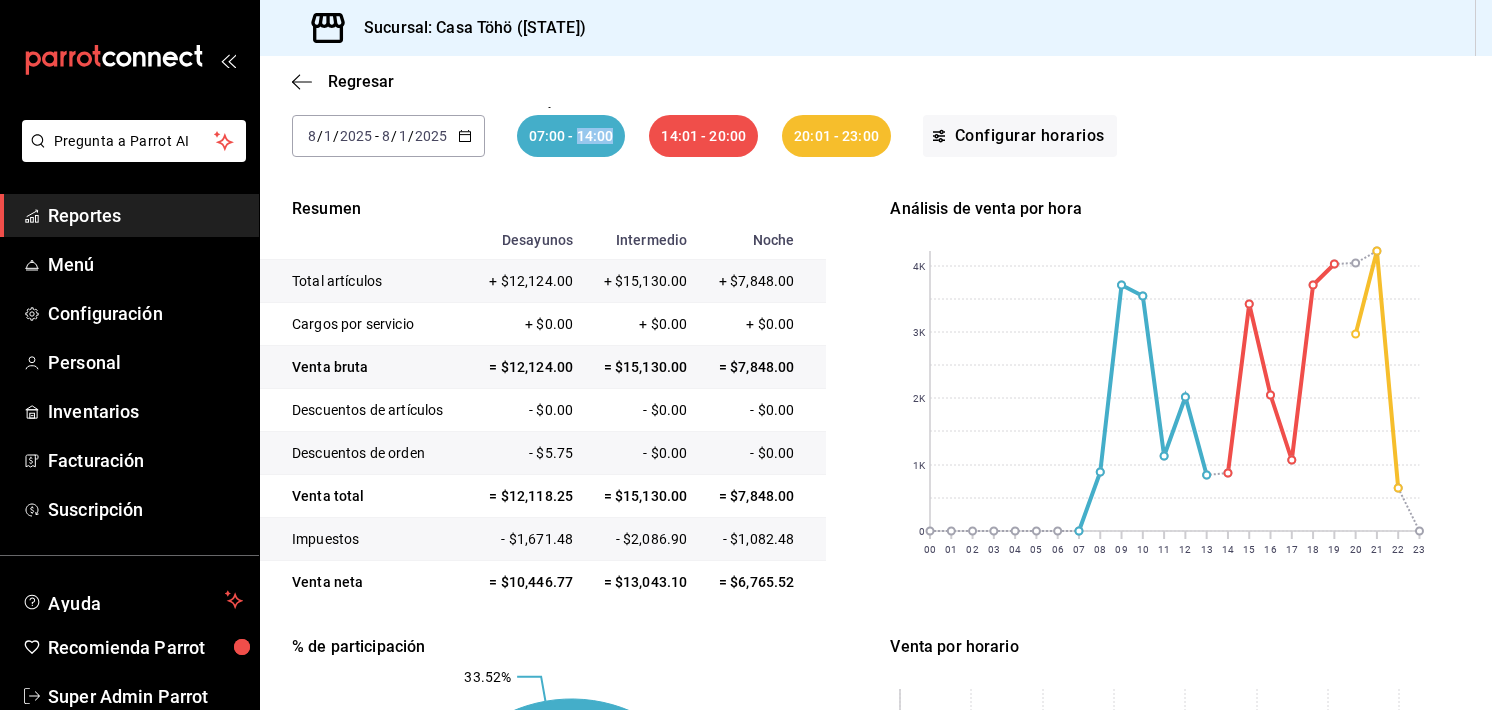 drag, startPoint x: 612, startPoint y: 134, endPoint x: 575, endPoint y: 136, distance: 37.054016 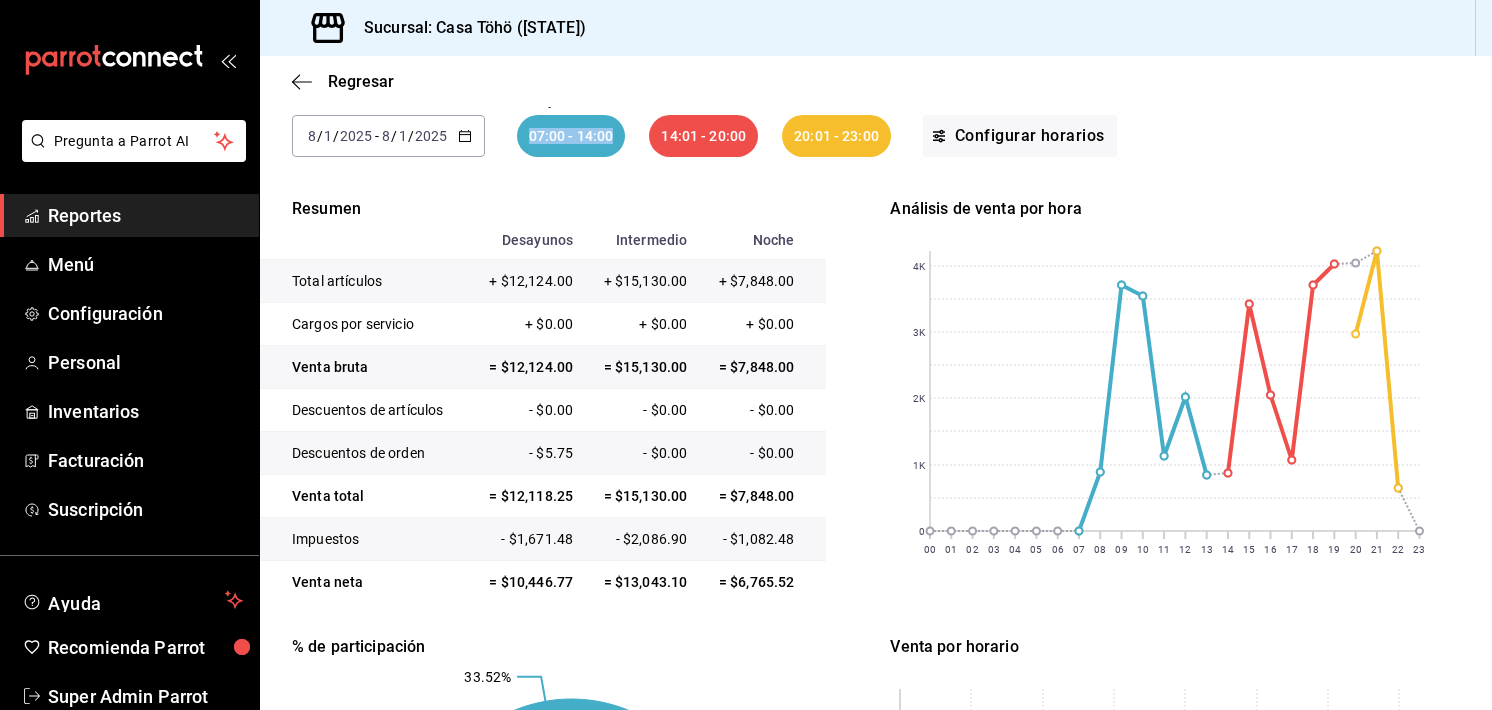 drag, startPoint x: 619, startPoint y: 141, endPoint x: 528, endPoint y: 144, distance: 91.04944 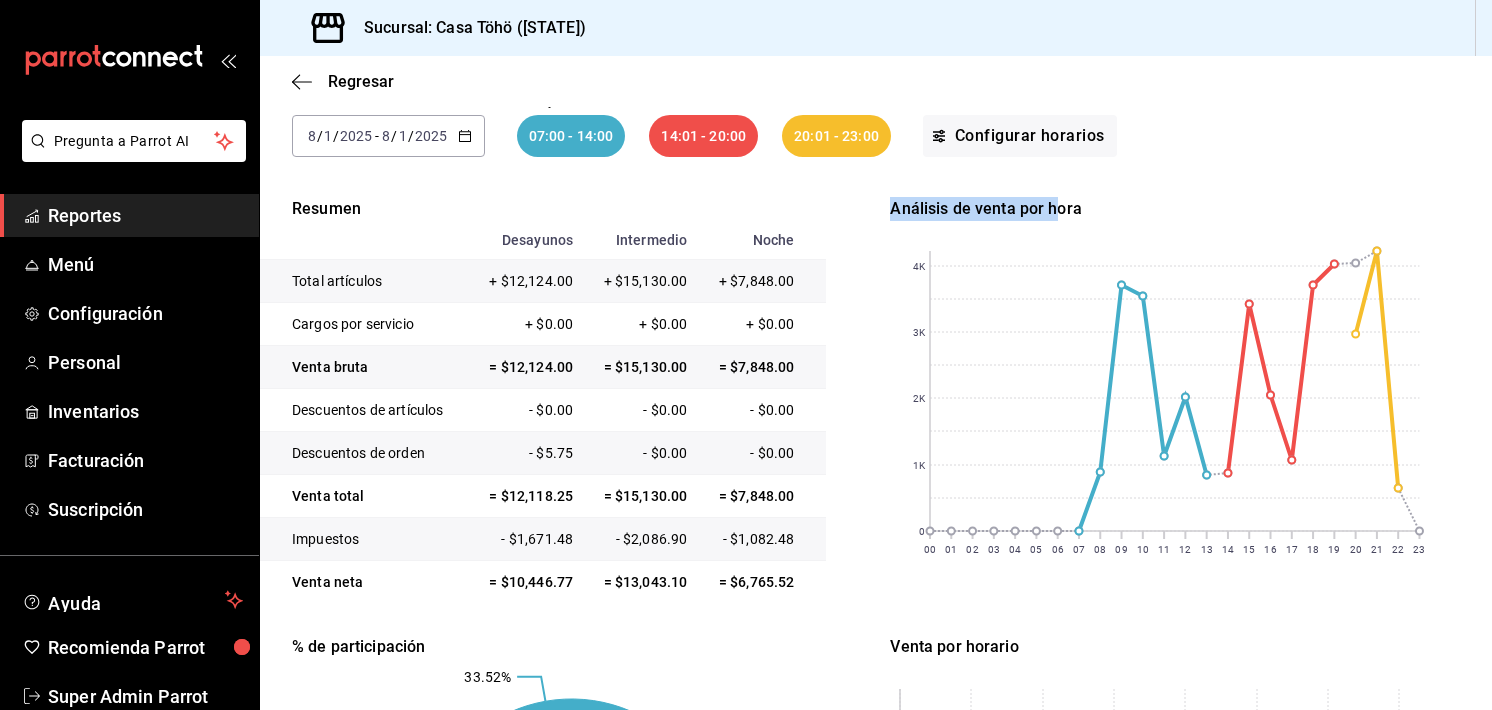 drag, startPoint x: 1050, startPoint y: 213, endPoint x: 874, endPoint y: 210, distance: 176.02557 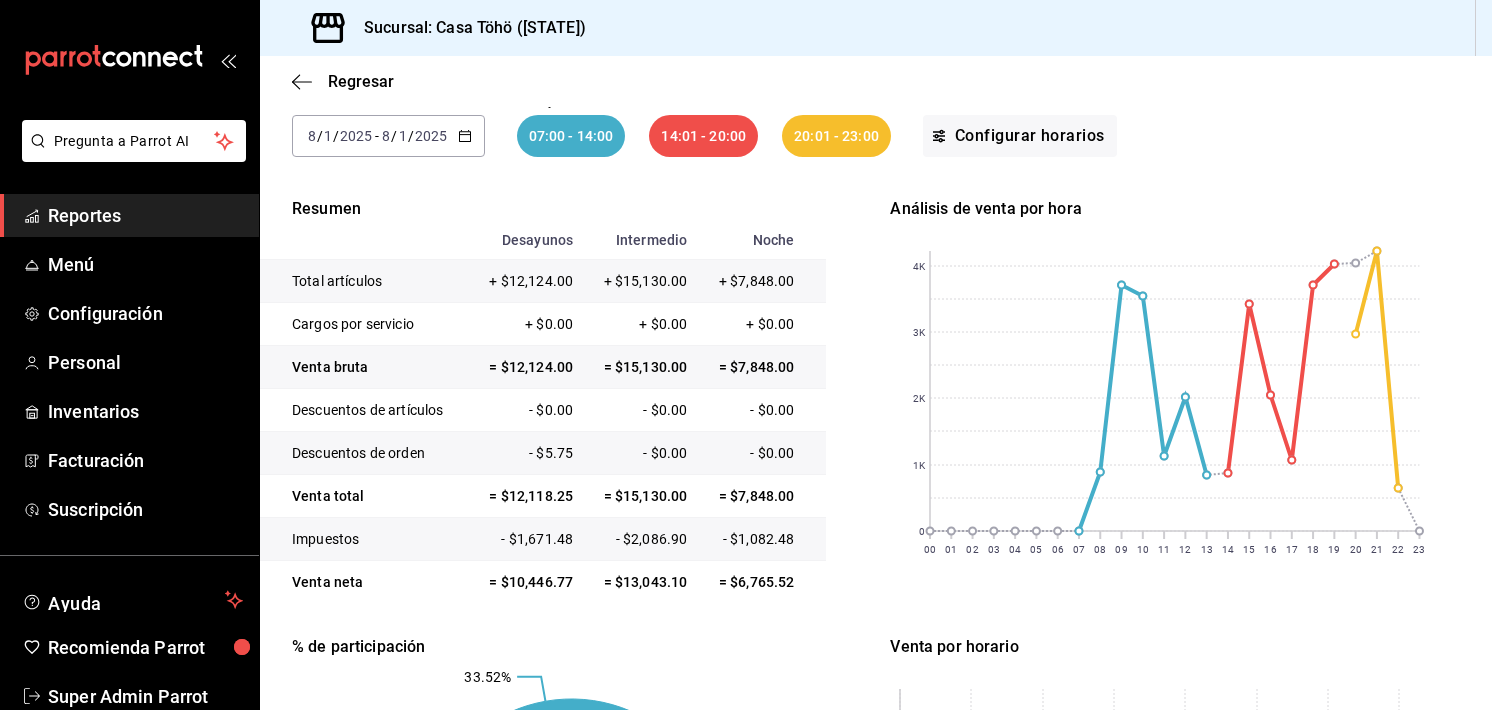 click on "Análisis de venta por hora" at bounding box center (1173, 209) 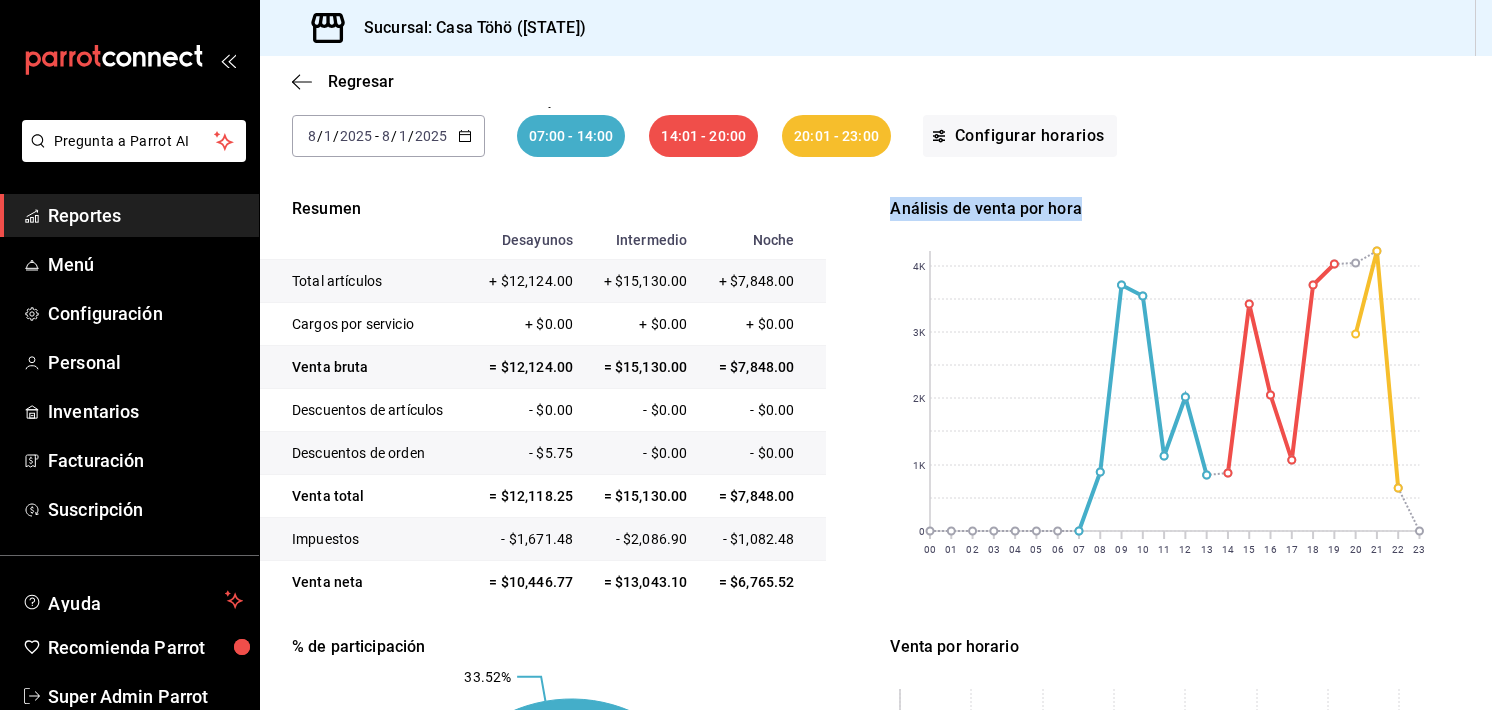 drag, startPoint x: 1094, startPoint y: 205, endPoint x: 878, endPoint y: 209, distance: 216.03703 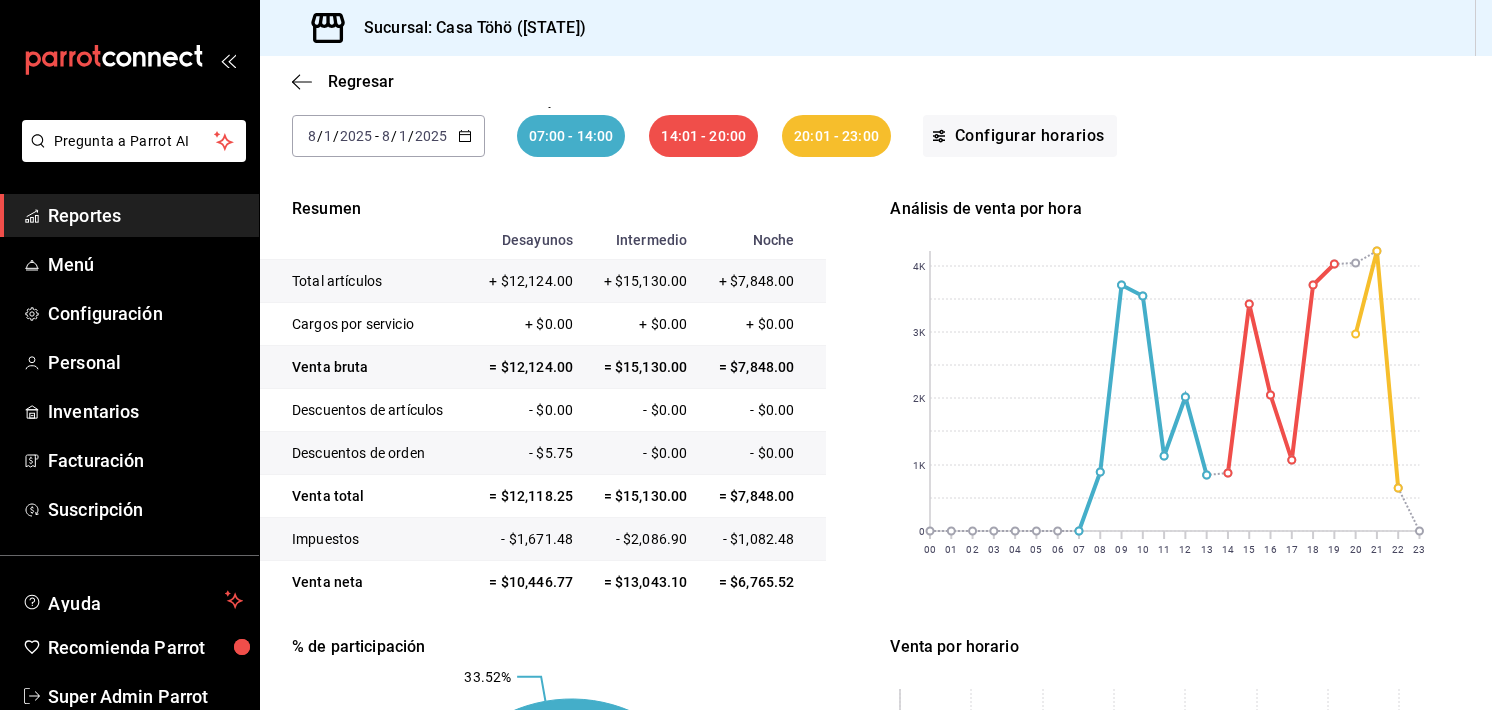 click on "Resumen" at bounding box center [543, 209] 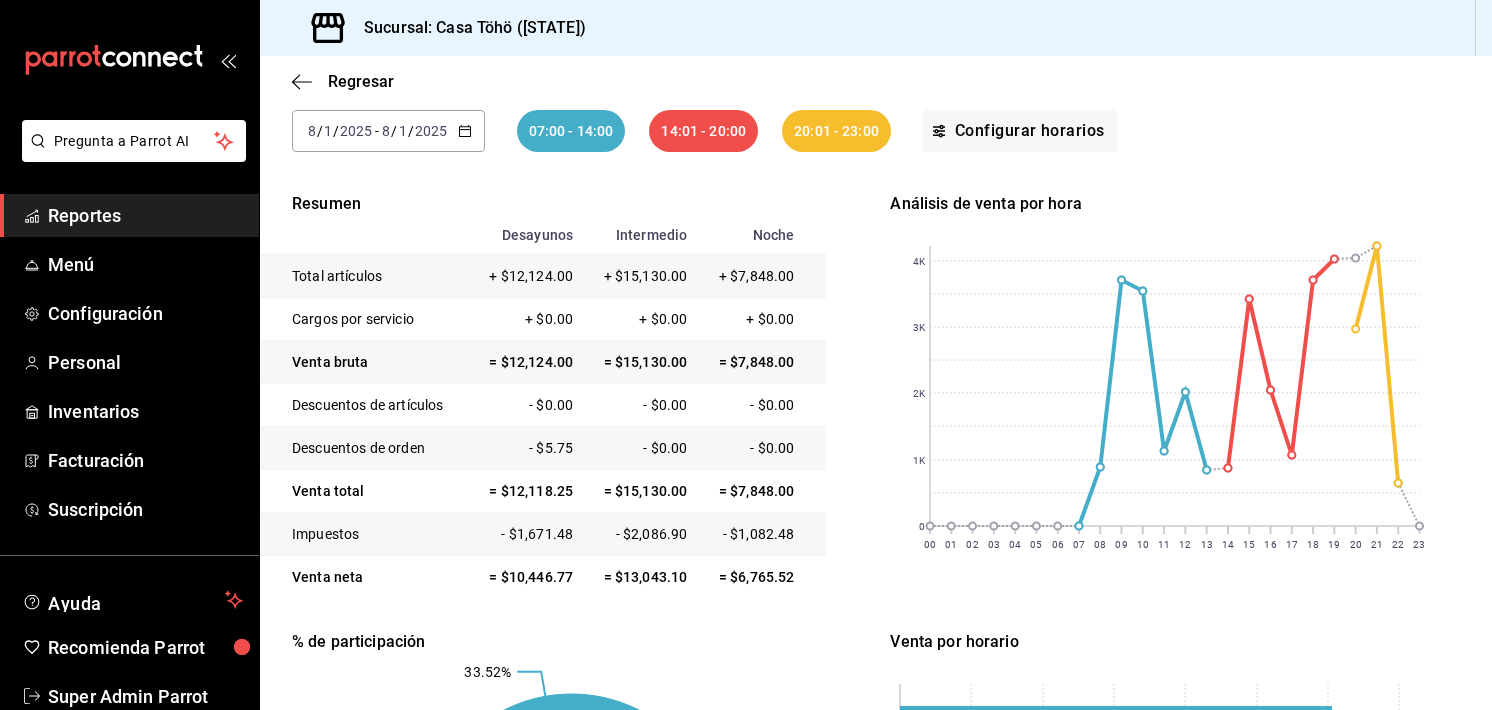 scroll, scrollTop: 115, scrollLeft: 0, axis: vertical 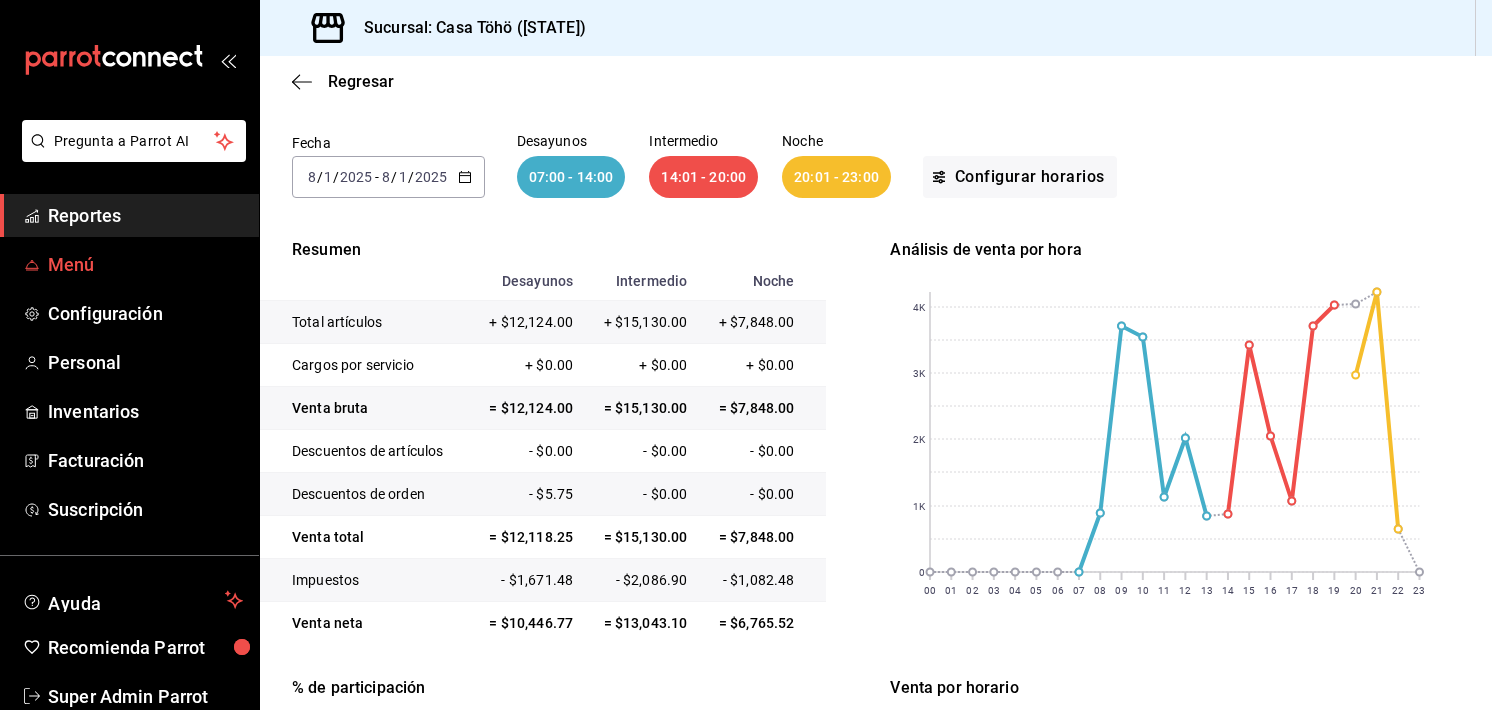 click on "Menú" at bounding box center (145, 264) 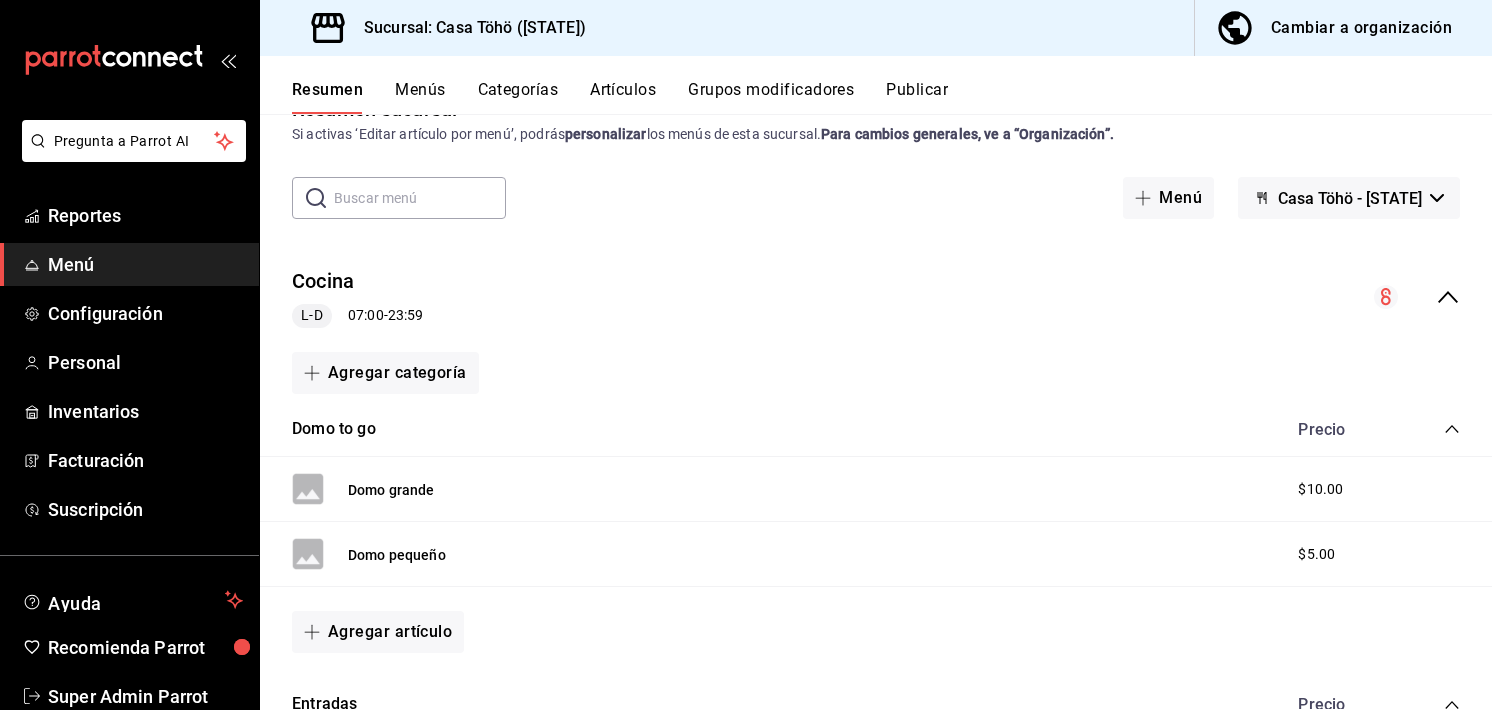 scroll, scrollTop: 51, scrollLeft: 0, axis: vertical 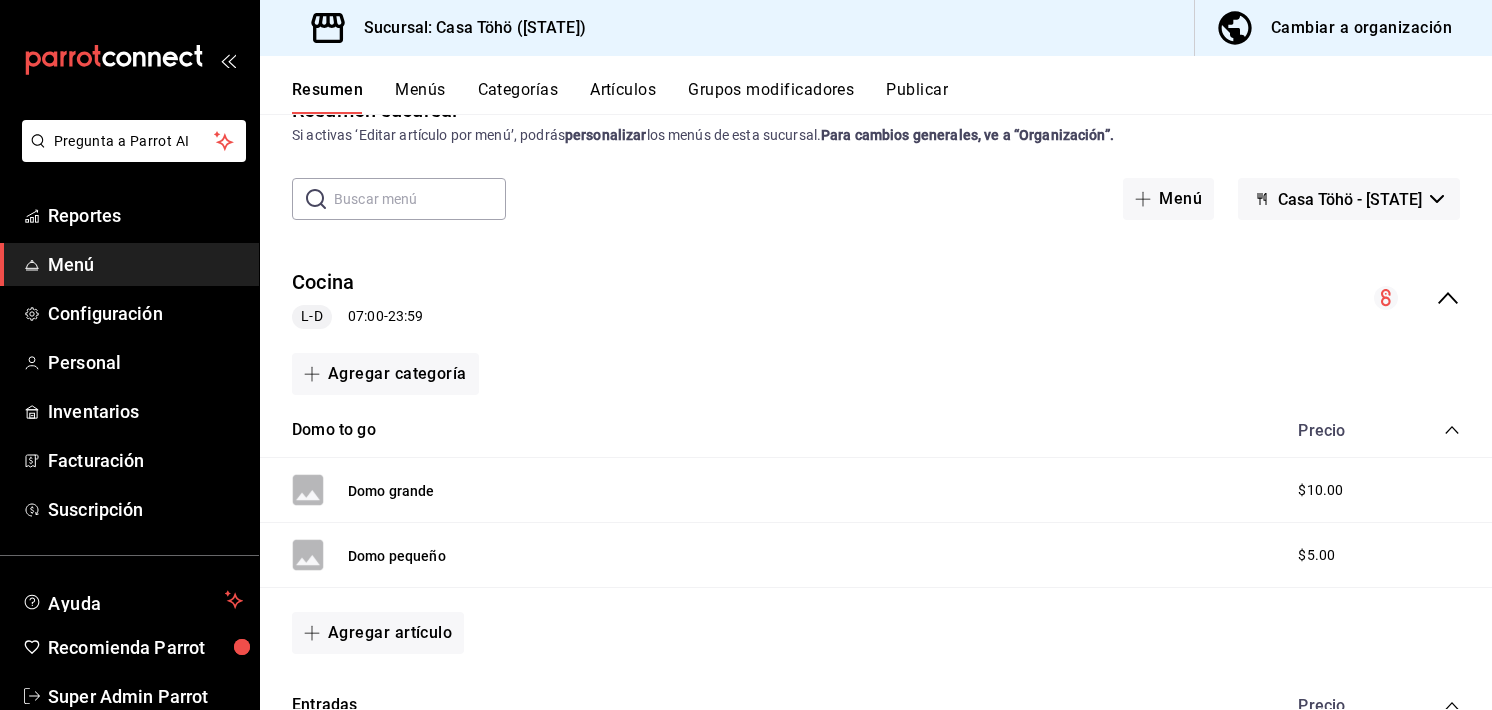 click on "Resumen sucursal Si activas ‘Editar artículo por menú’, podrás  personalizar  los menús de esta sucursal.  Para cambios generales, ve a “Organización”. ​ ​ Menú Casa Töhö - Hgo Cocina L-D 07:00  -  23:59 Agregar categoría Domo to go Precio Domo grande $10.00 Domo pequeño $5.00 Agregar artículo Entradas Precio Tostadas Ceviche Proteina -  Mariscos $90.00 Guacamole Extra Pork Belly $100.00 Queso Fundido Extra de Queso Fundido $60.00 Agregar artículo Especialidades Precio Agregar artículo Postres Precio Agregar artículo Pizza Precio Agregar artículo Hamburguesas y Doggos Precio Agregar artículo Parrilla Precio Agregar artículo Cerdo Precio Agregar artículo Mariscos Precio Agregar artículo Aves Precio Agregar artículo Pastas Precio Agregar artículo Cremas, Sopas, Caldos Precio Agregar artículo Ensaladas Precio Agregar artículo Desayunos Precio Agregar artículo Cafetería L-D 07:00  -  23:59 Agregar categoría Bar L-D 07:00  -  23:59 Agregar categoría Bebidas y Vinos L-D 07:00" at bounding box center (876, 376) 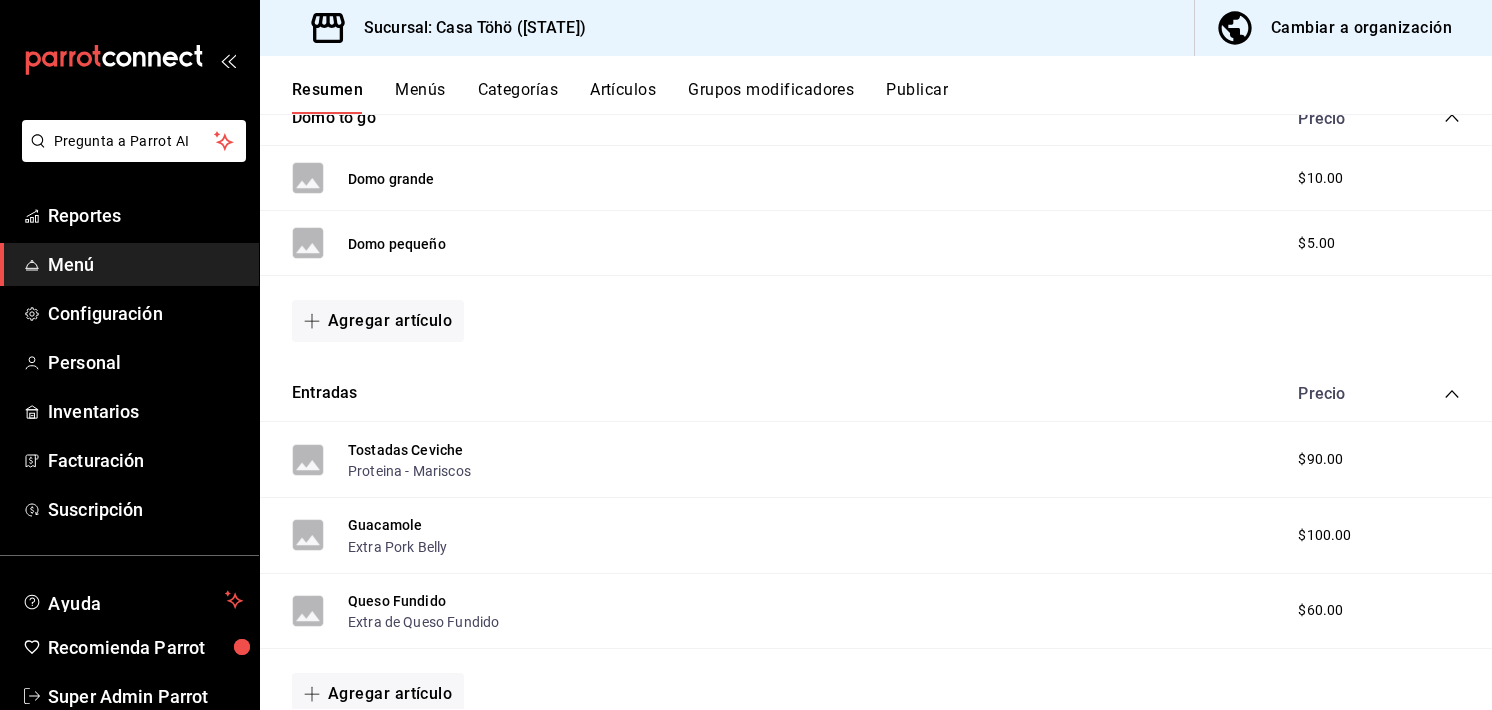 scroll, scrollTop: 368, scrollLeft: 0, axis: vertical 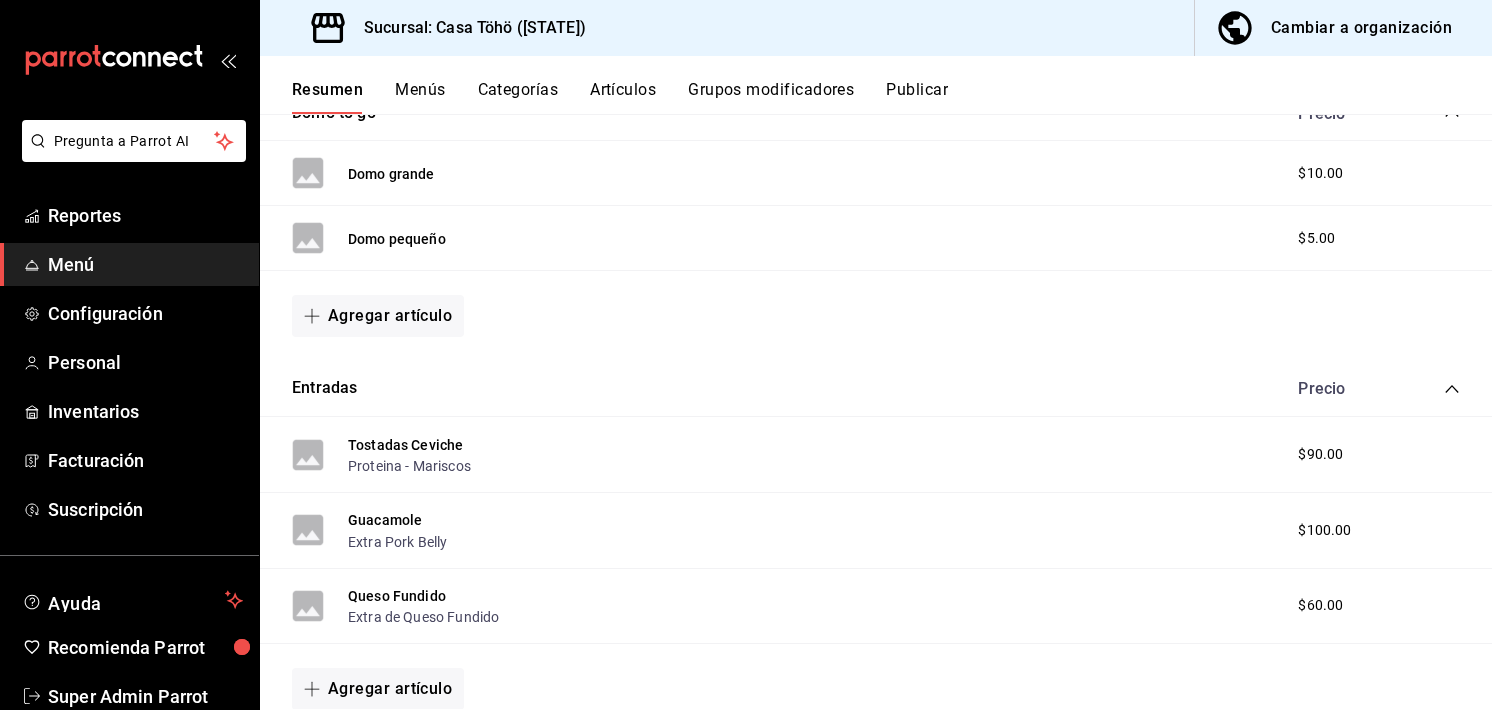 click on "Domo pequeño $5.00" at bounding box center (876, 238) 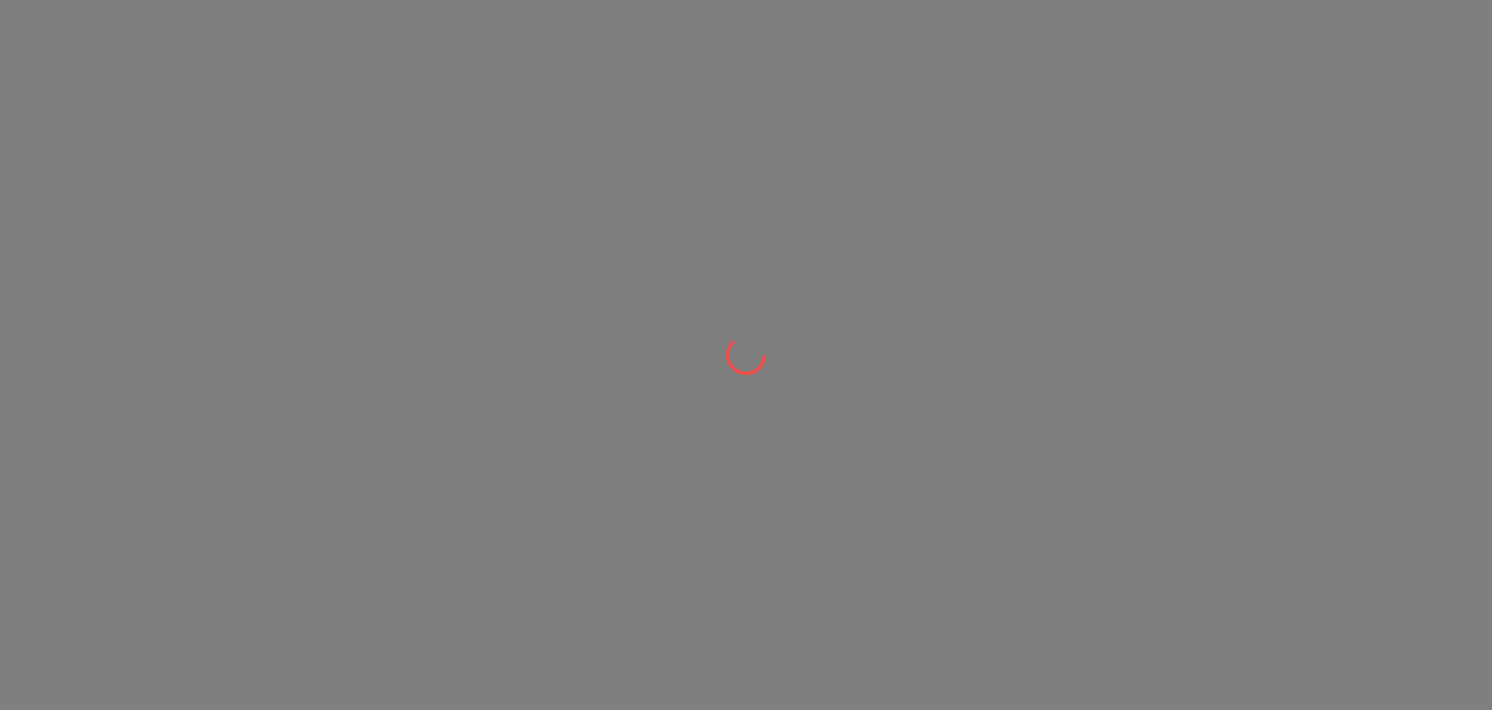 scroll, scrollTop: 0, scrollLeft: 0, axis: both 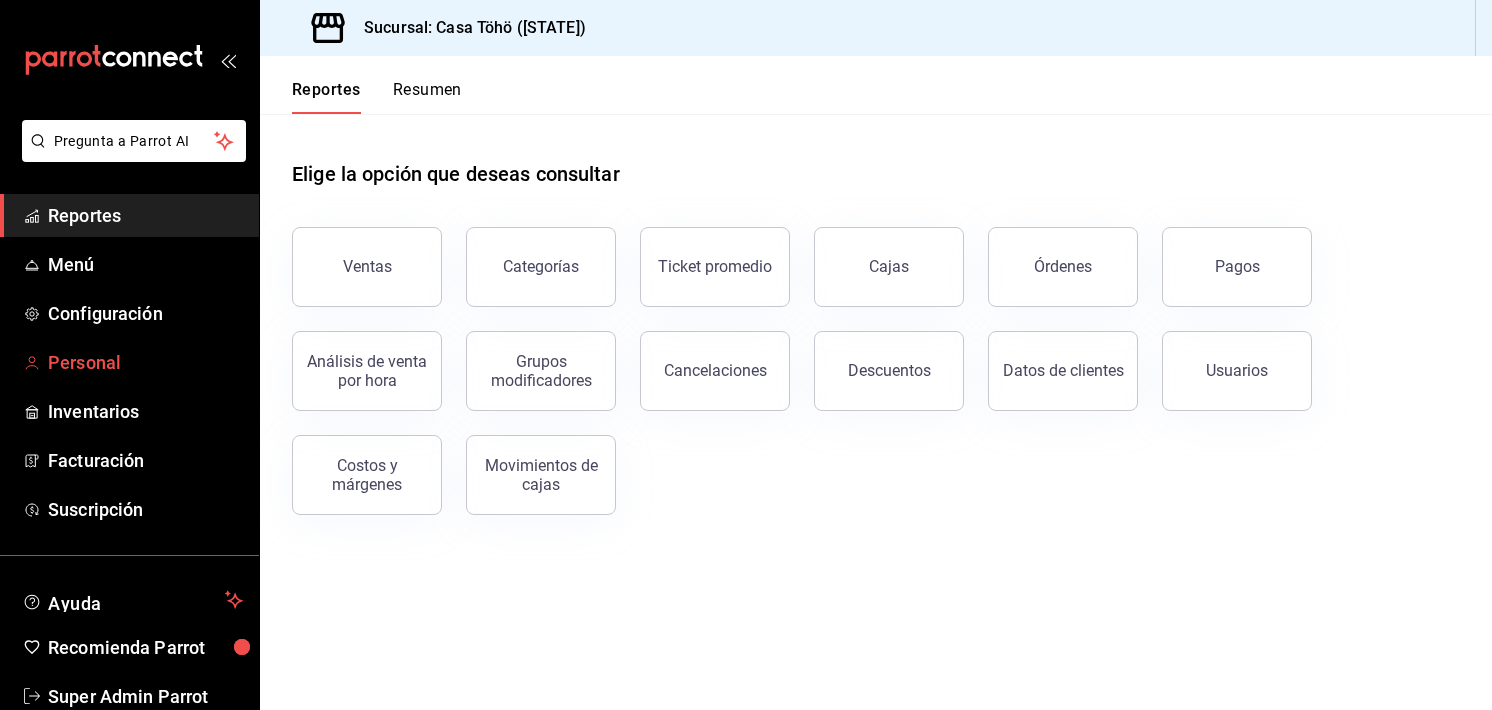 click on "Personal" at bounding box center (145, 362) 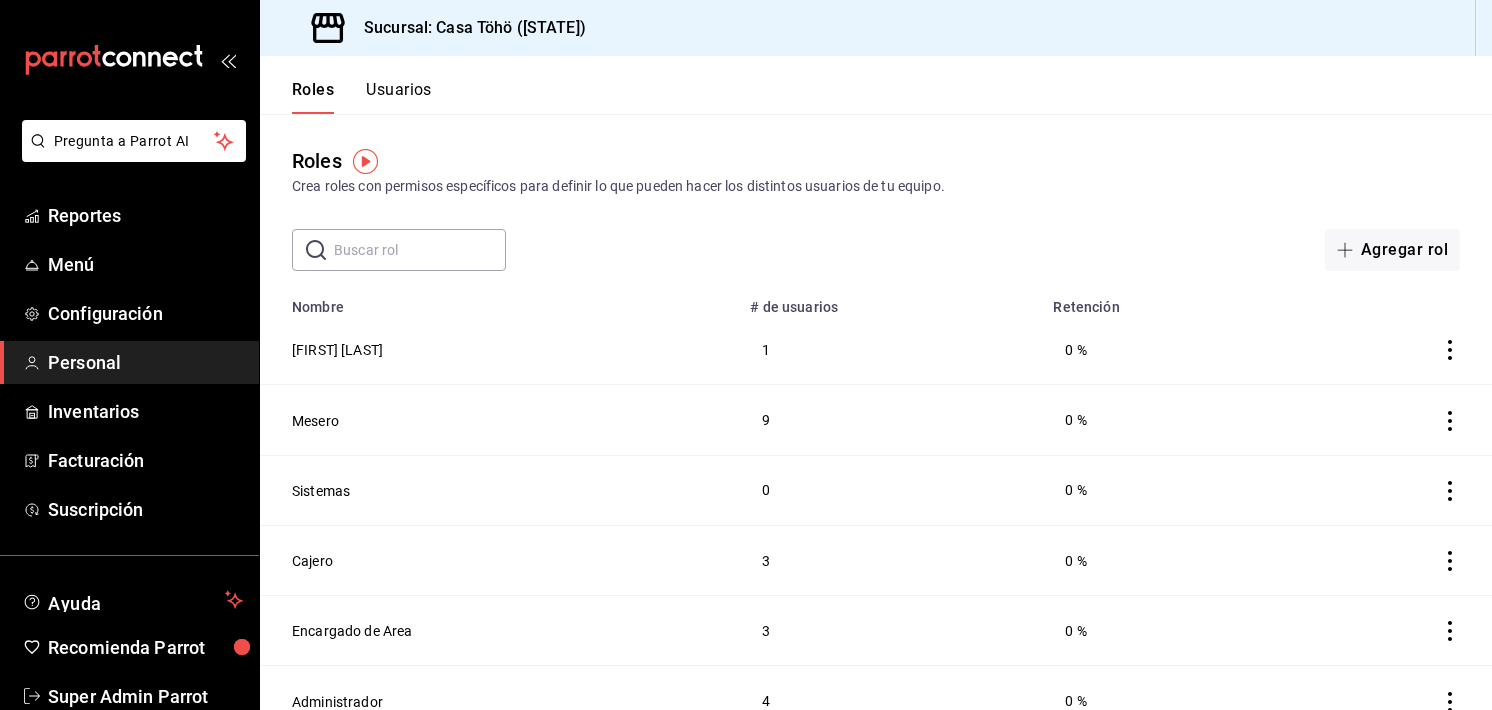 click on "Crea roles con permisos específicos para definir lo que pueden hacer los distintos usuarios de tu equipo." at bounding box center (876, 186) 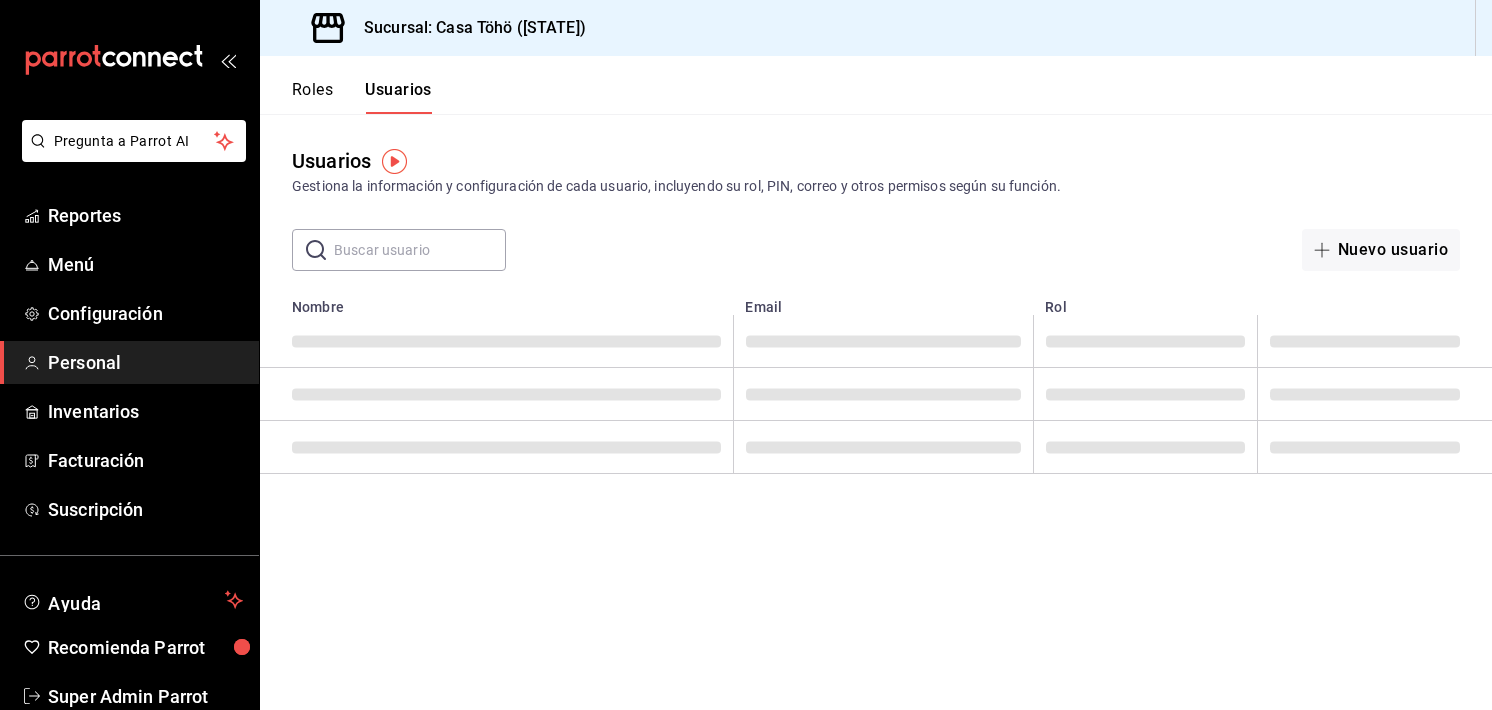 drag, startPoint x: 347, startPoint y: 221, endPoint x: 355, endPoint y: 257, distance: 36.878178 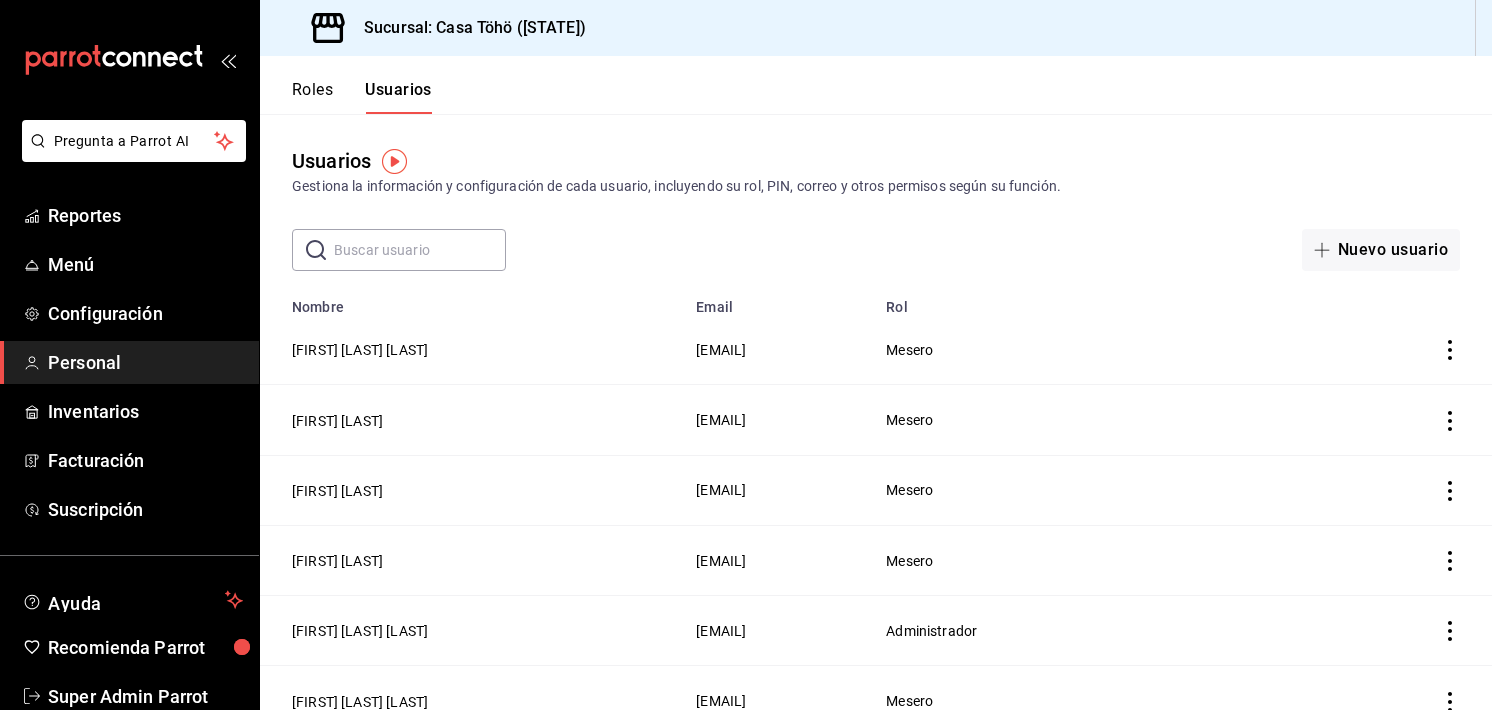 click on "​ ​ Nuevo usuario" at bounding box center [876, 250] 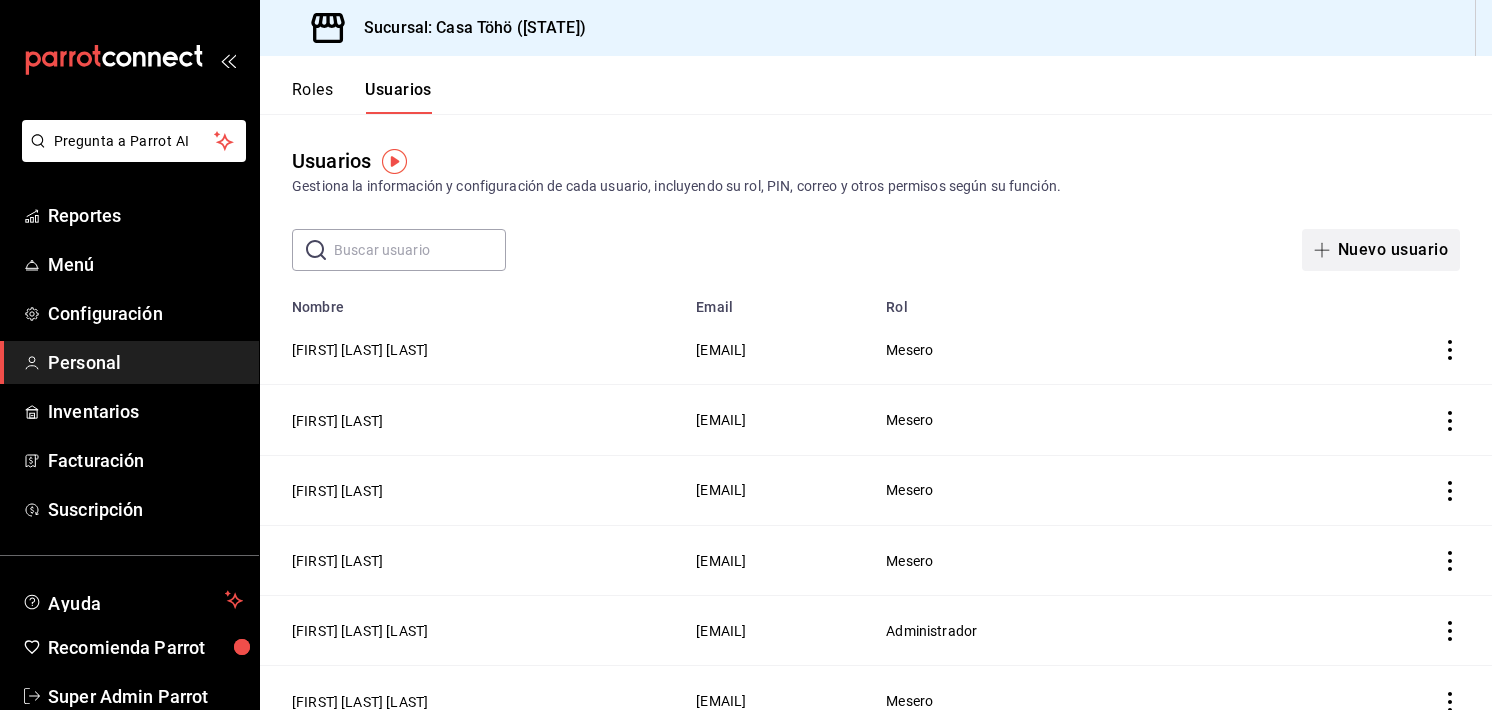click 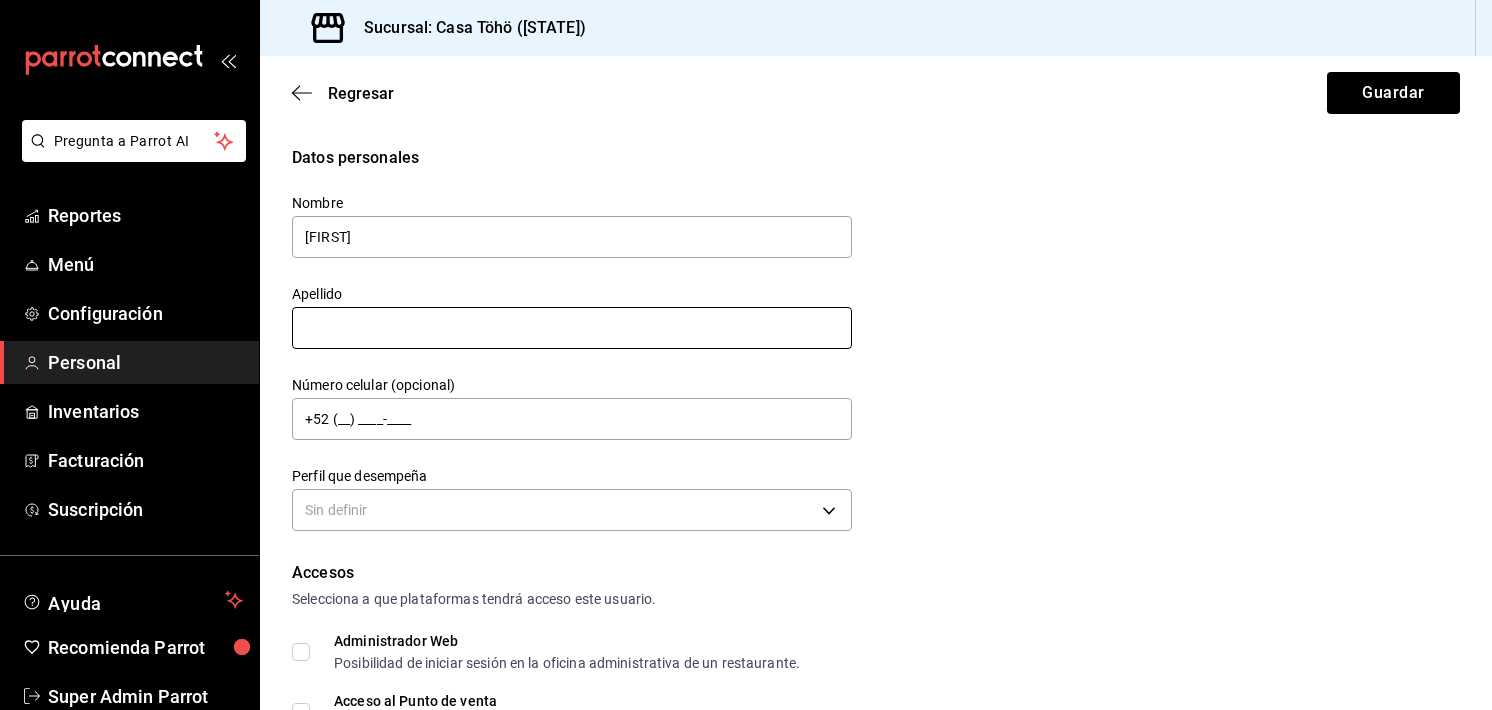 type on "[FIRST]" 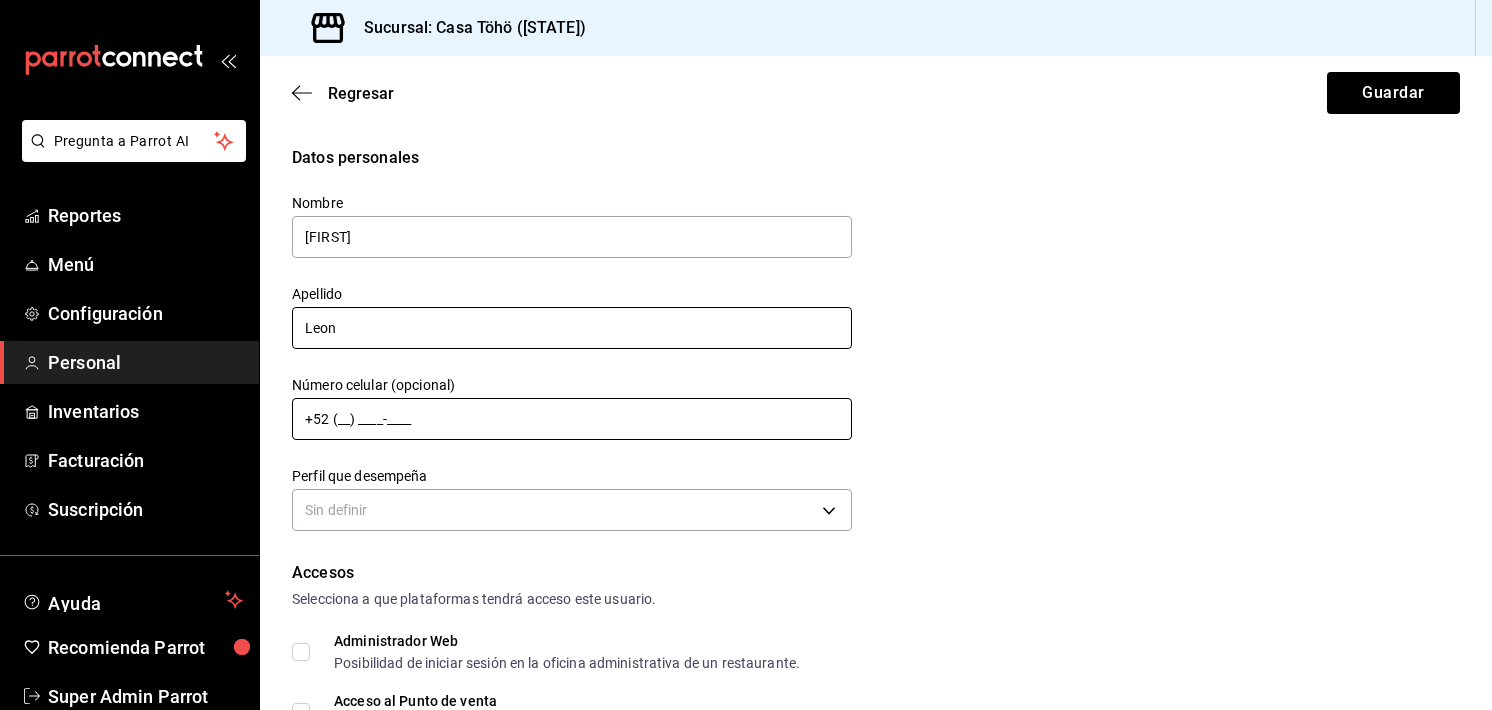 type on "Leon" 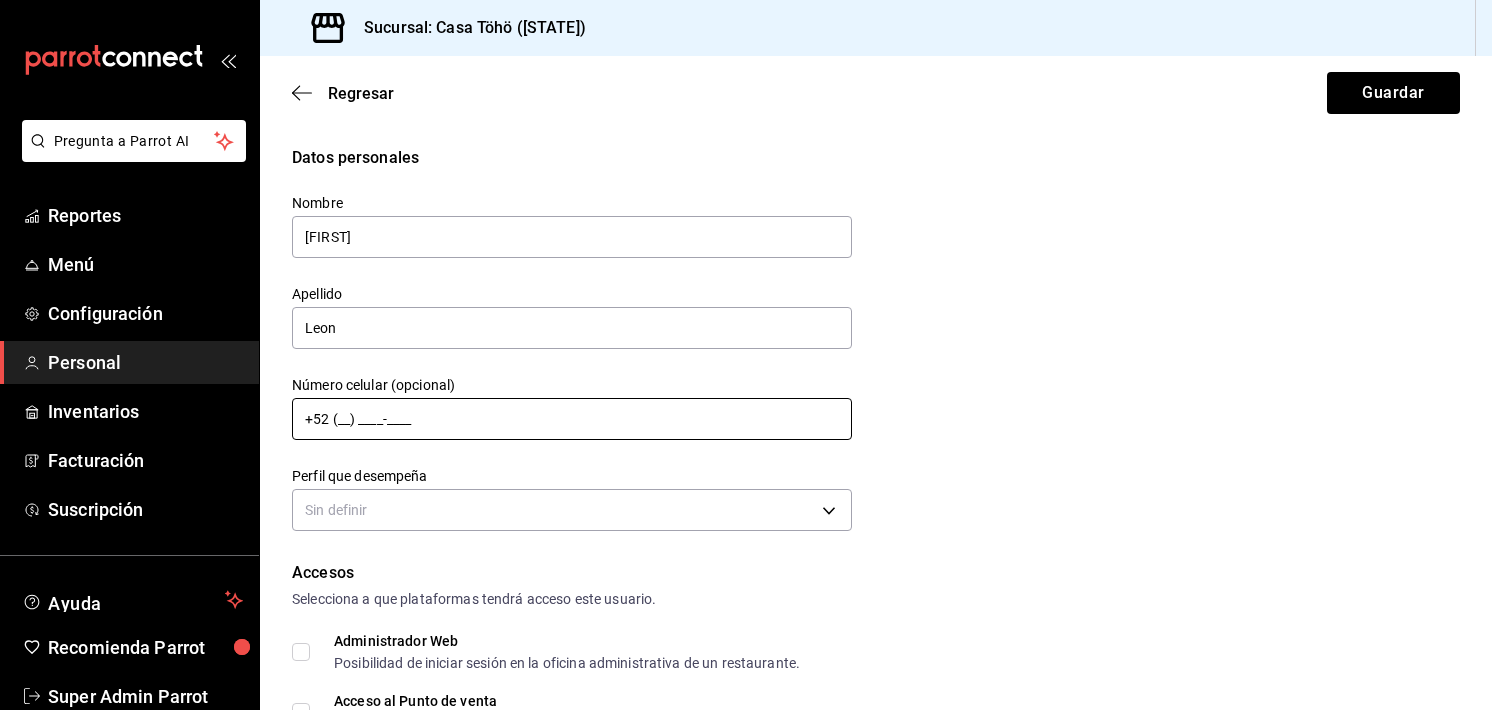 click on "+52 (__) ____-____" at bounding box center (572, 419) 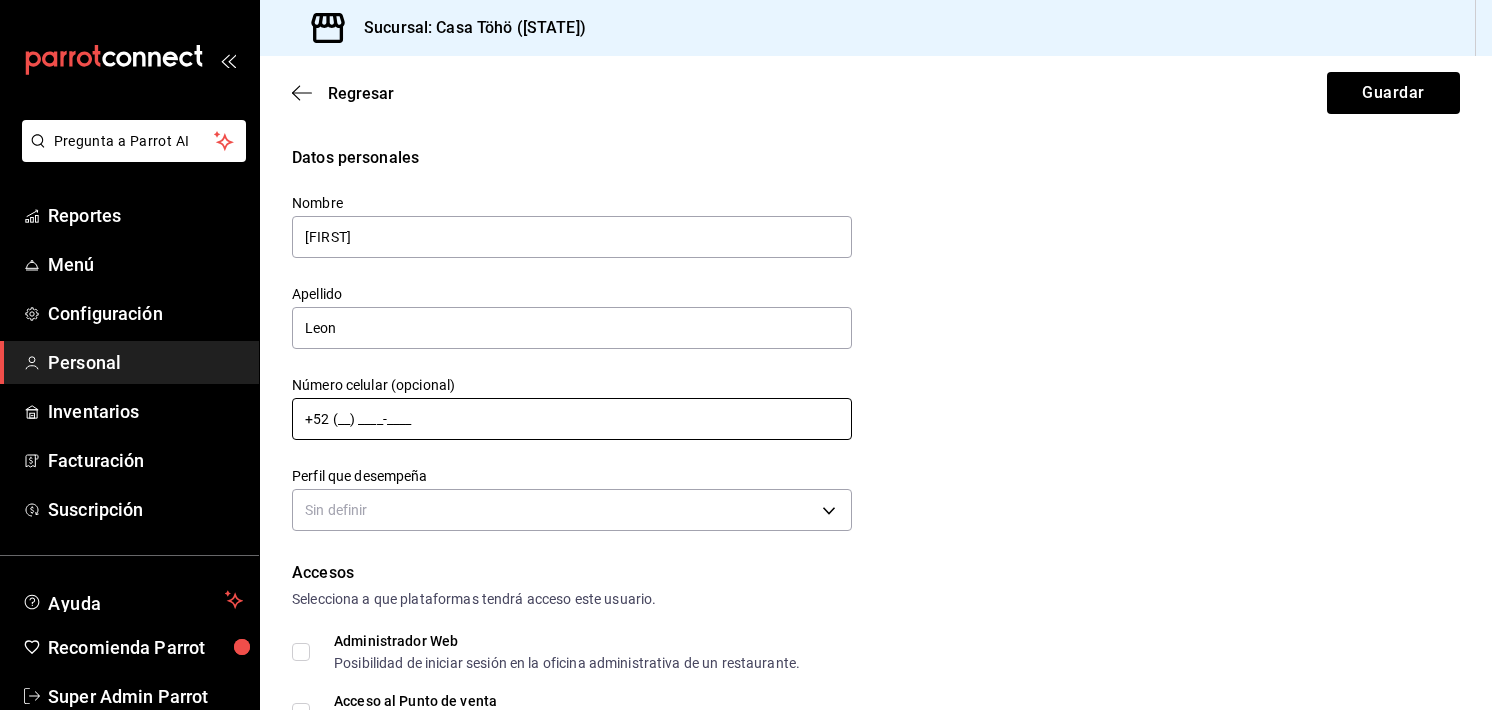 click on "+52 (__) ____-____" at bounding box center [572, 419] 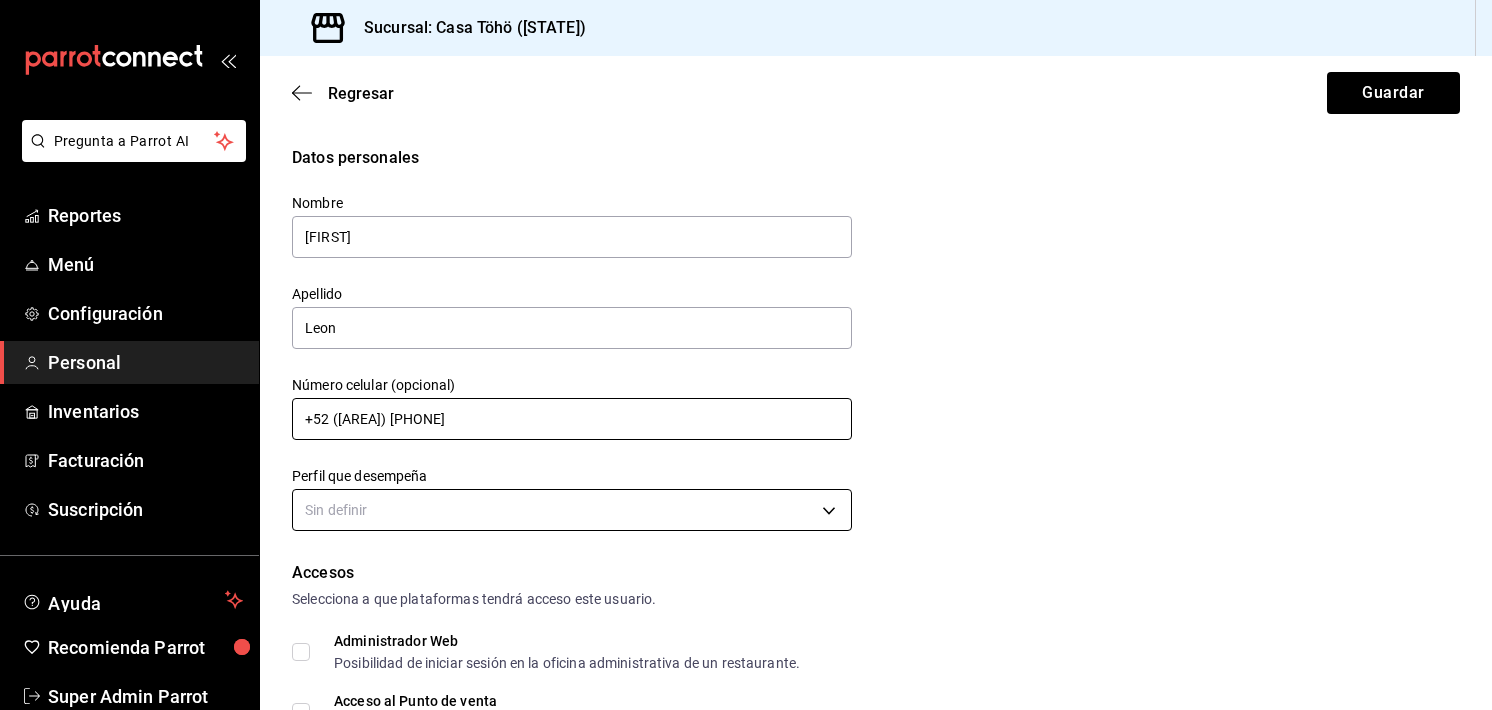 type on "+52 ([AREA]) [PHONE]" 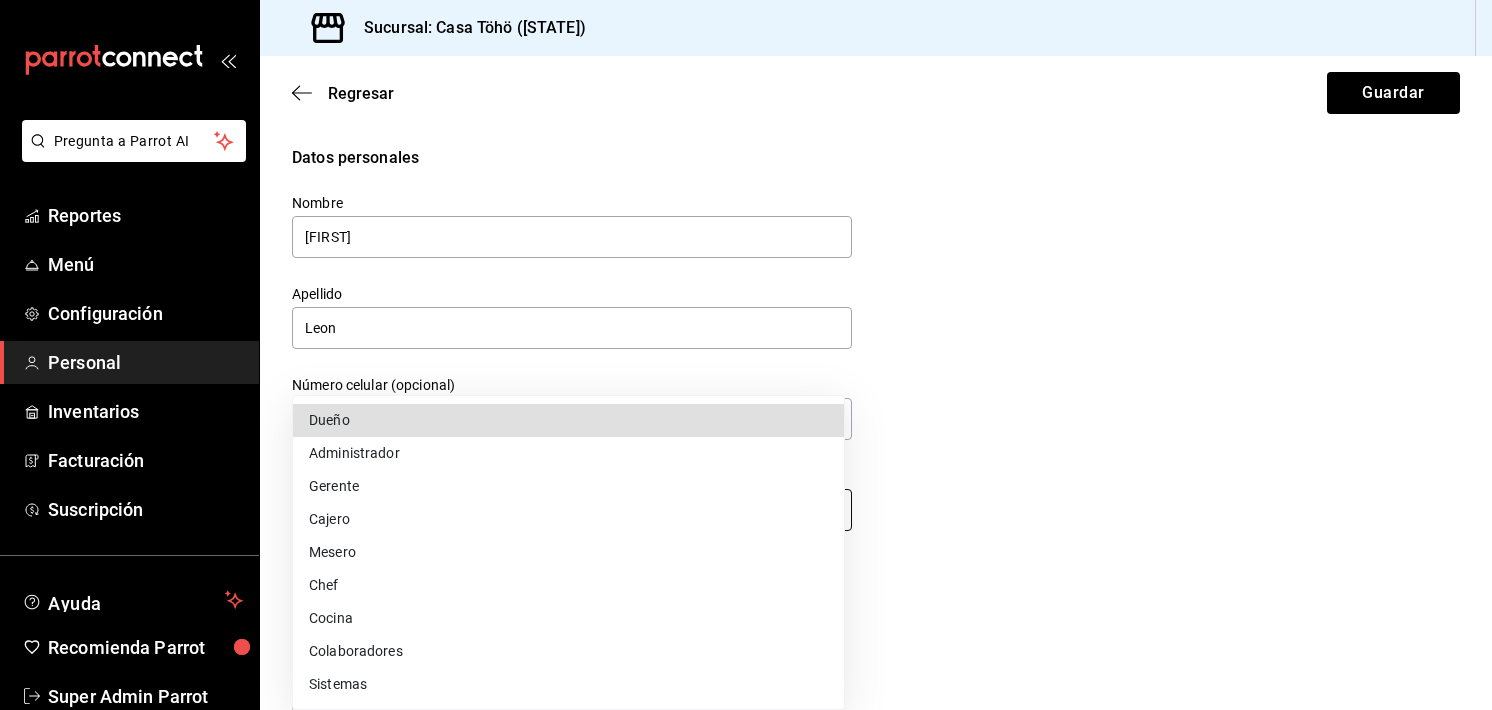 click on "Datos personales Nombre [FIRST] Apellido [LAST] Número celular (opcional) +52 ([AREA]) [PHONE] Perfil que desempeña Sin definir Accesos Selecciona a que plataformas tendrá acceso este usuario. Administrador Web Posibilidad de iniciar sesión en la oficina administrativa de un restaurante.  Acceso al Punto de venta Posibilidad de autenticarse en el POS mediante PIN.  Iniciar sesión en terminal (correo electrónico o QR) Los usuarios podrán iniciar sesión y aceptar términos y condiciones en la terminal. Acceso uso de terminal Los usuarios podrán acceder y utilizar la terminal para visualizar y procesar pagos de sus órdenes. Correo electrónico Se volverá obligatorio al tener ciertos accesos activados. Contraseña Contraseña Contraseña Contraseña PIN [PIN] ​" at bounding box center [746, 355] 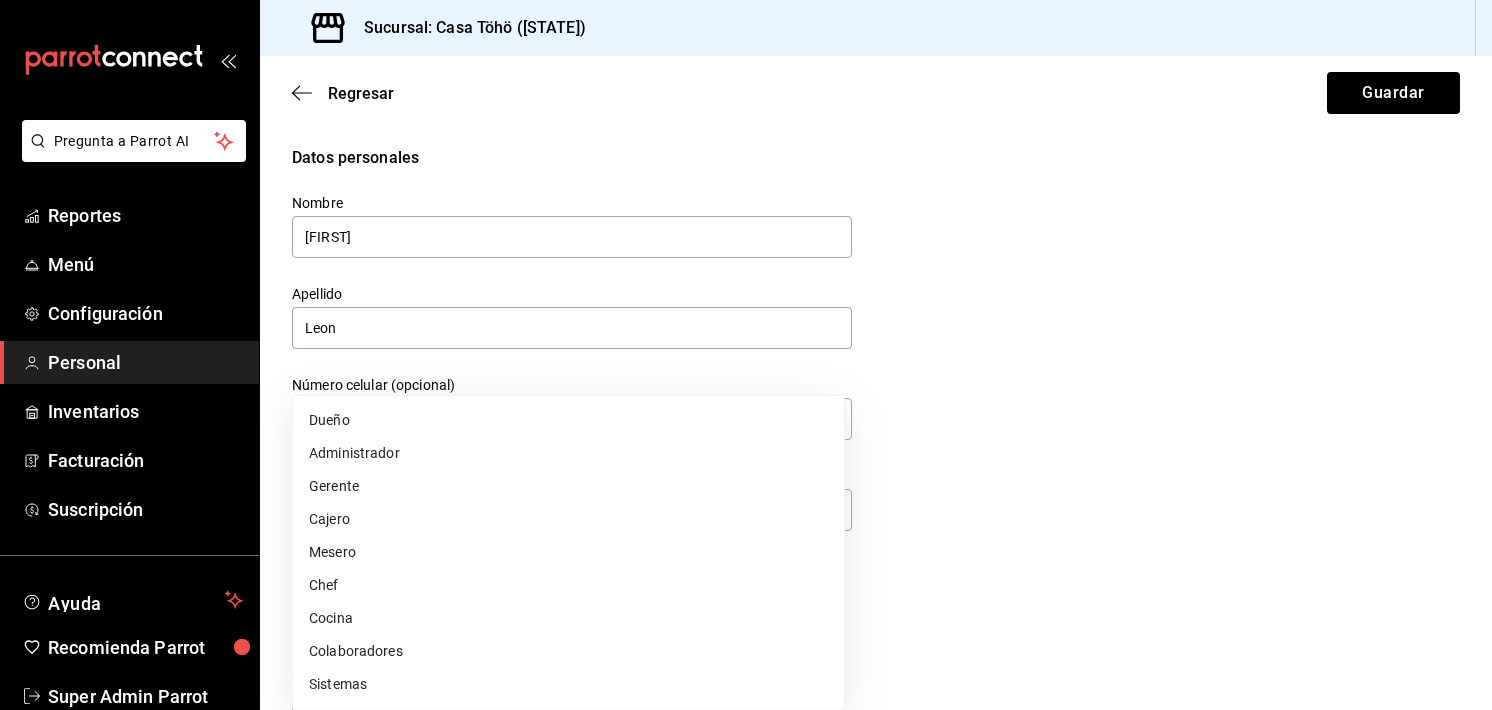click at bounding box center (746, 355) 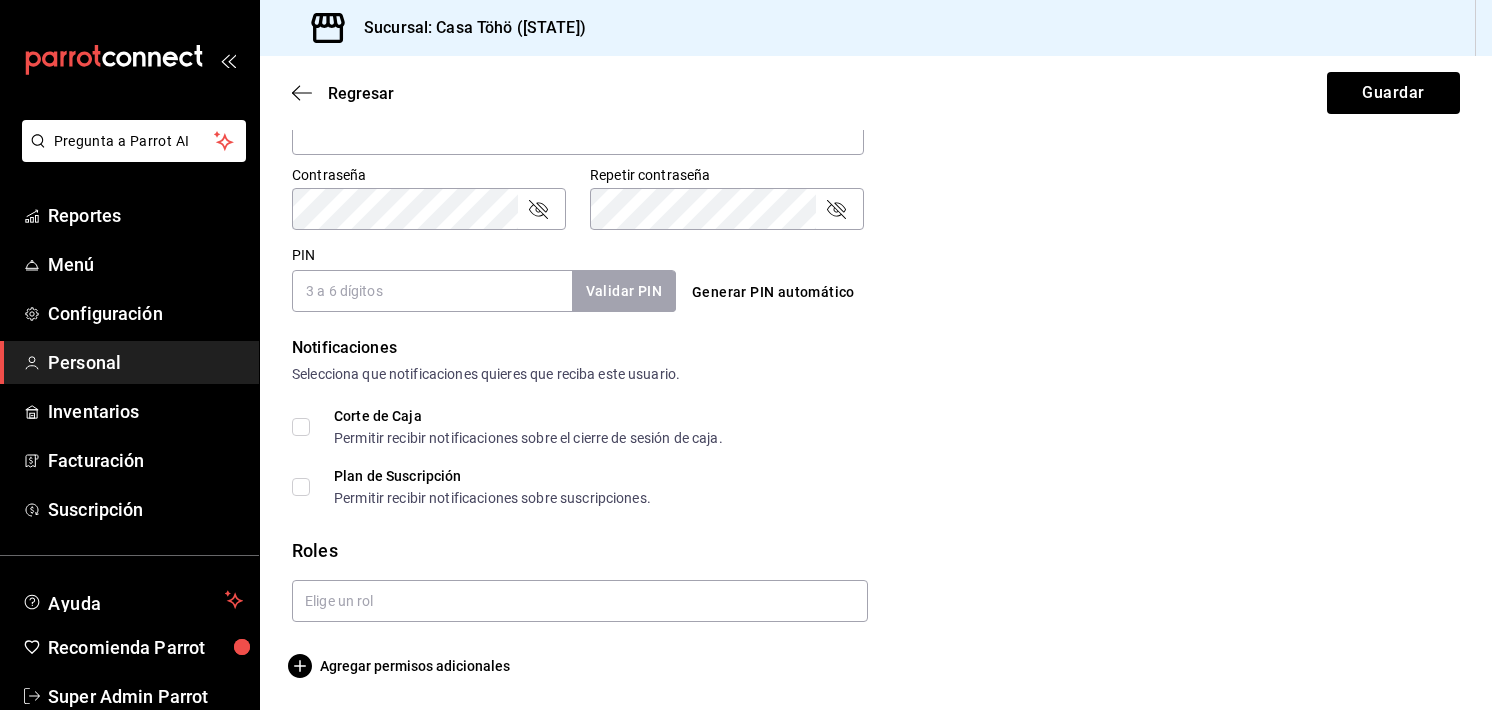 scroll, scrollTop: 828, scrollLeft: 0, axis: vertical 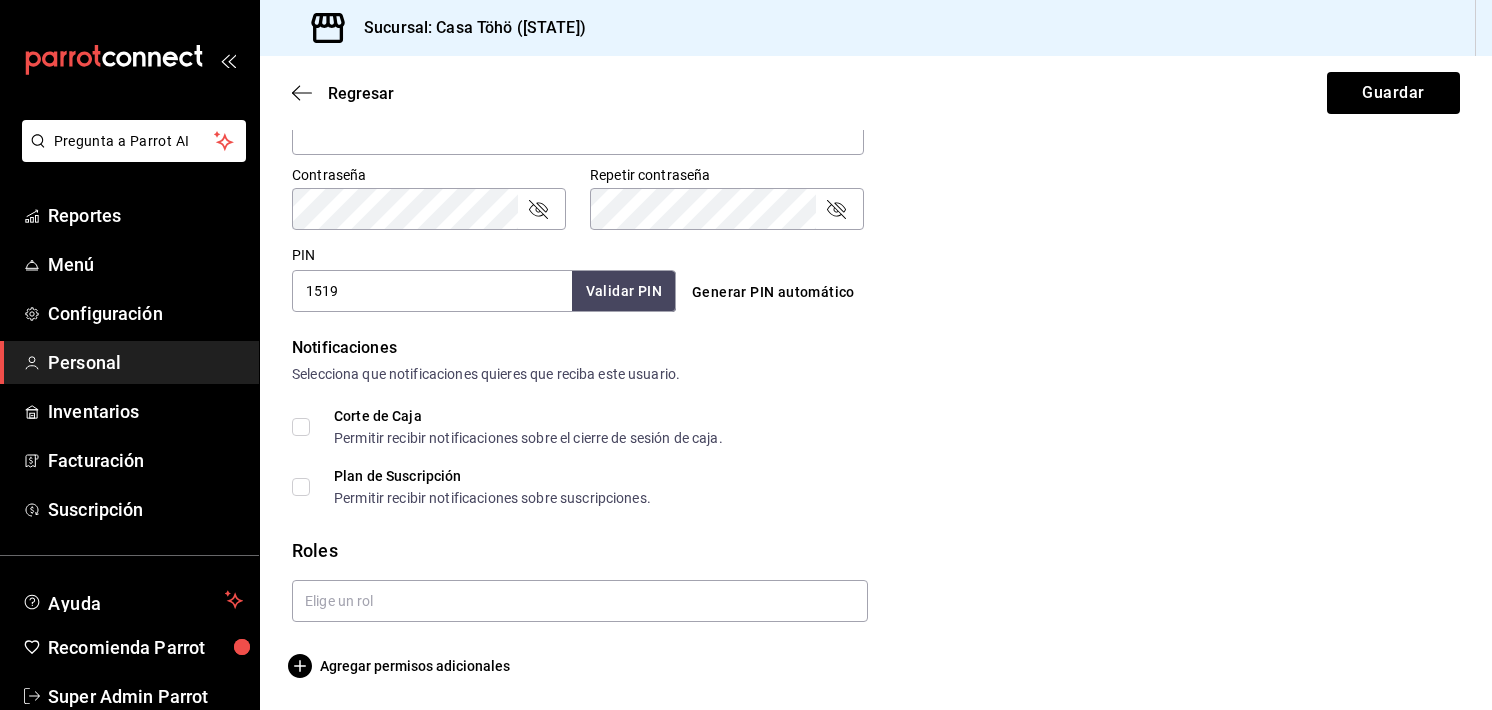 type on "1519" 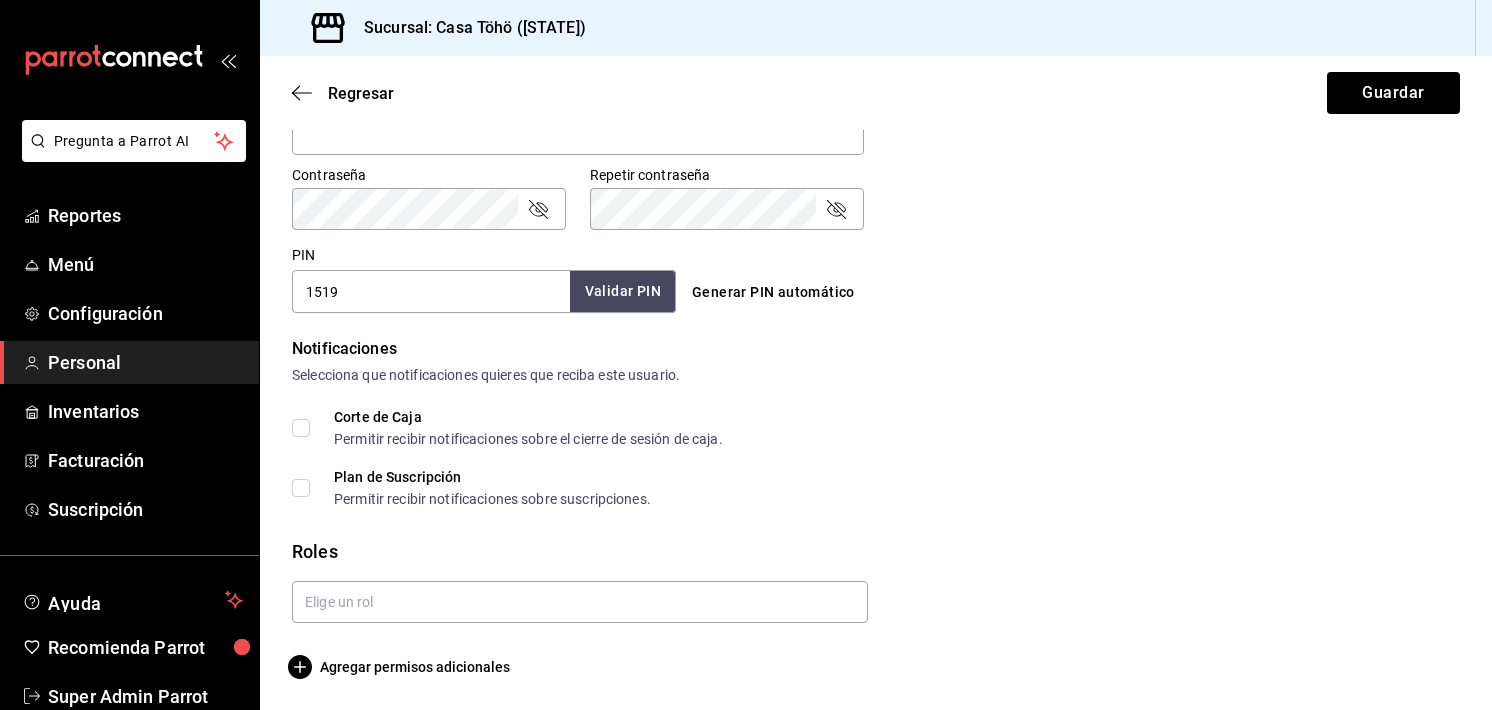 click on "Validar PIN" at bounding box center (623, 291) 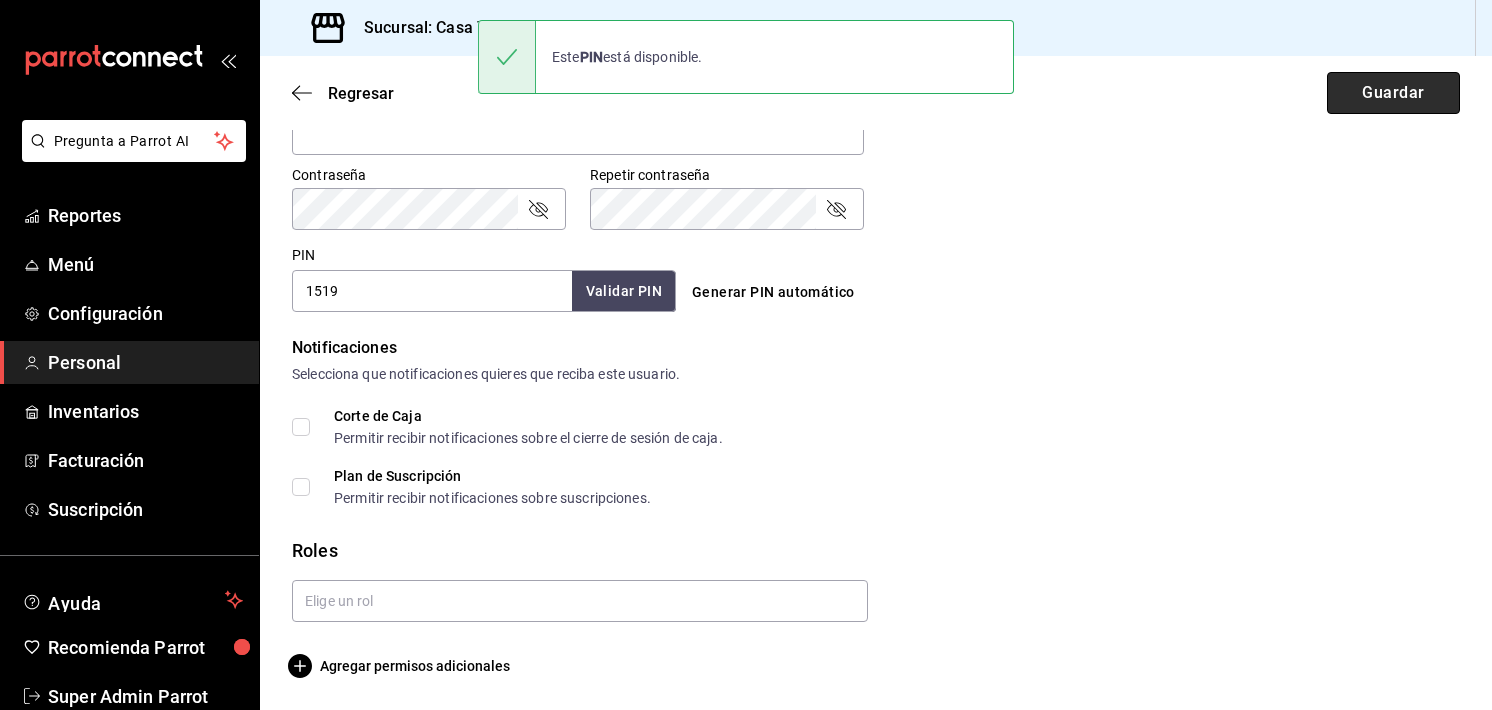 click on "Guardar" at bounding box center (1393, 93) 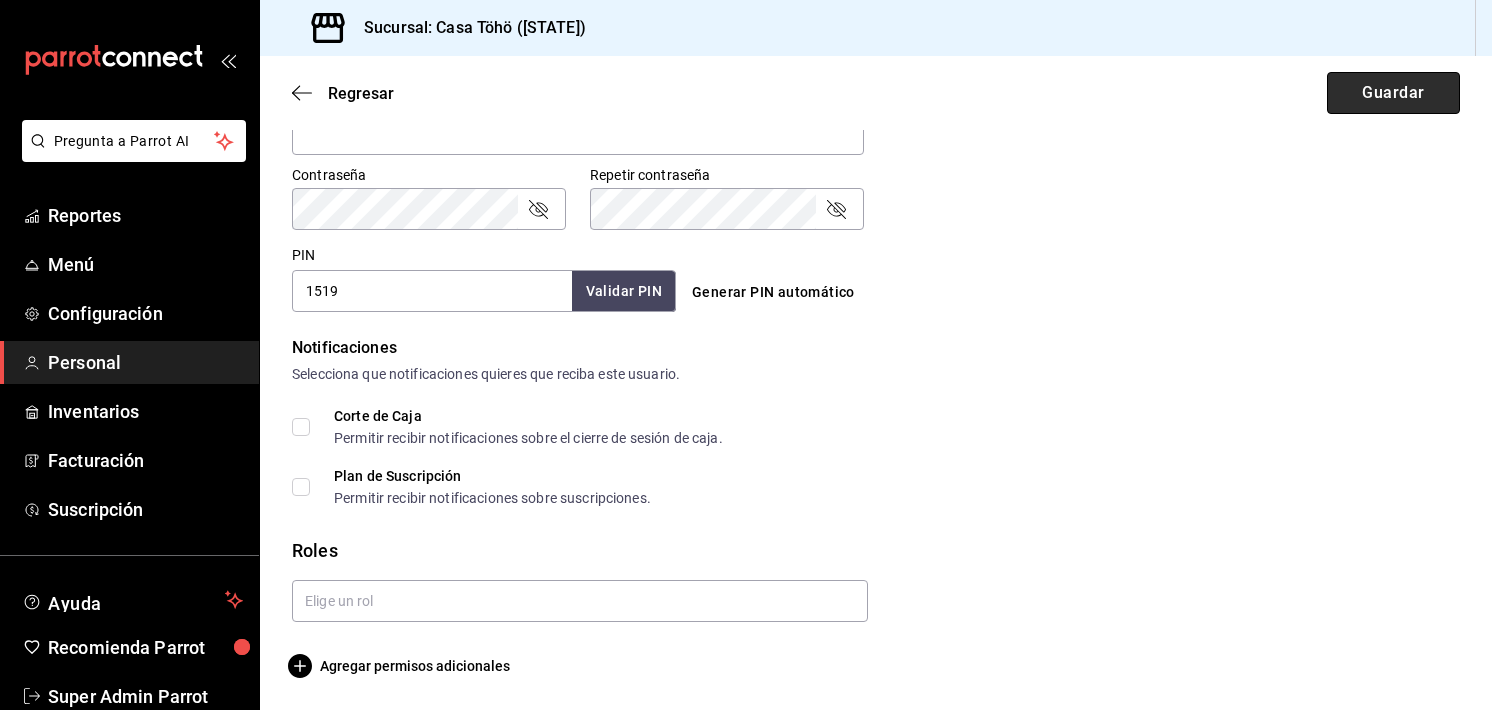 click on "Guardar" at bounding box center (1393, 93) 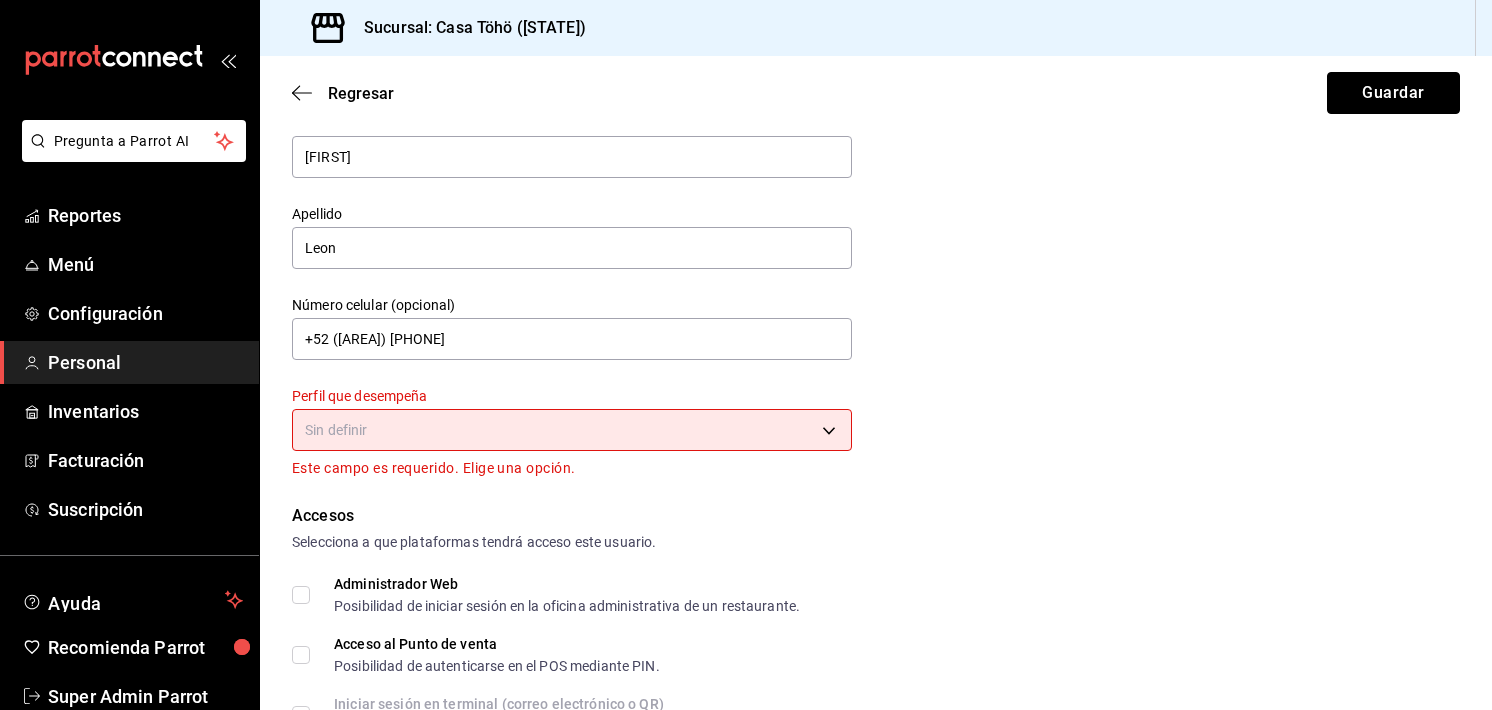 scroll, scrollTop: 0, scrollLeft: 0, axis: both 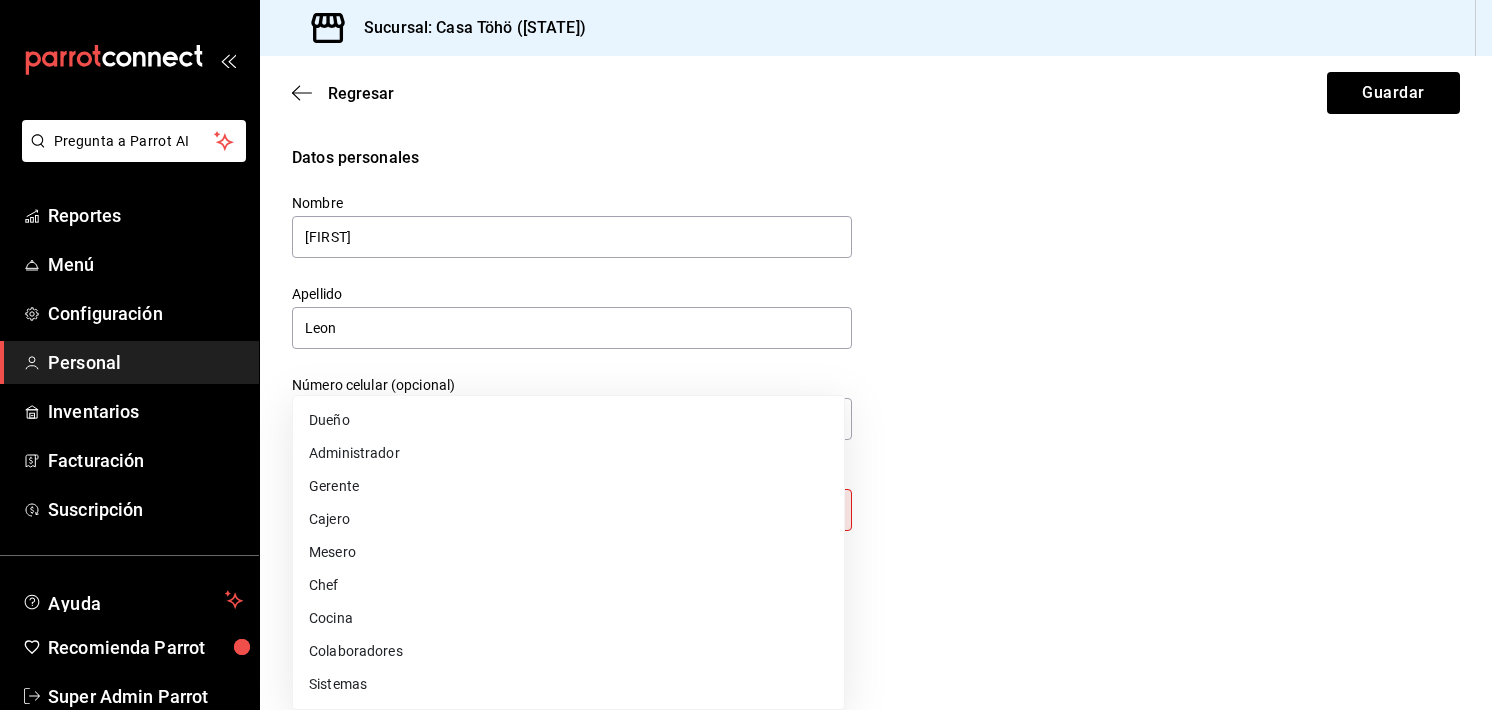 click on "Datos personales Nombre [FIRST] Apellido [LAST] Número celular (opcional) +52 ([AREA]) [PHONE] Perfil que desempeña Sin definir Este campo es requerido. Elige una opción. Accesos Selecciona a que plataformas tendrá acceso este usuario. Administrador Web Posibilidad de iniciar sesión en la oficina administrativa de un restaurante.  Acceso al Punto de venta Posibilidad de autenticarse en el POS mediante PIN.  Iniciar sesión en terminal (correo electrónico o QR) Los usuarios podrán iniciar sesión y aceptar términos y condiciones en la terminal. Acceso uso de terminal Los usuarios podrán acceder y utilizar la terminal para visualizar y procesar pagos de sus órdenes. Correo electrónico Se volverá obligatorio al tener ciertos accesos activados. Contraseña Contraseña PIN [PIN] ​" at bounding box center (746, 355) 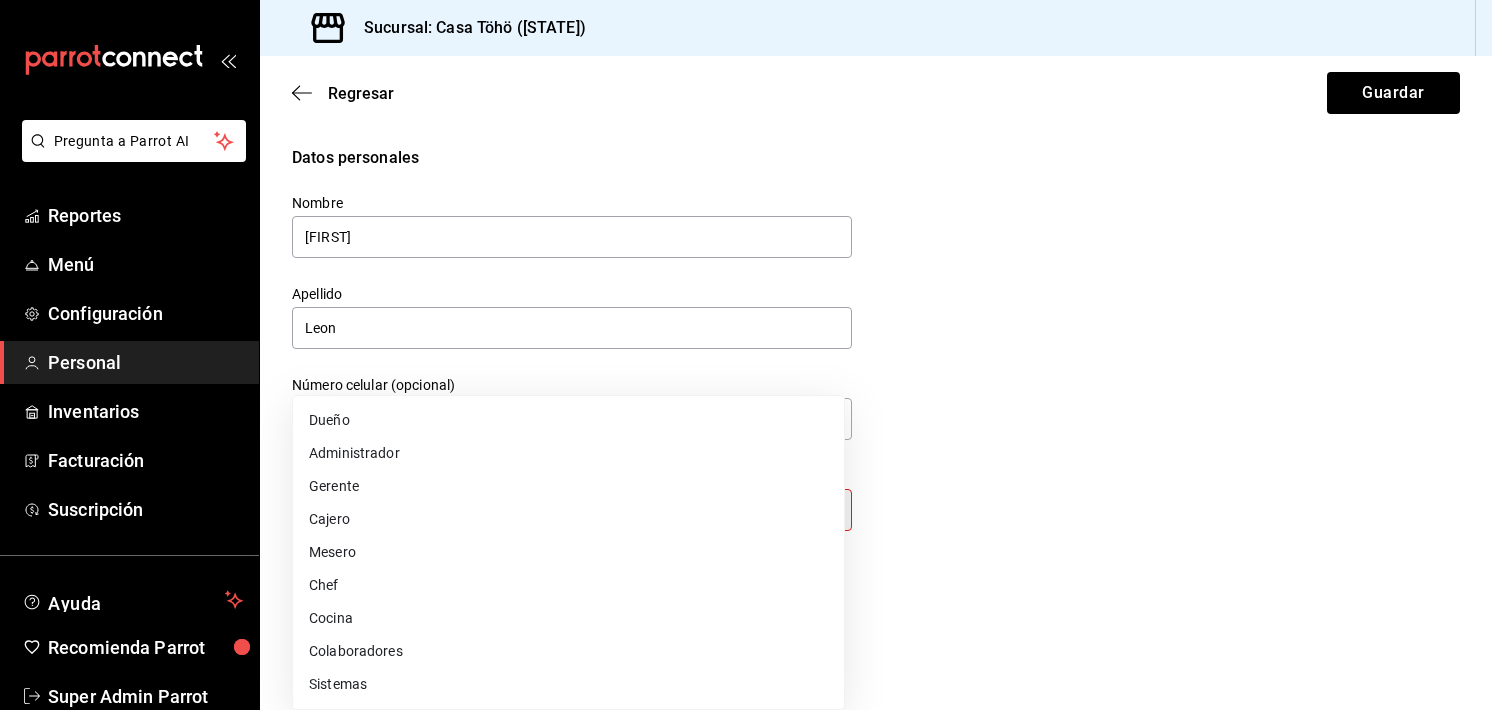 type on "WAITER" 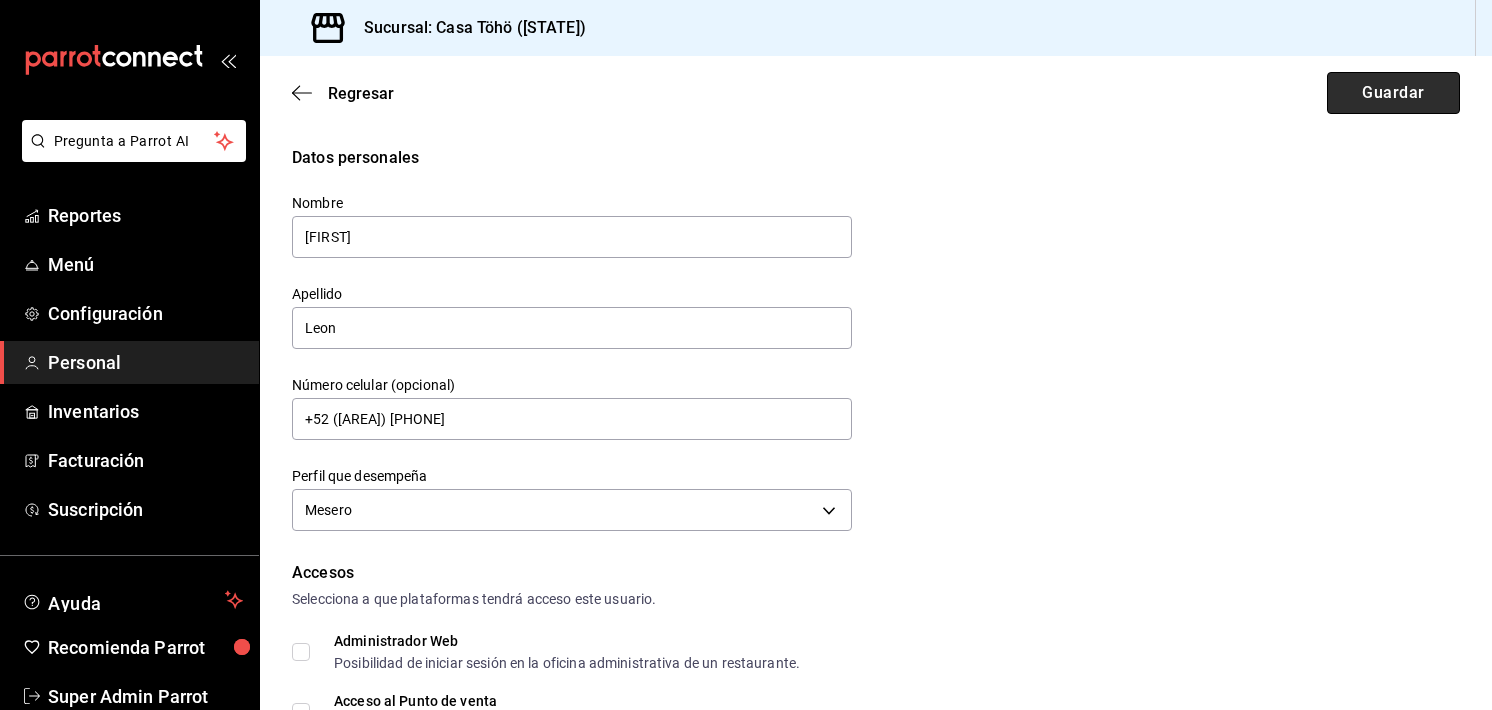click on "Guardar" at bounding box center [1393, 93] 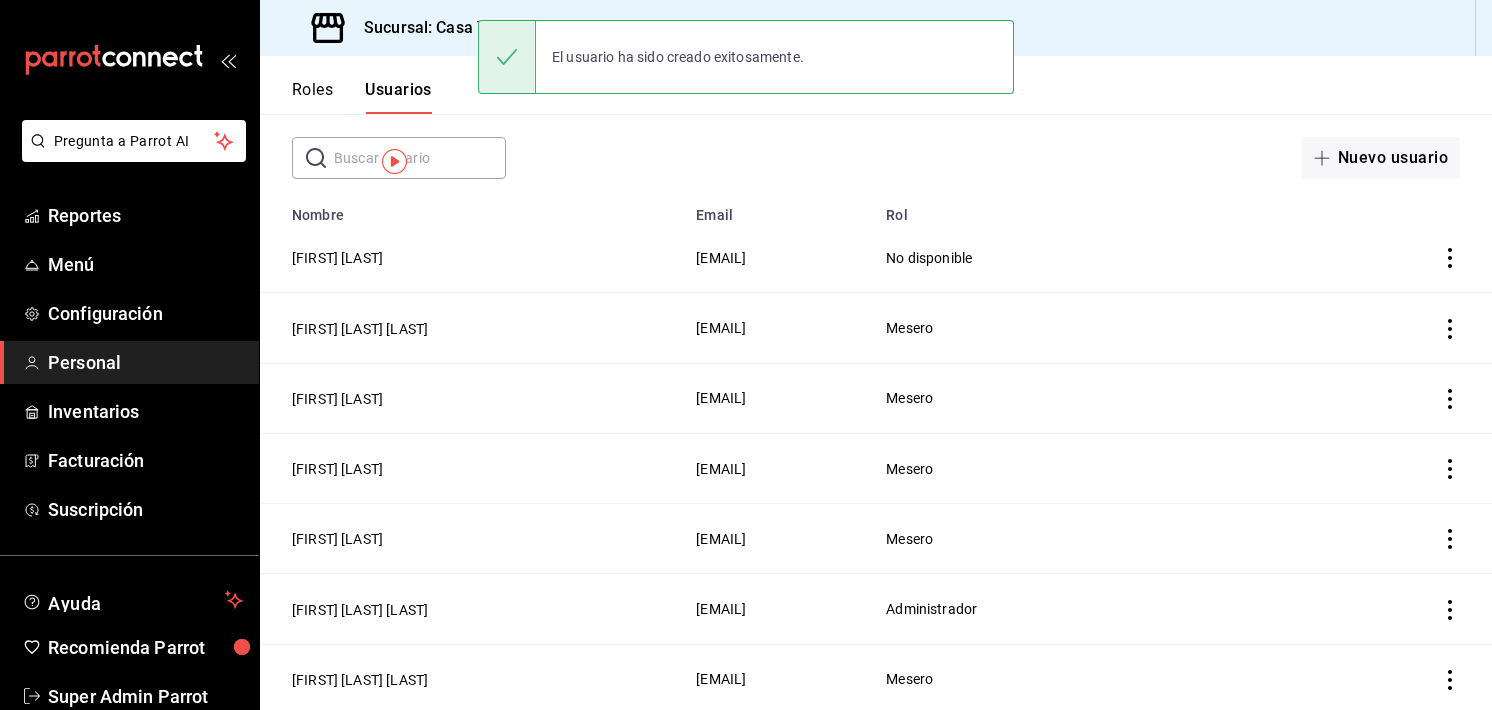 scroll, scrollTop: 0, scrollLeft: 0, axis: both 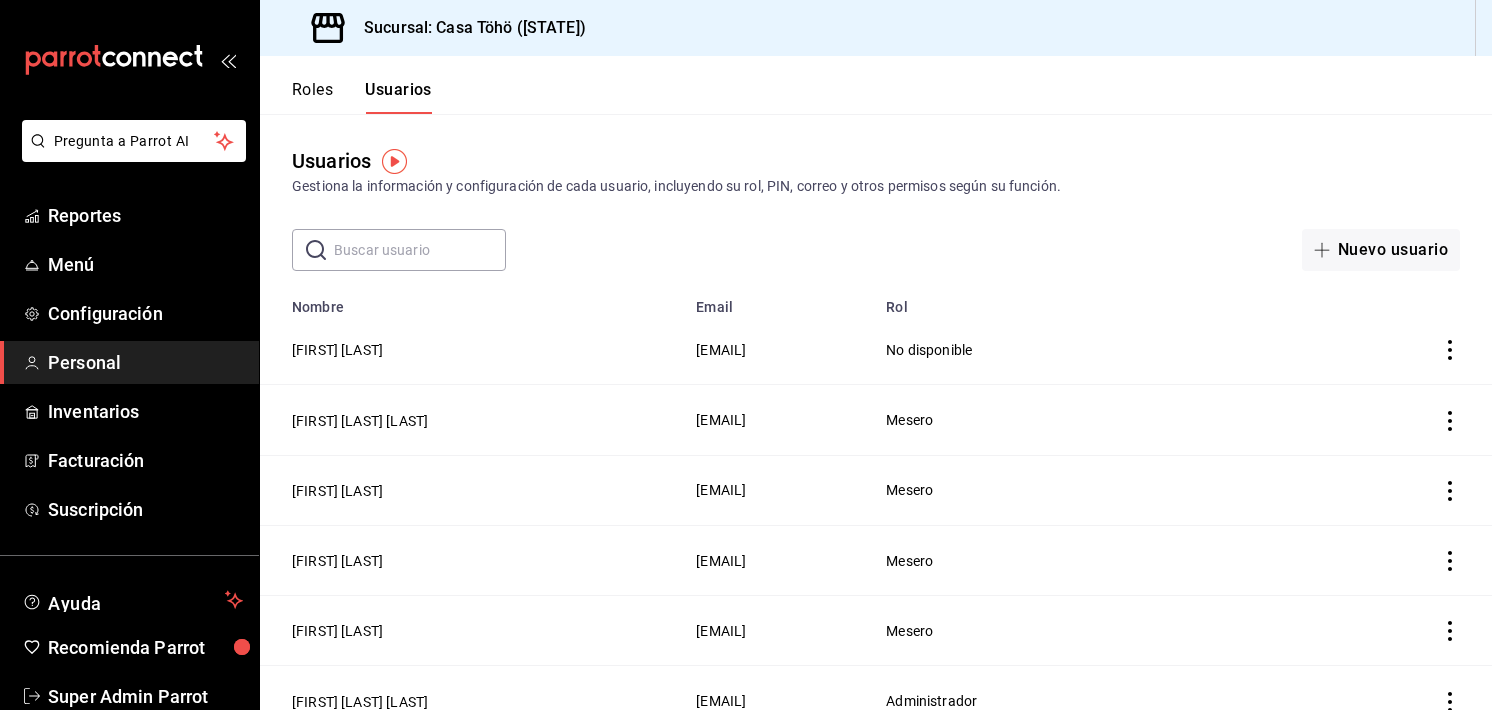 click on "Usuarios Gestiona la información y configuración de cada usuario, incluyendo su rol, PIN, correo y otros permisos según su función. ​ ​ Nuevo usuario" at bounding box center (876, 192) 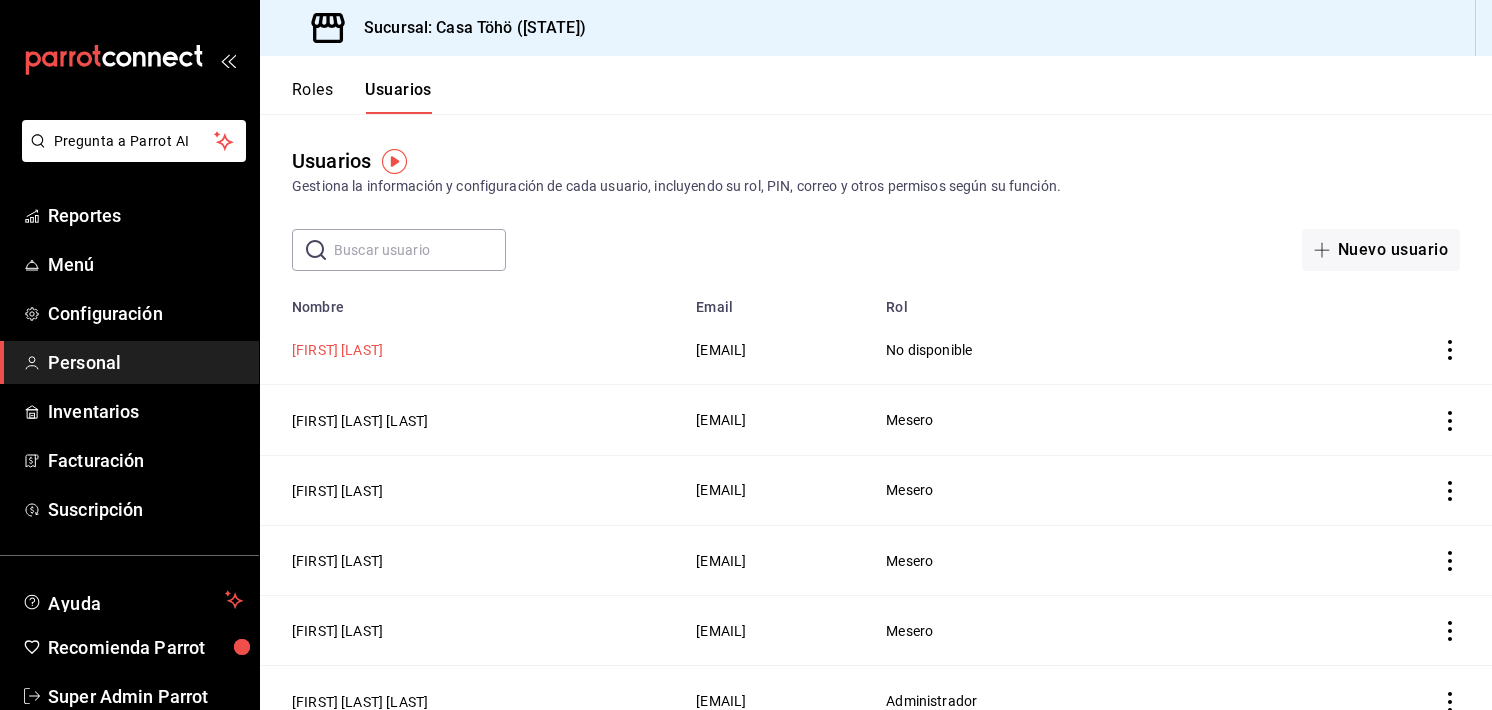 click on "[FIRST] [LAST]" at bounding box center (337, 350) 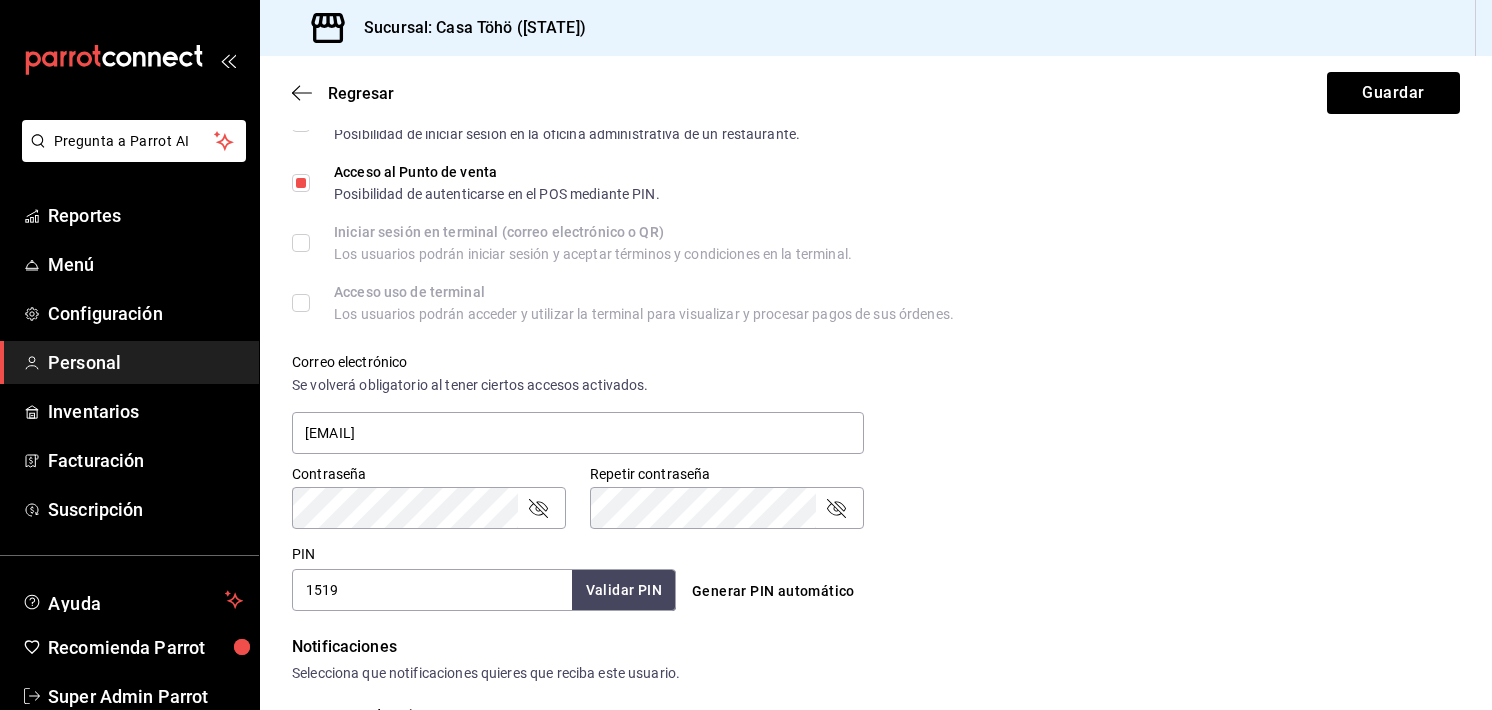 scroll, scrollTop: 828, scrollLeft: 0, axis: vertical 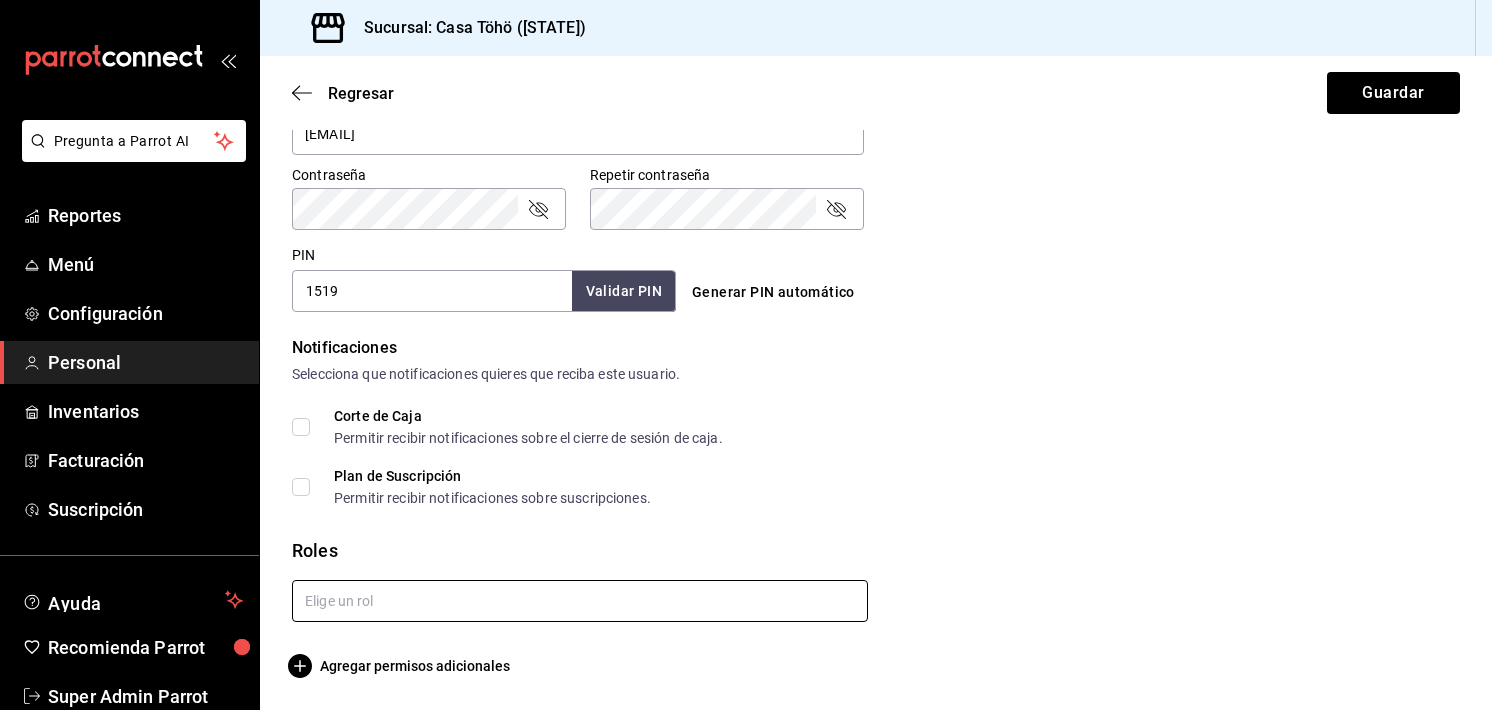 click at bounding box center [580, 601] 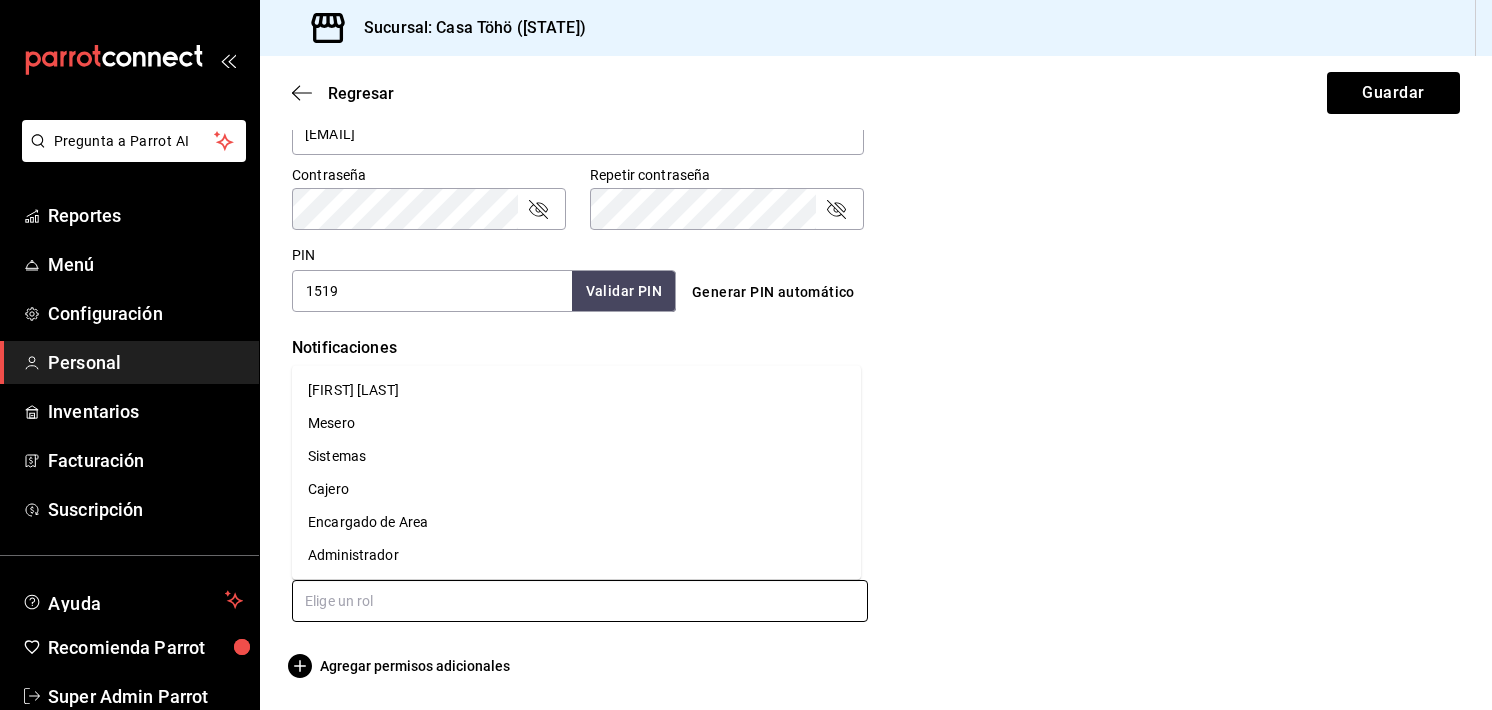 type on "m" 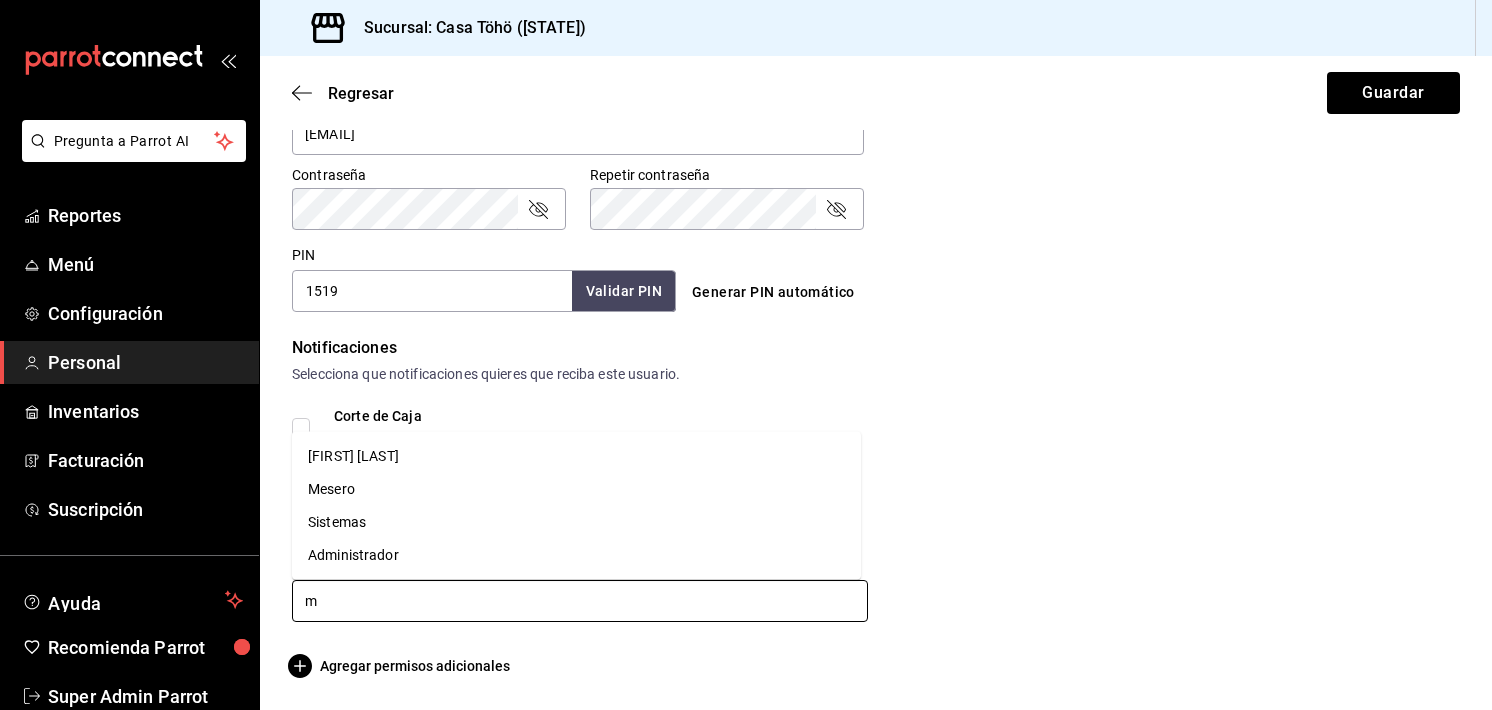 click on "Mesero" at bounding box center (576, 489) 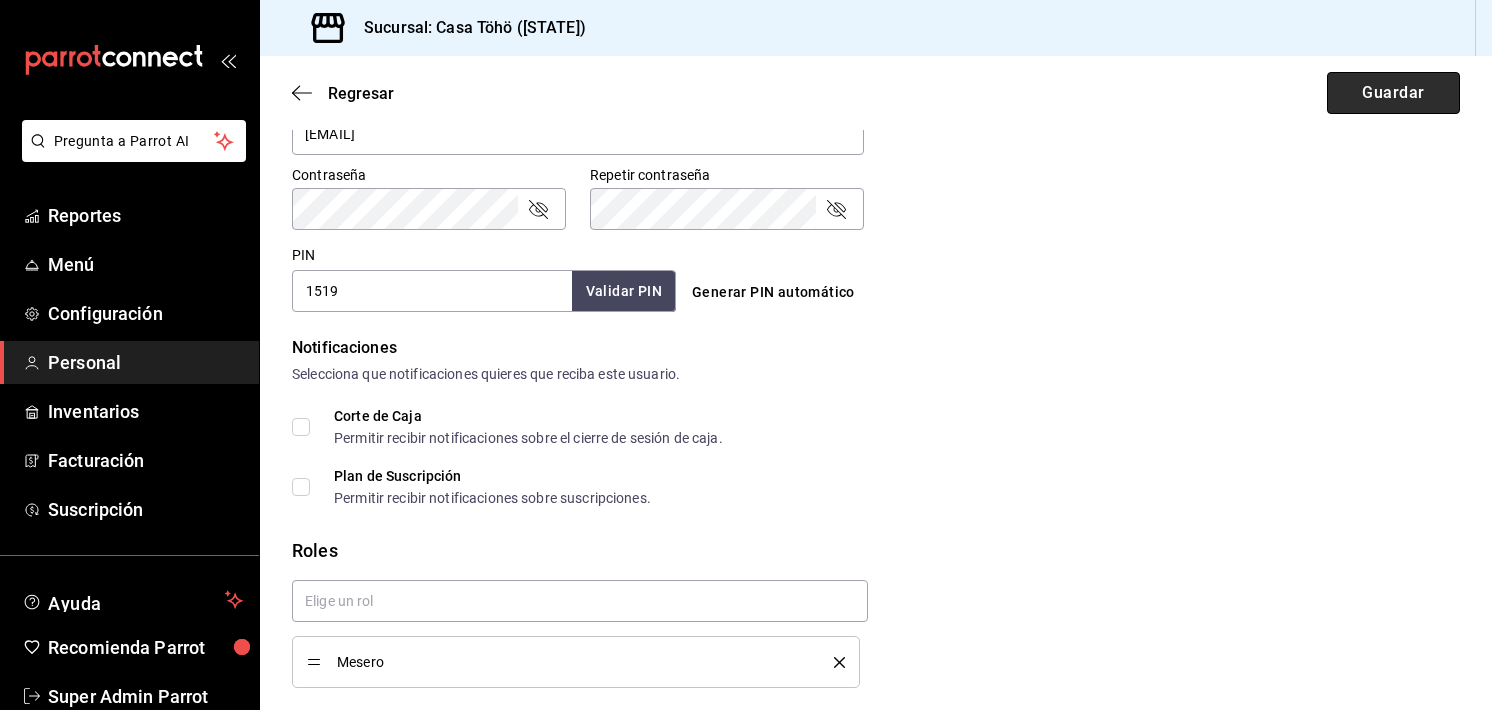 click on "Guardar" at bounding box center (1393, 93) 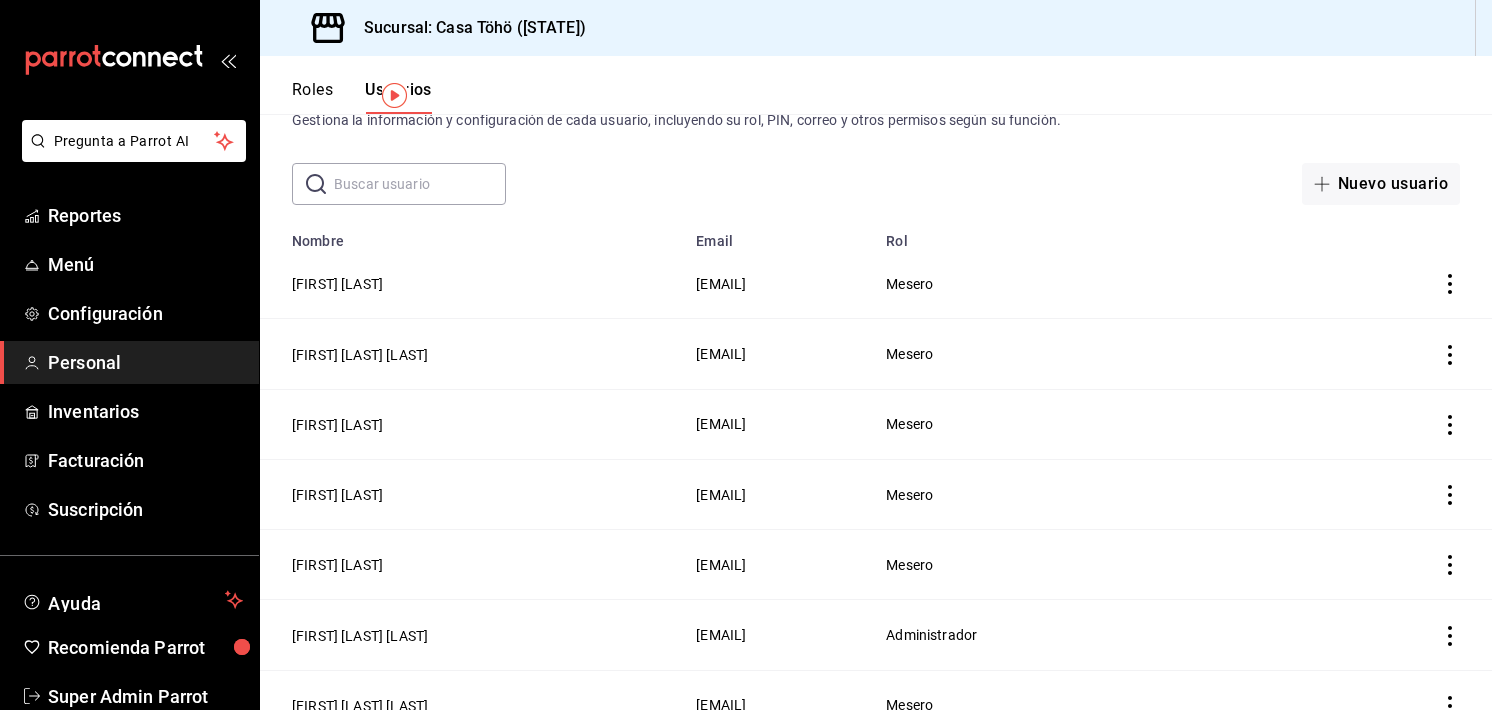 scroll, scrollTop: 64, scrollLeft: 0, axis: vertical 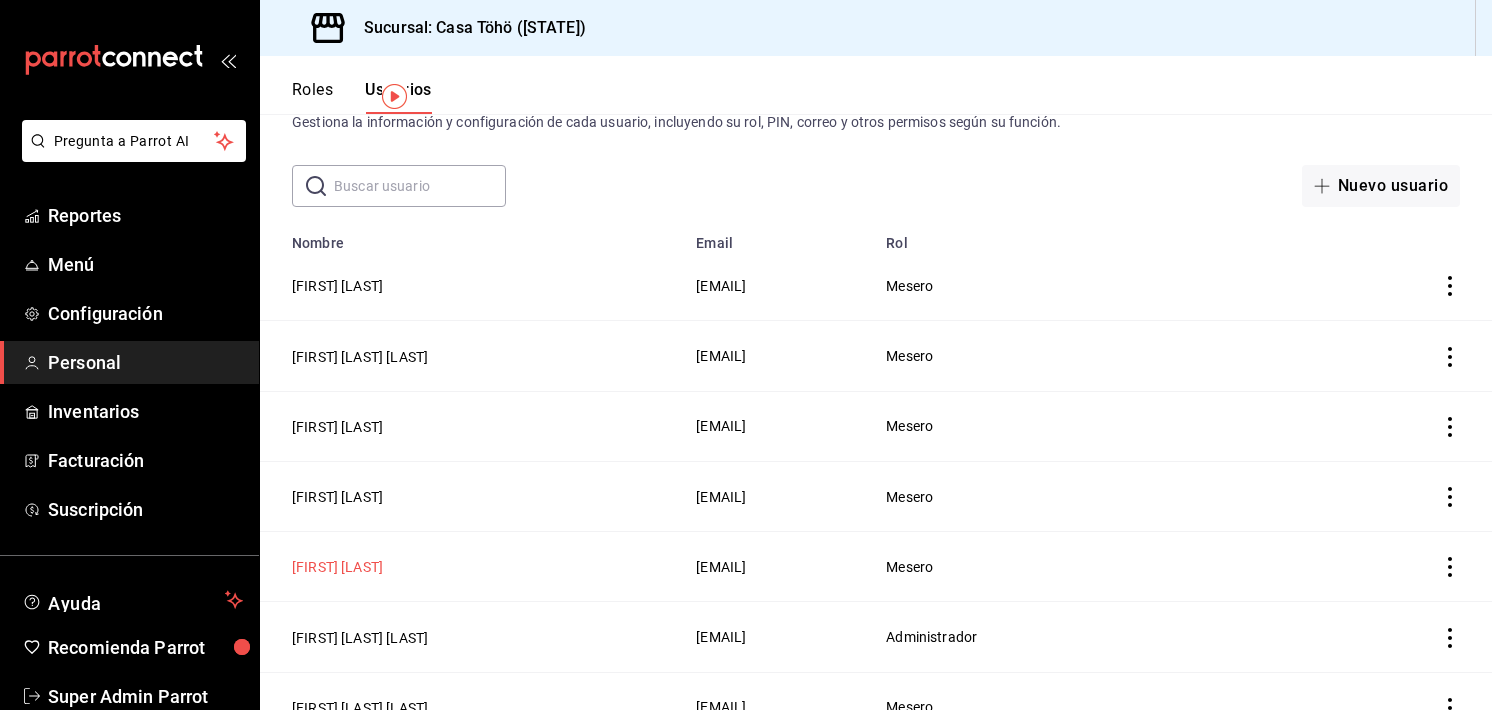 click on "[FIRST] [LAST]" at bounding box center [337, 567] 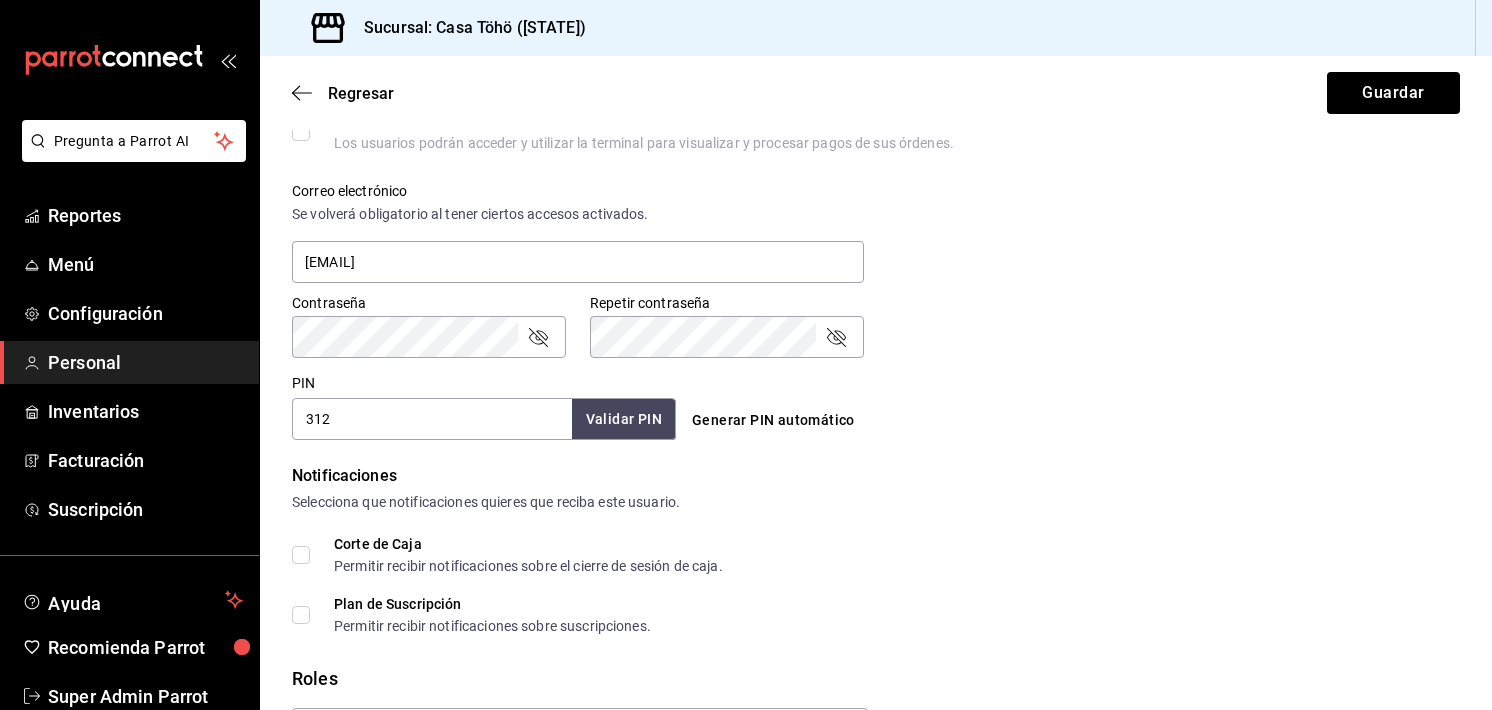 scroll, scrollTop: 716, scrollLeft: 0, axis: vertical 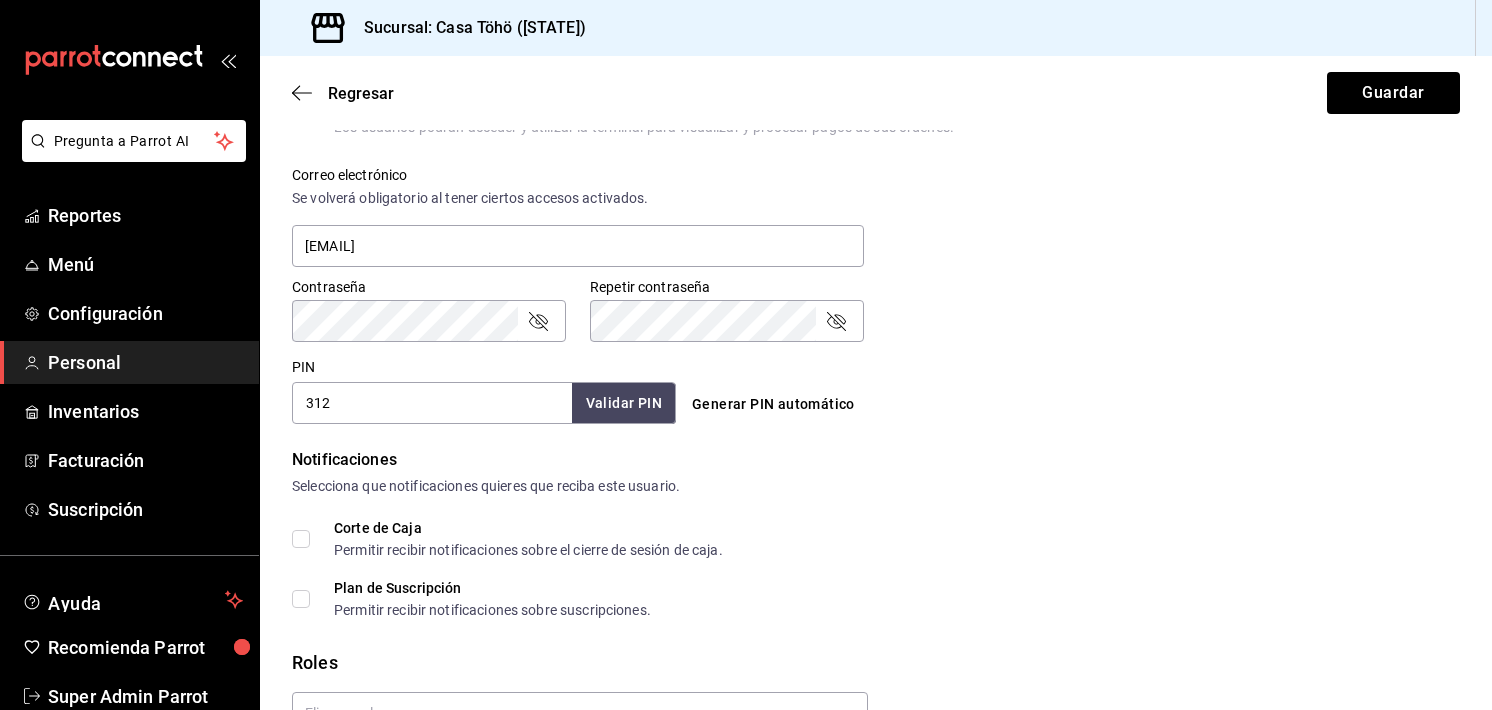click on "312" at bounding box center (432, 403) 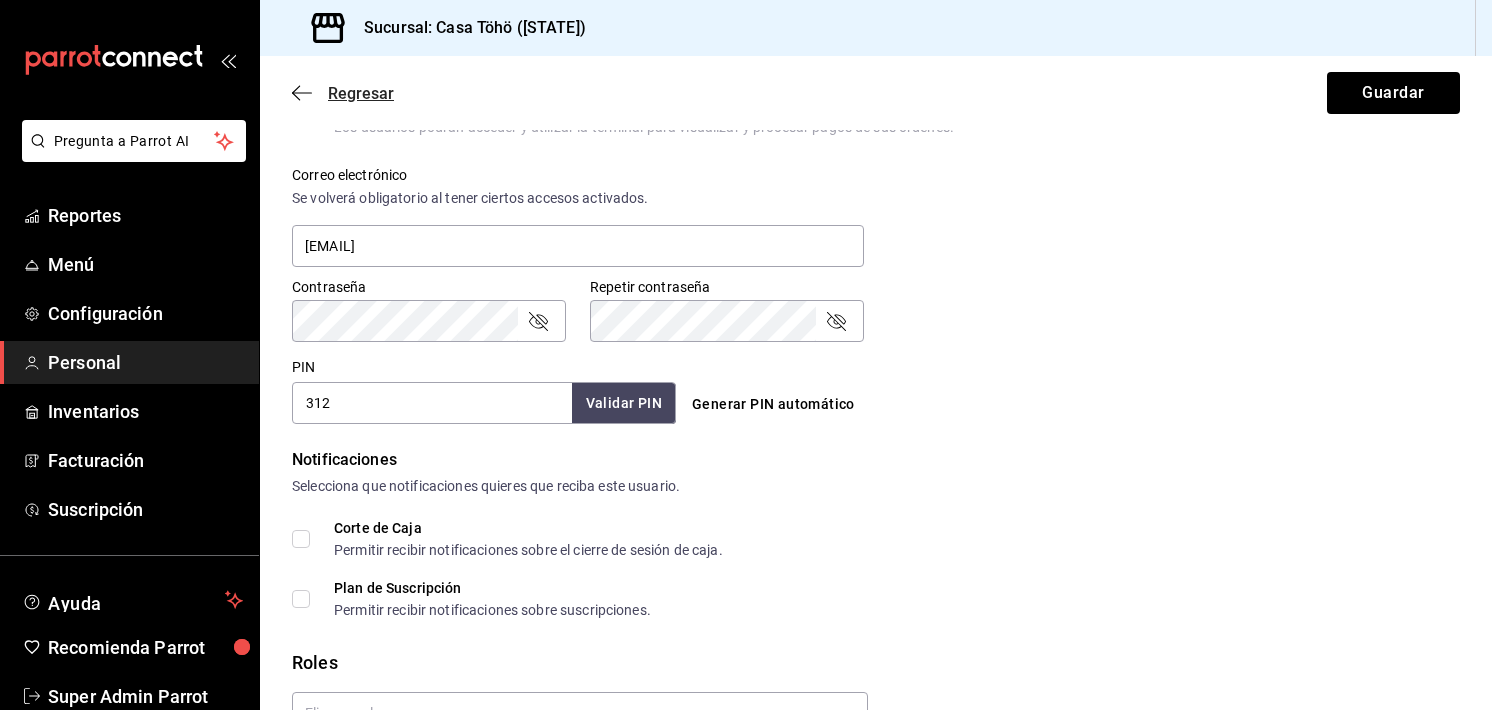 drag, startPoint x: 280, startPoint y: 76, endPoint x: 307, endPoint y: 97, distance: 34.20526 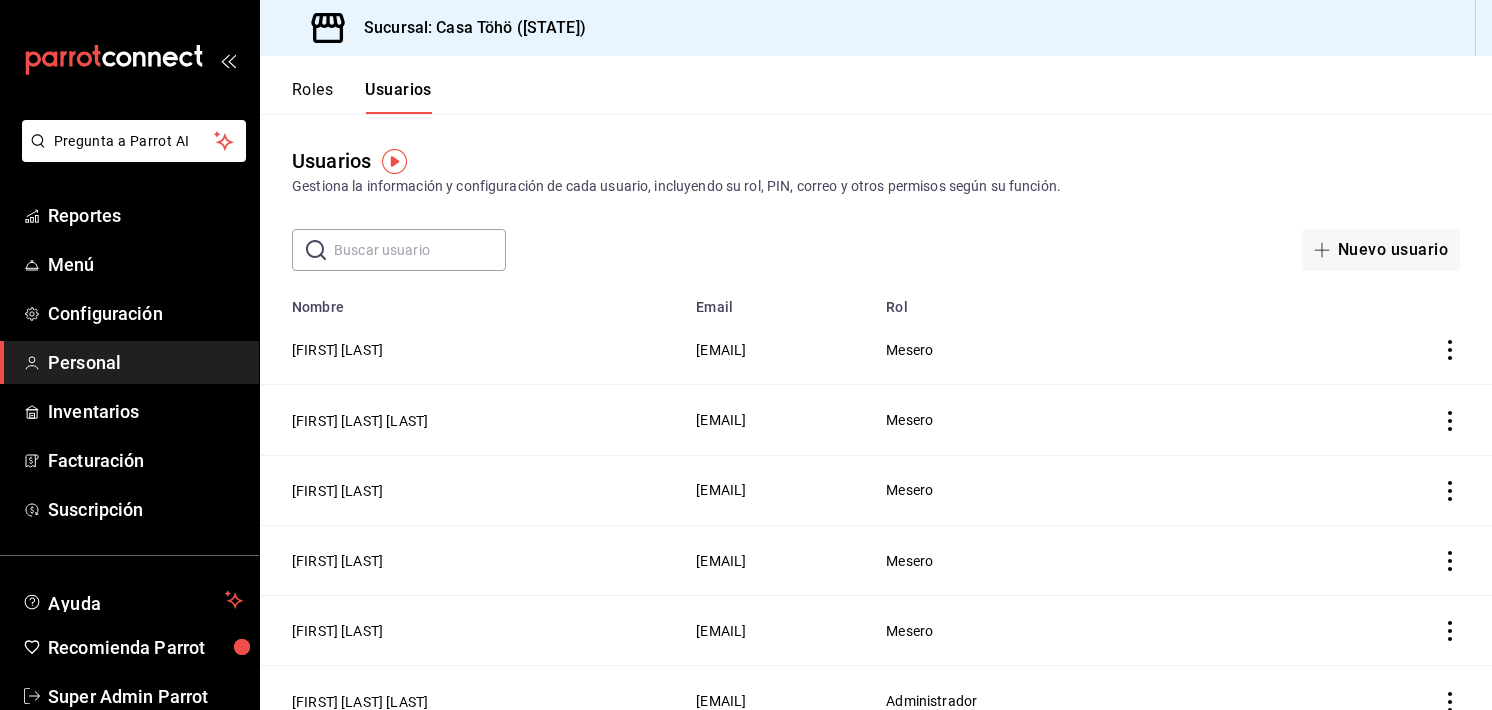 click on "Usuarios Gestiona la información y configuración de cada usuario, incluyendo su rol, PIN, correo y otros permisos según su función. ​ ​ Nuevo usuario" at bounding box center [876, 192] 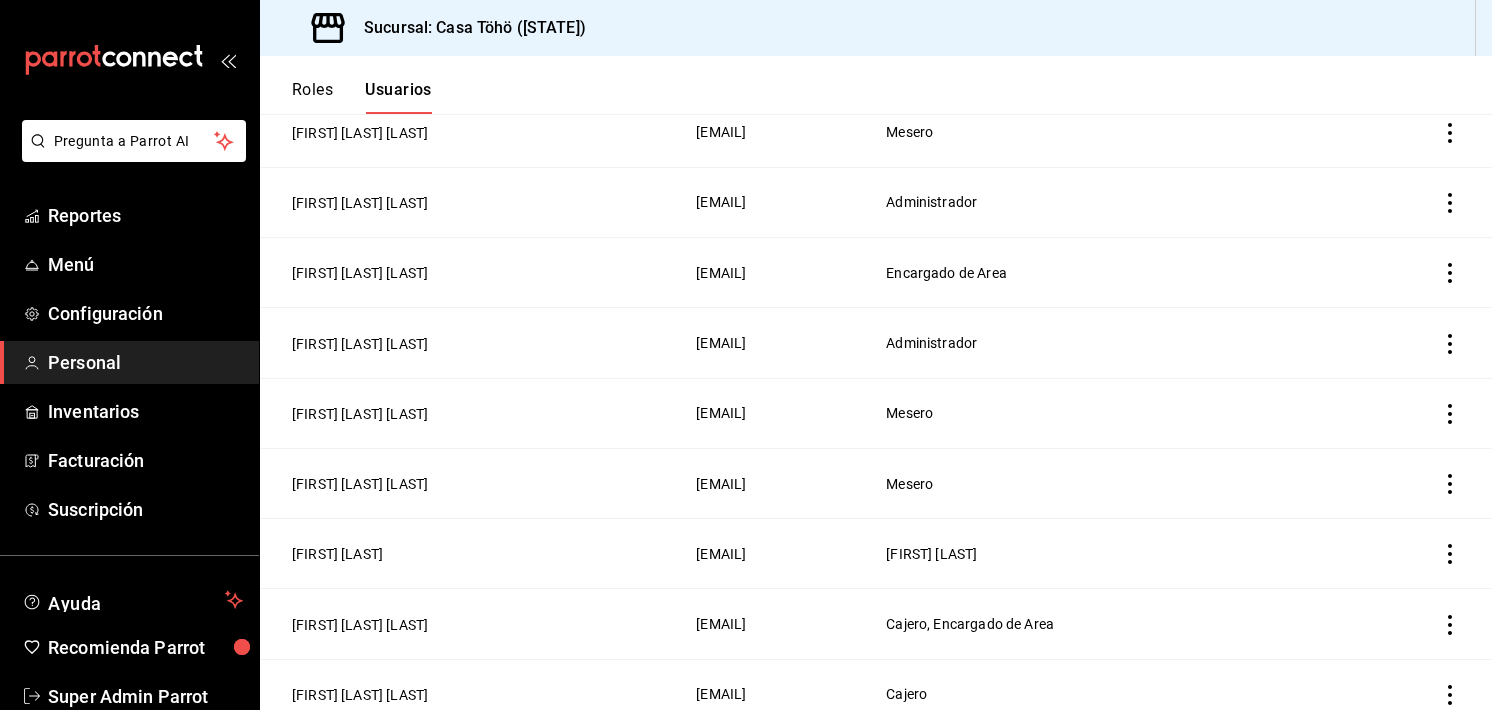 scroll, scrollTop: 1081, scrollLeft: 0, axis: vertical 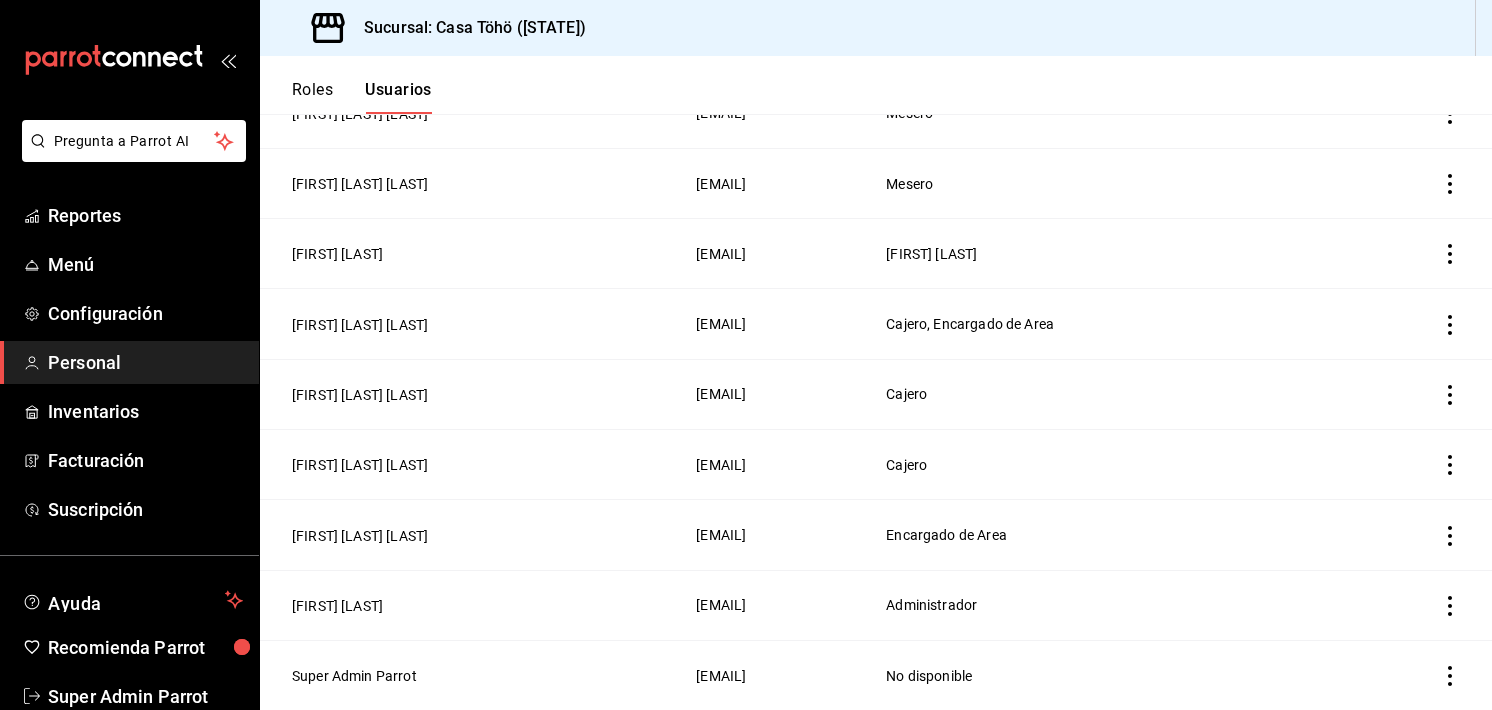 click on "Sucursal: Casa Töhö ([STATE])" at bounding box center [876, 28] 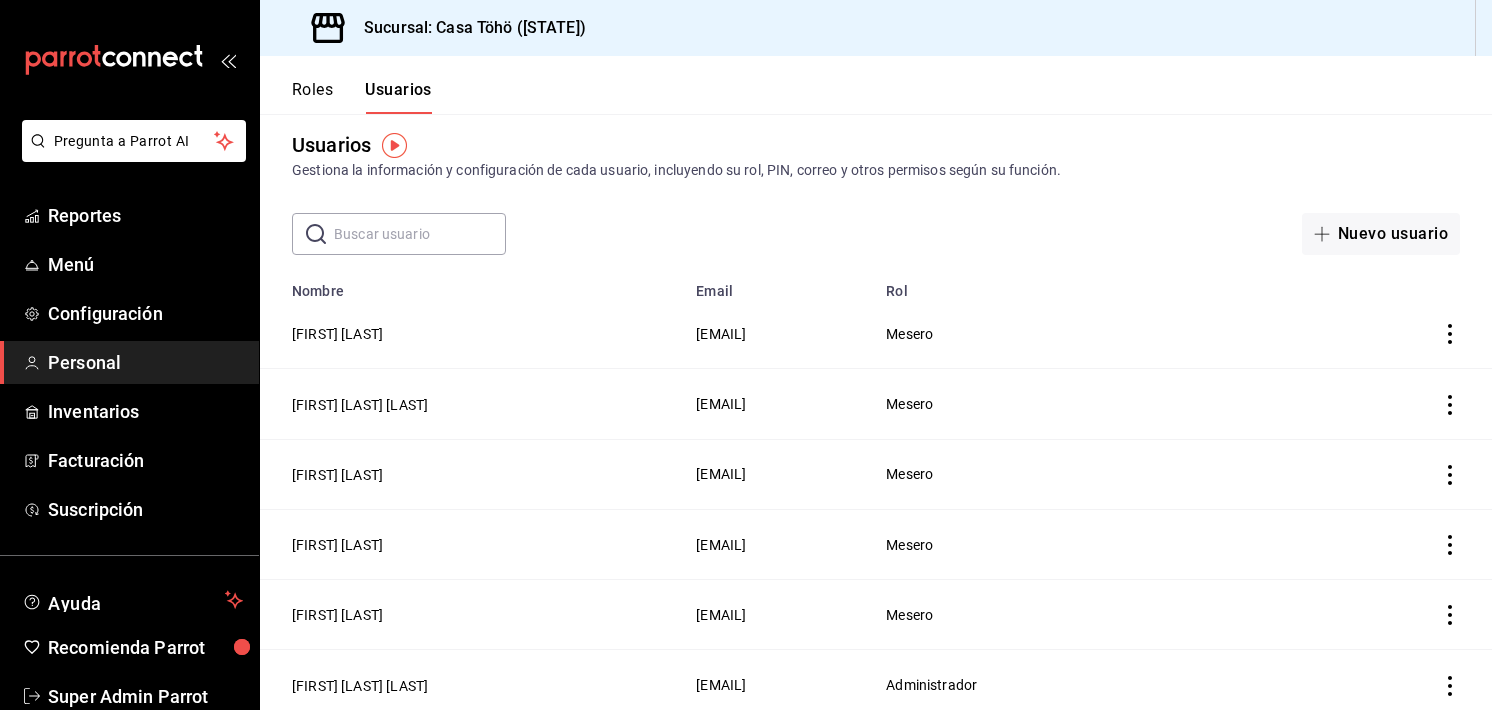 scroll, scrollTop: 0, scrollLeft: 0, axis: both 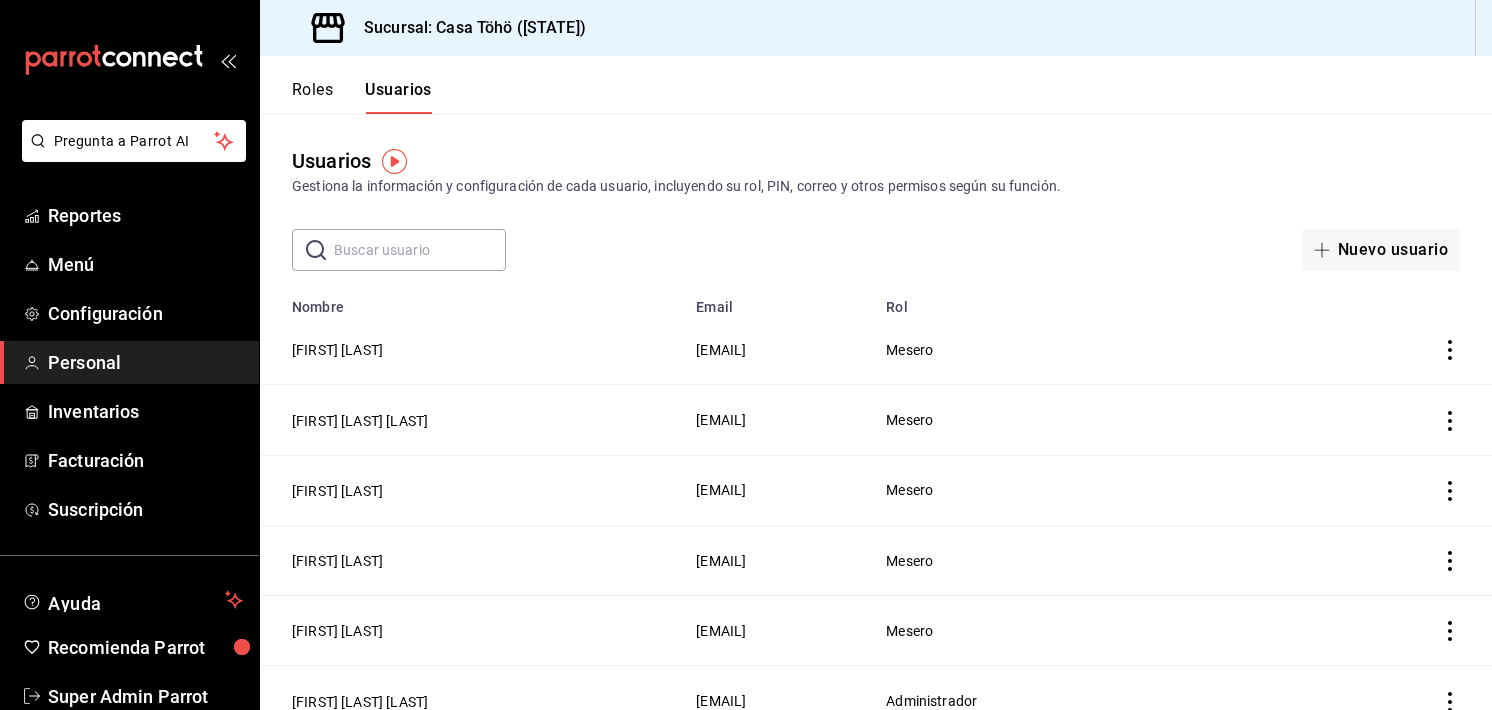 click on "​ ​ Nuevo usuario" at bounding box center [876, 250] 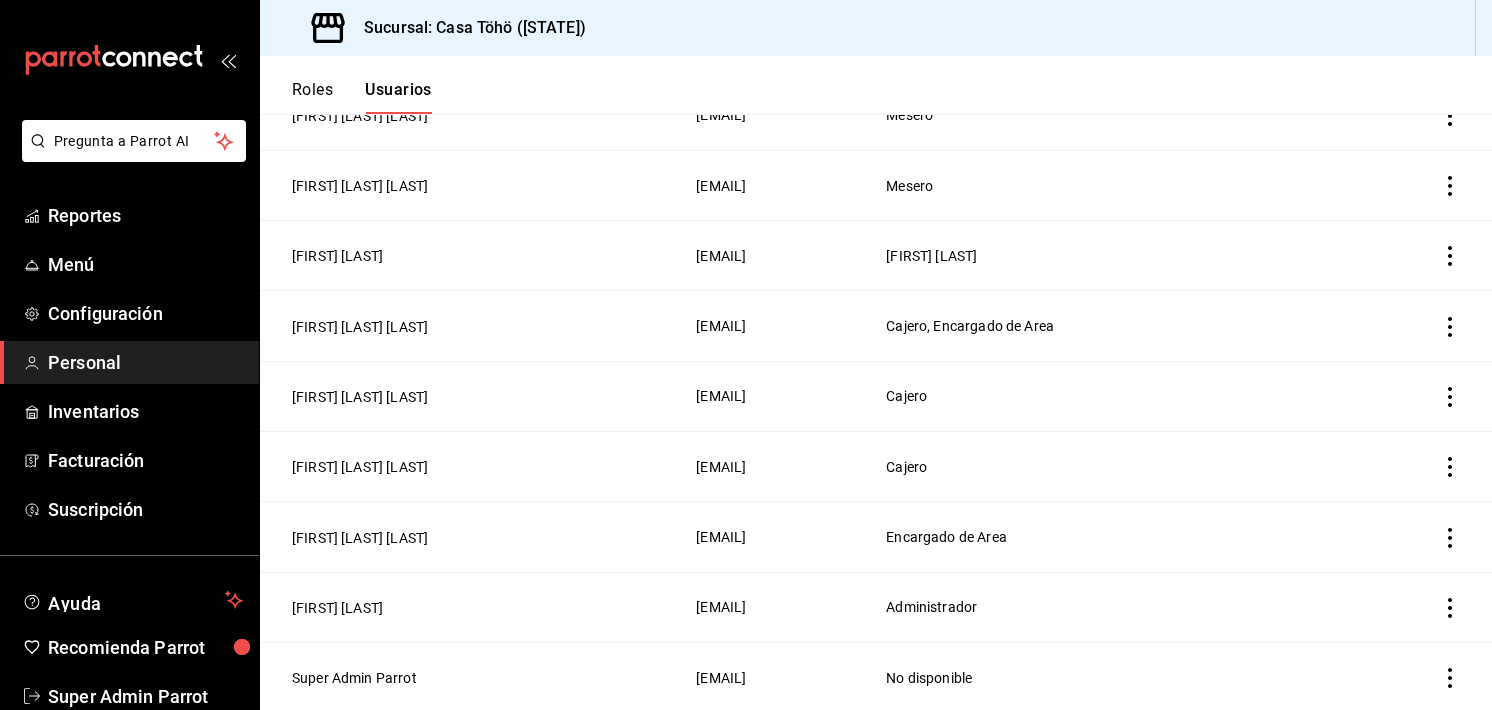 scroll, scrollTop: 1080, scrollLeft: 0, axis: vertical 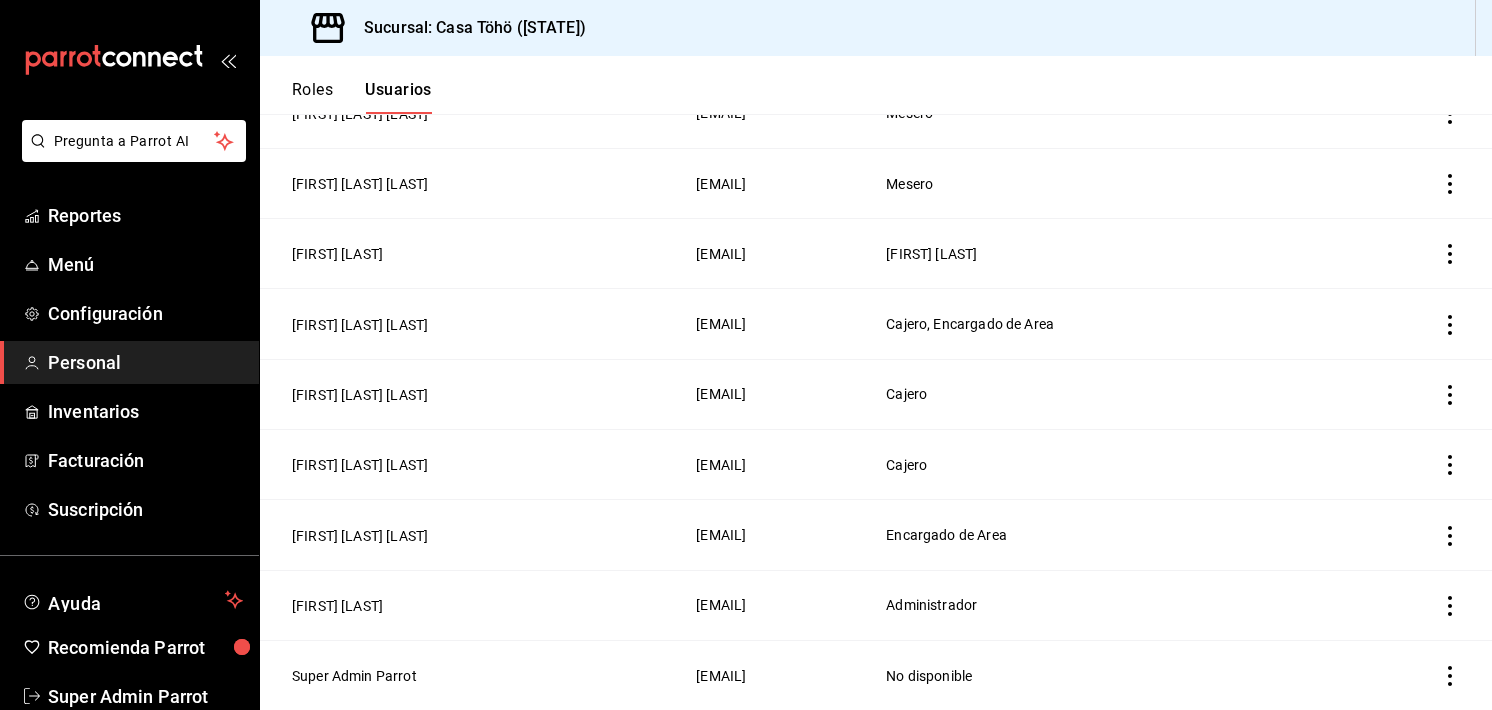click on "Roles" at bounding box center [312, 97] 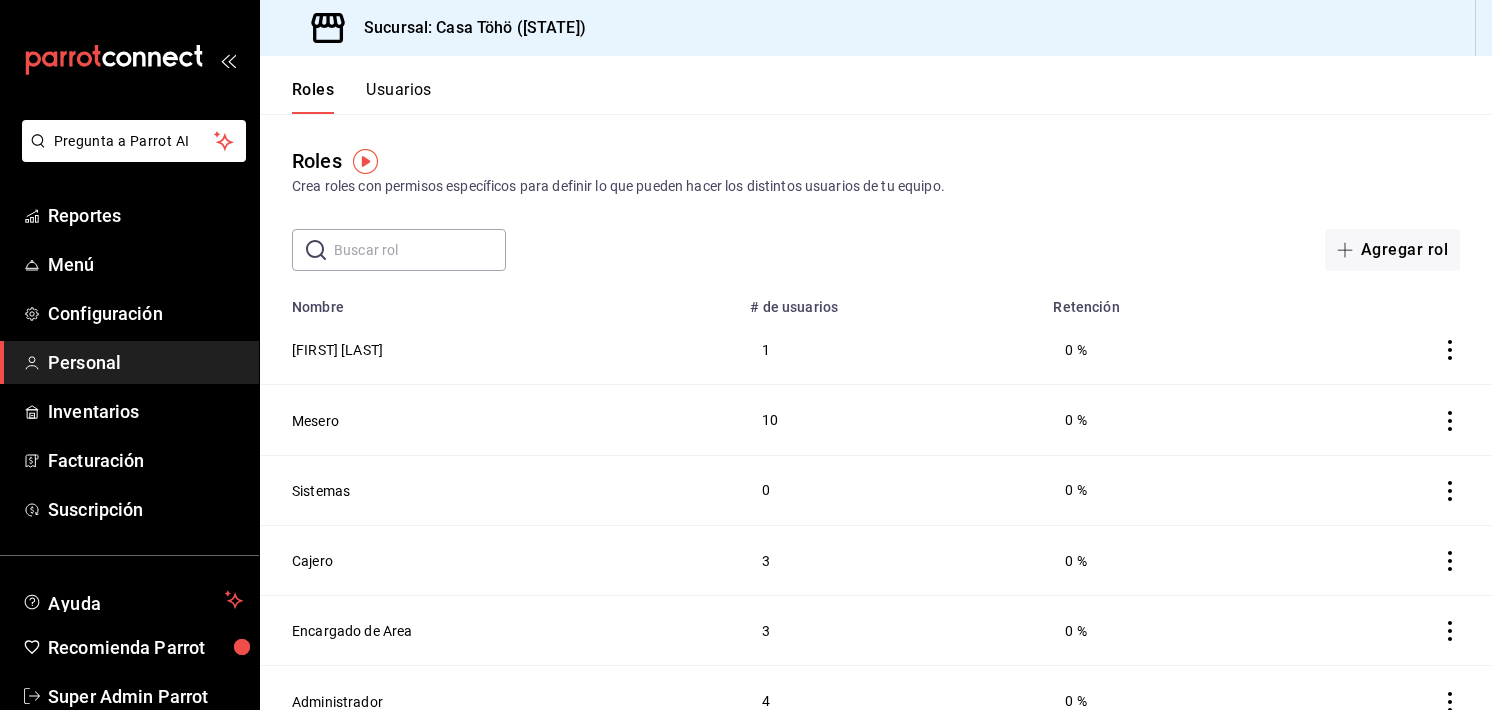 click on "[FIRST] [LAST]" at bounding box center [499, 350] 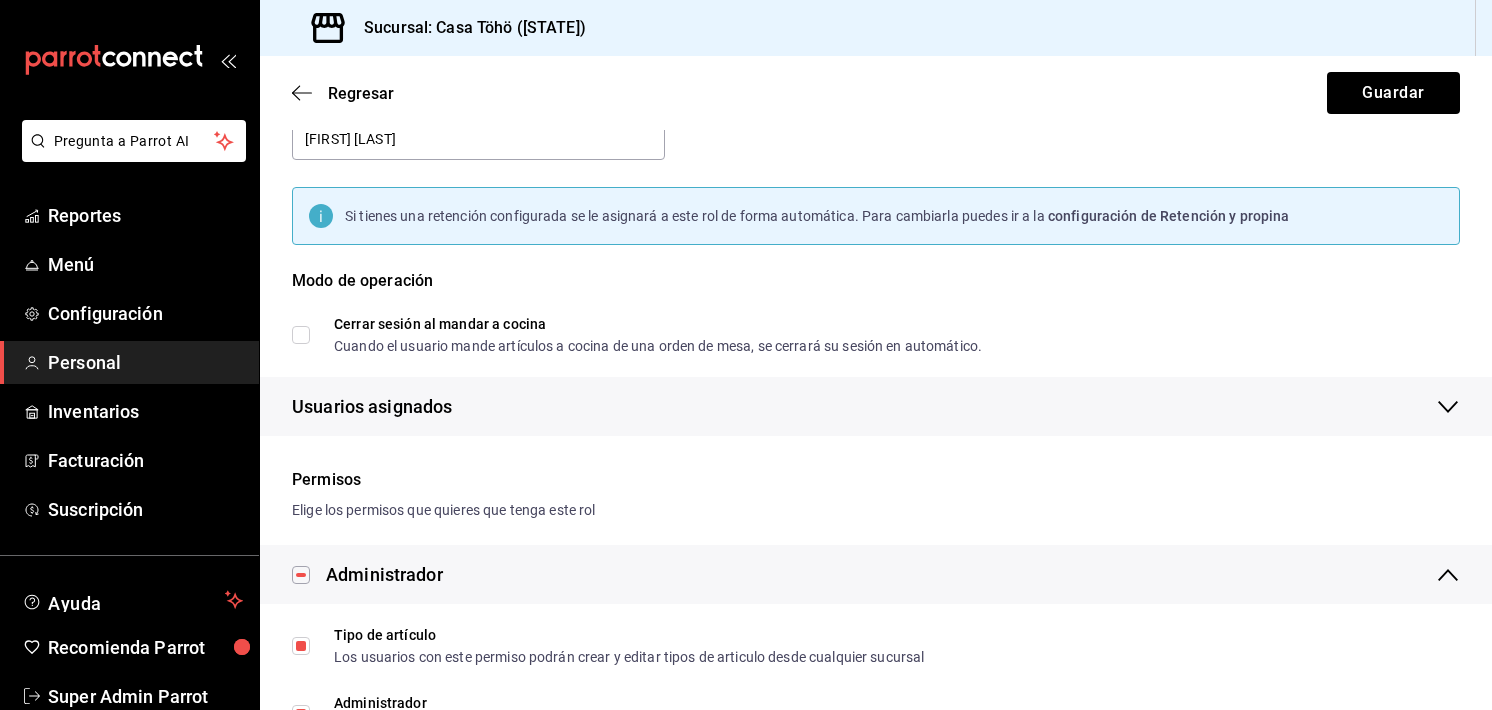 scroll, scrollTop: 0, scrollLeft: 0, axis: both 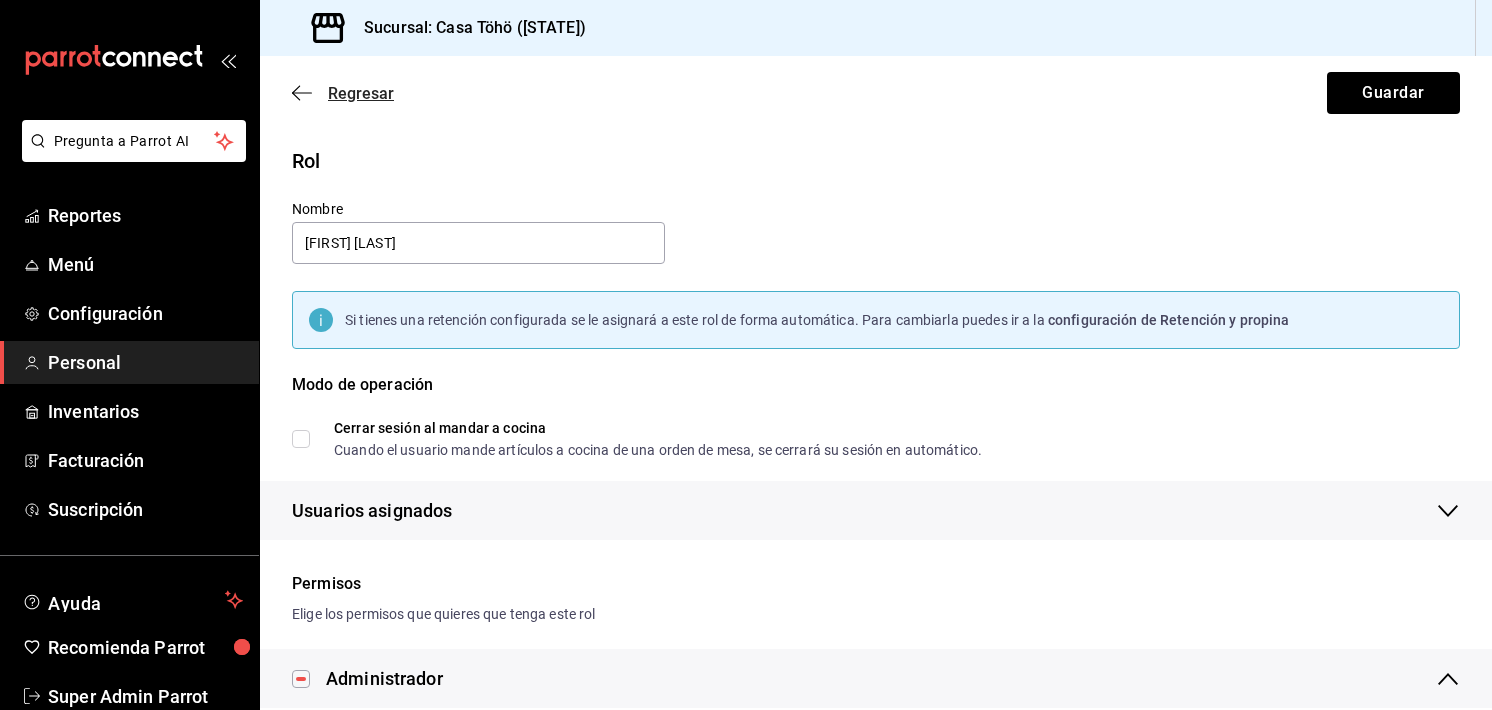 click 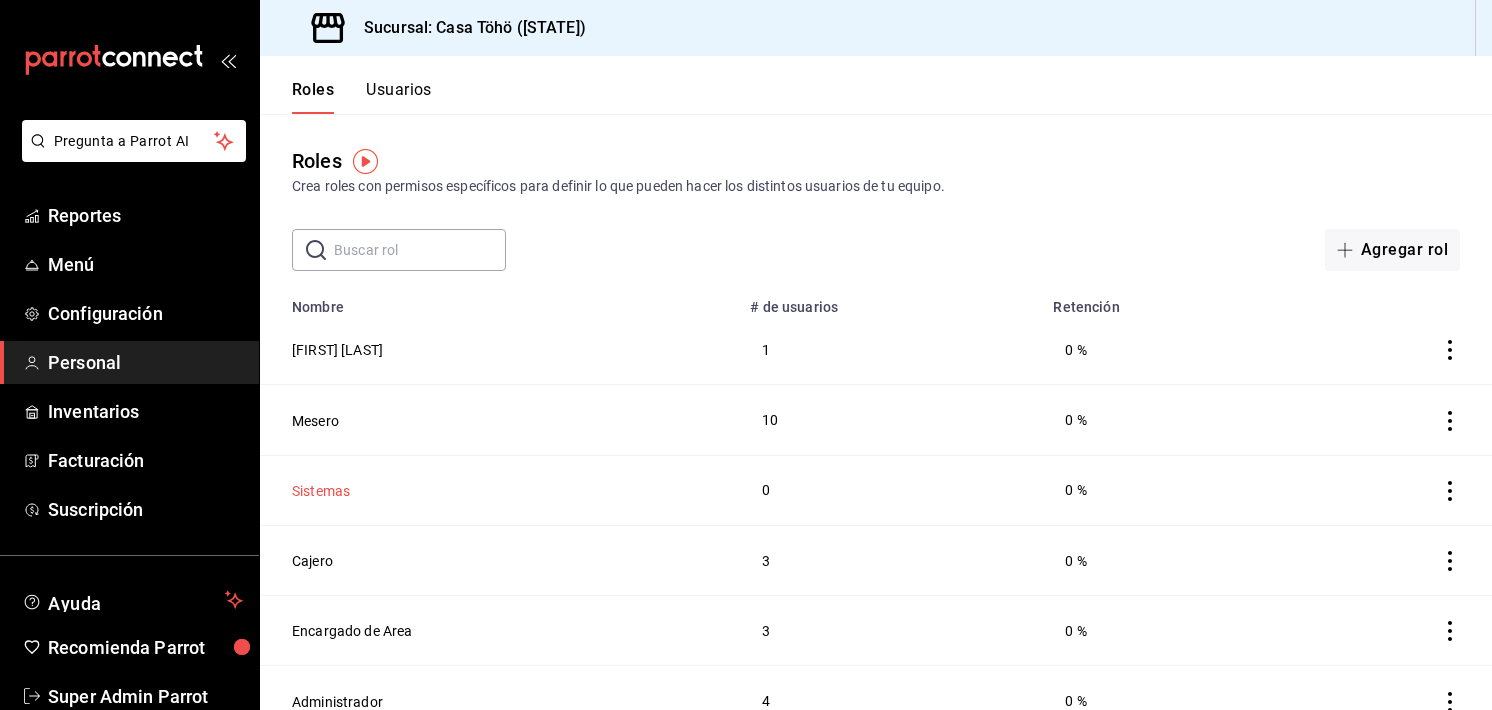 click on "Sistemas" at bounding box center (321, 491) 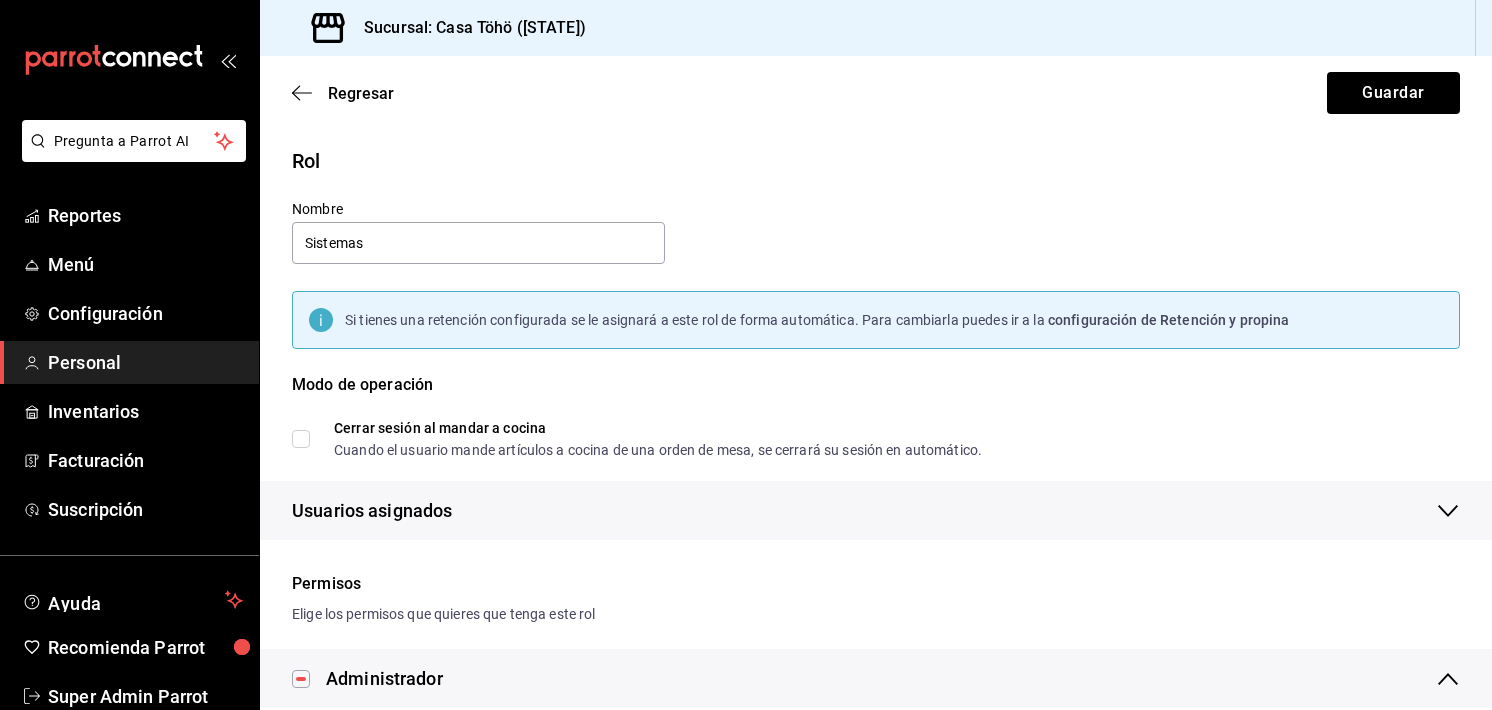 checkbox on "true" 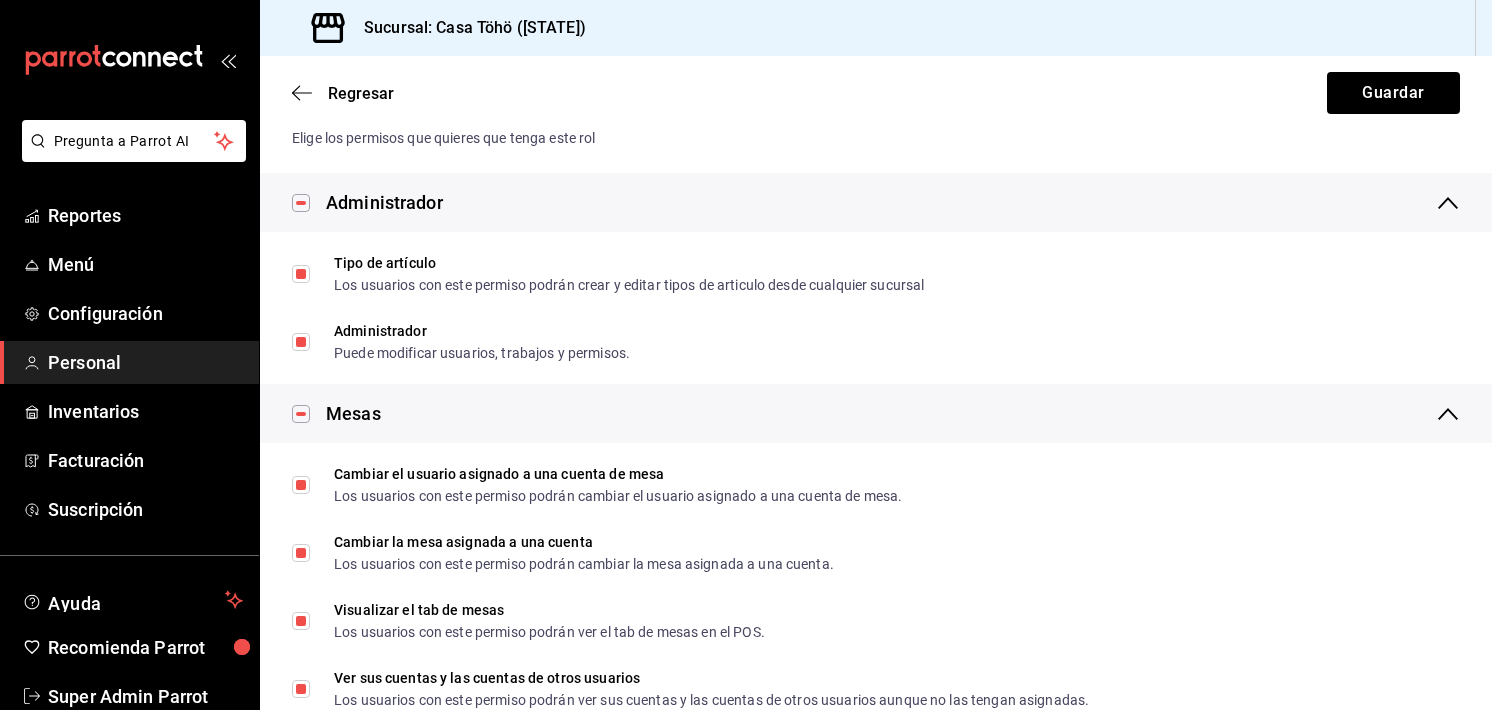 scroll, scrollTop: 0, scrollLeft: 0, axis: both 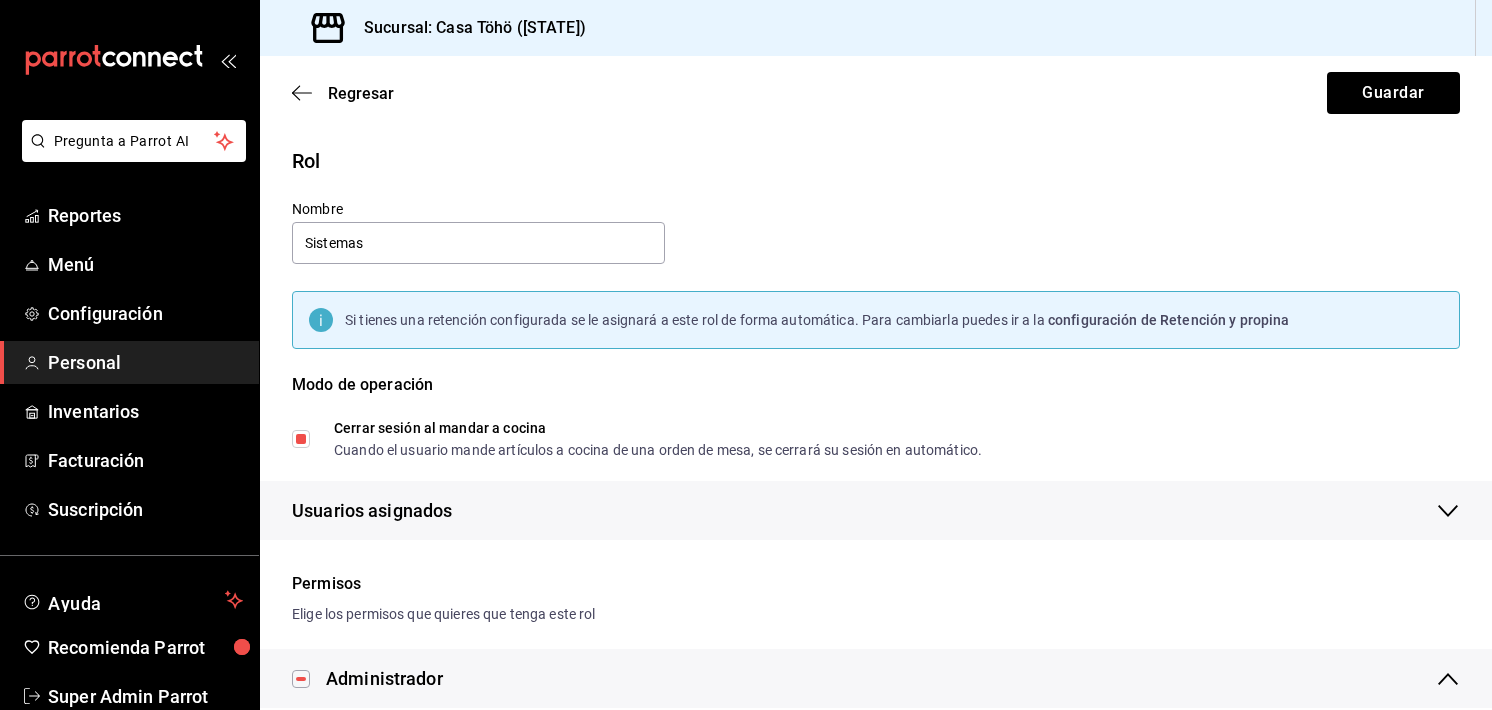 click on "Regresar Guardar" at bounding box center [876, 93] 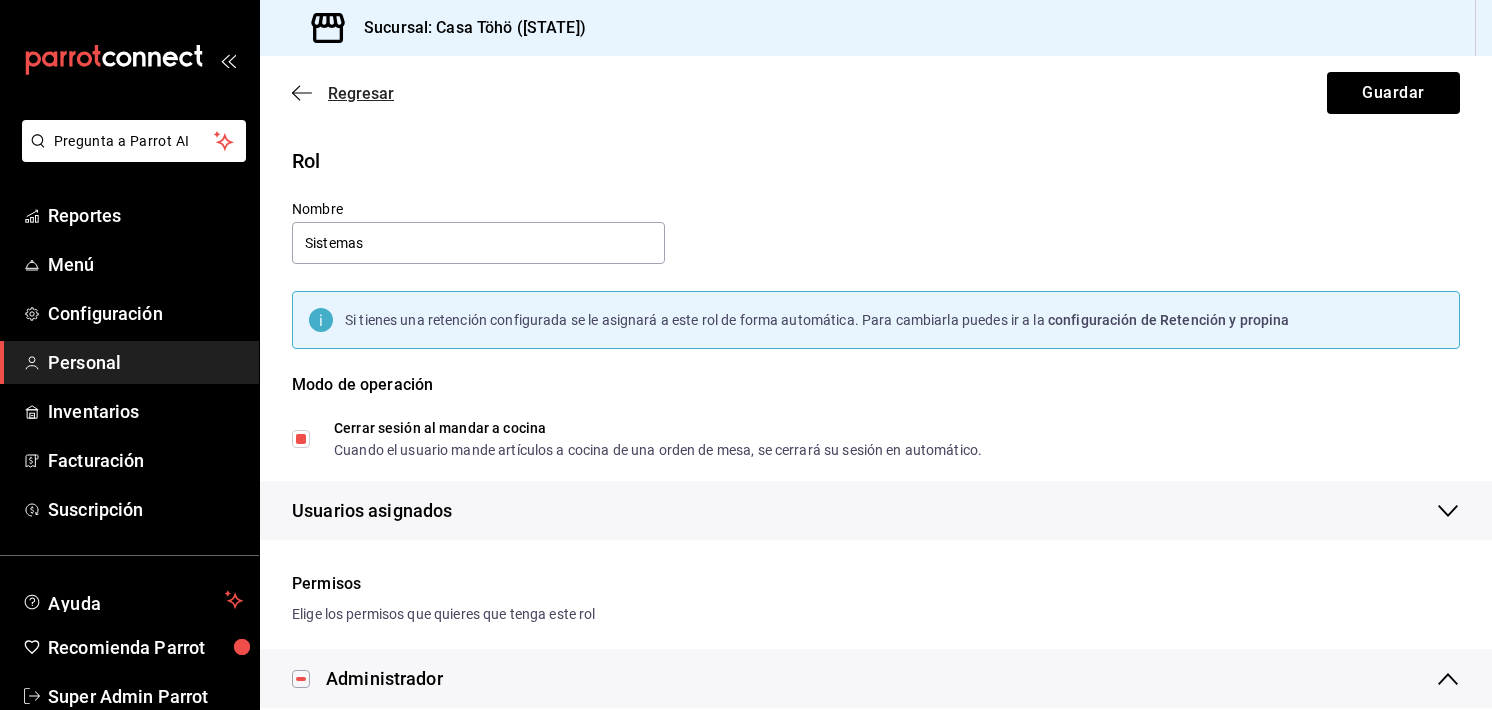 click 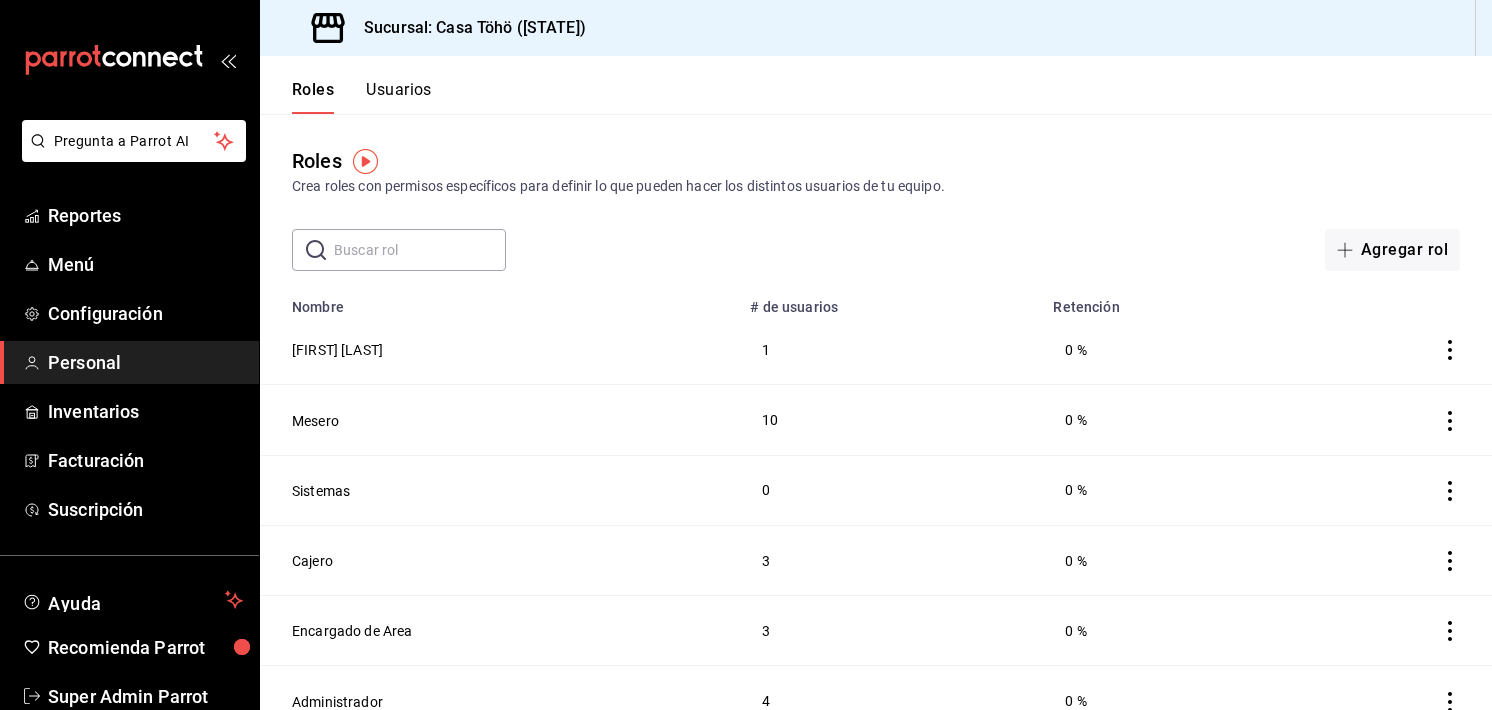 click on "Agregar rol" at bounding box center (1233, 250) 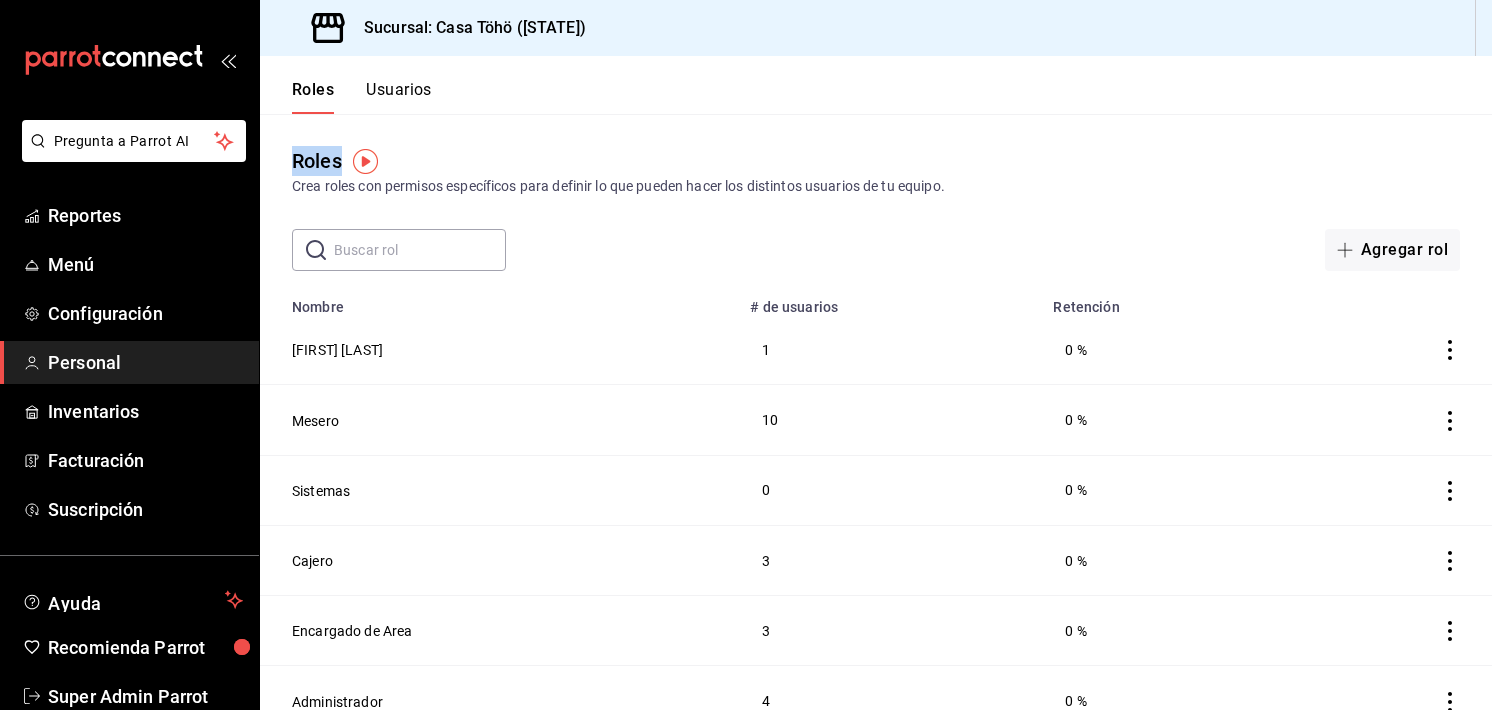 click on "Roles Crea roles con permisos específicos para definir lo que pueden hacer los distintos usuarios de tu equipo. ​ ​ Agregar rol" at bounding box center (876, 192) 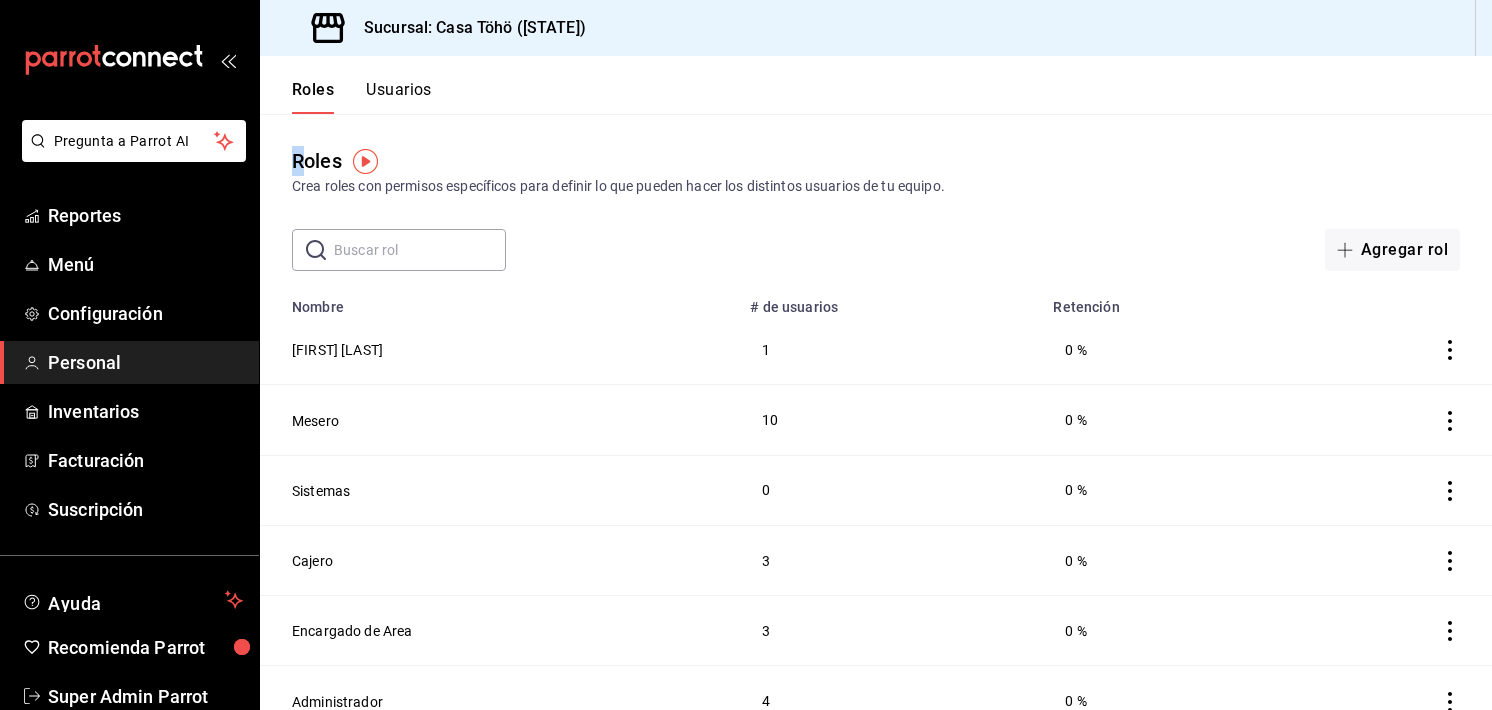 click on "Roles Crea roles con permisos específicos para definir lo que pueden hacer los distintos usuarios de tu equipo. ​ ​ Agregar rol" at bounding box center (876, 192) 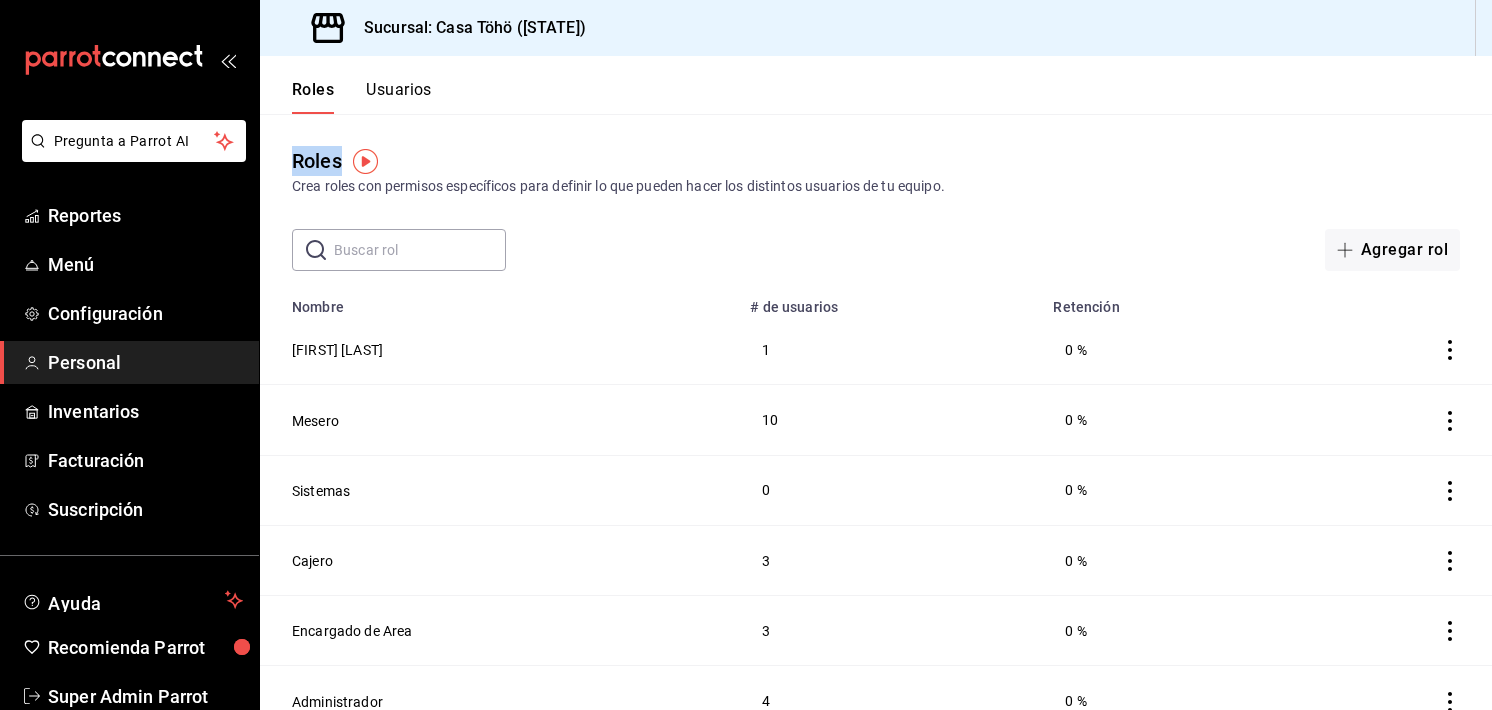 click on "Roles Usuarios Roles Crea roles con permisos específicos para definir lo que pueden hacer los distintos usuarios de tu equipo. ​ ​ Agregar rol Nombre # de usuarios Retención Mesero Prueba 1 0 % Mesero 10 0 % Sistemas 0 0 % Cajero 3 0 % Encargado de Area 3 0 % Administrador 4 0 %" at bounding box center [876, 383] 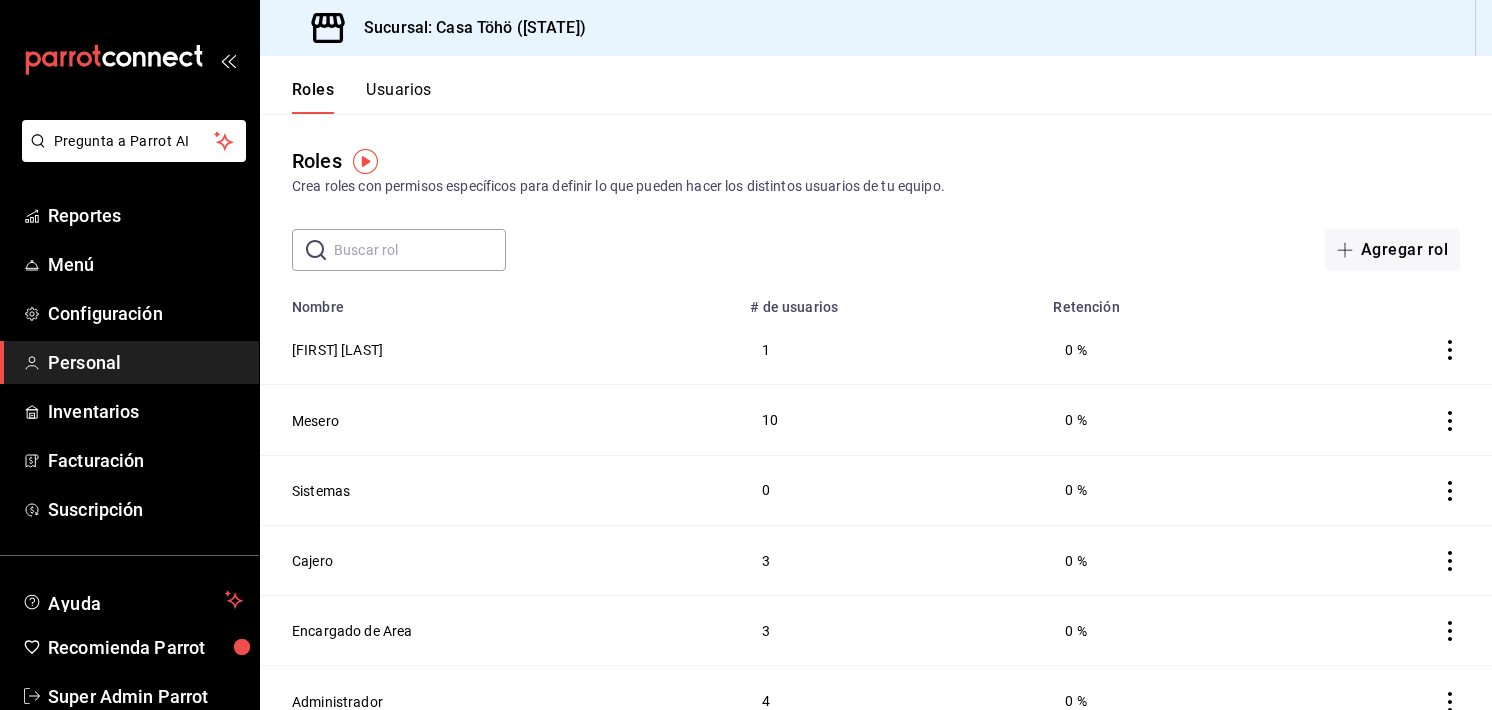 click on "Roles Usuarios" at bounding box center (876, 85) 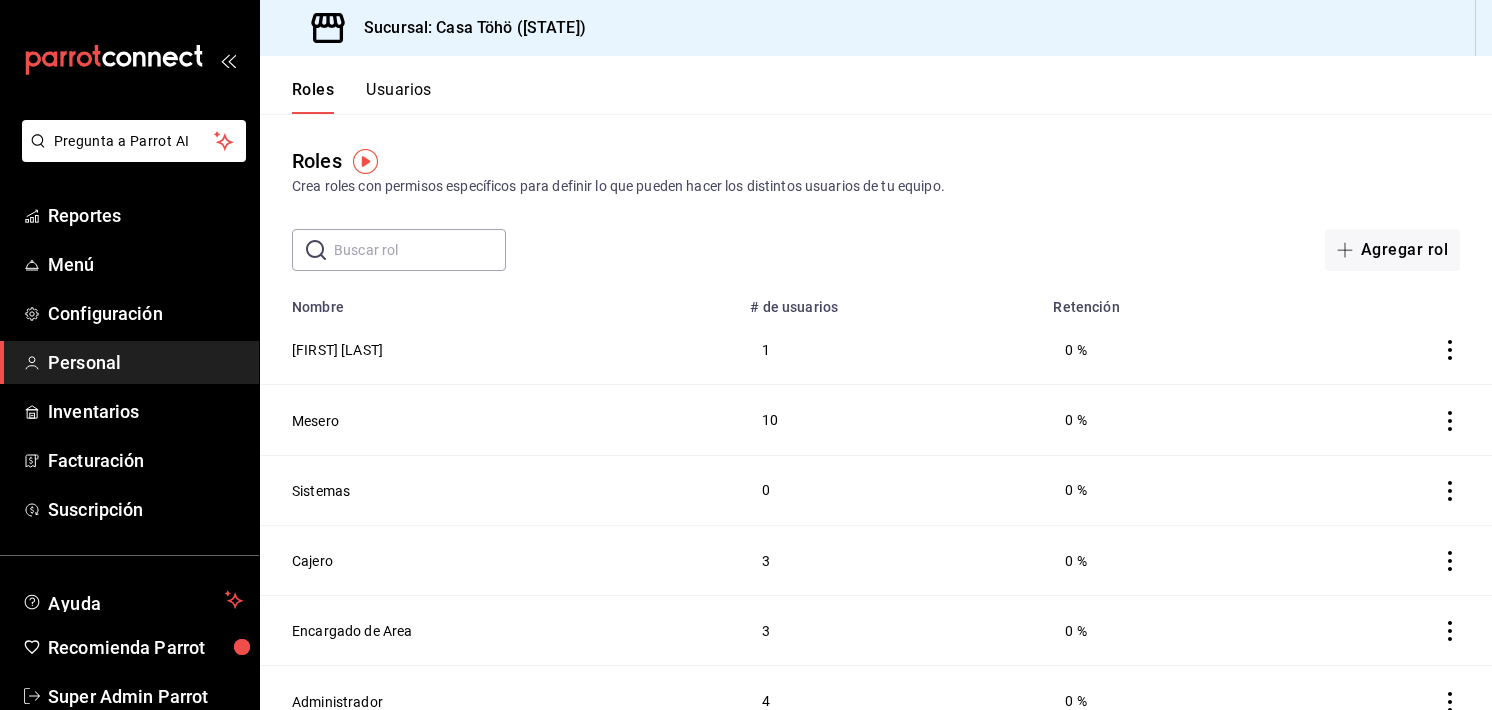 click on "Roles Crea roles con permisos específicos para definir lo que pueden hacer los distintos usuarios de tu equipo. ​ ​ Agregar rol" at bounding box center [876, 192] 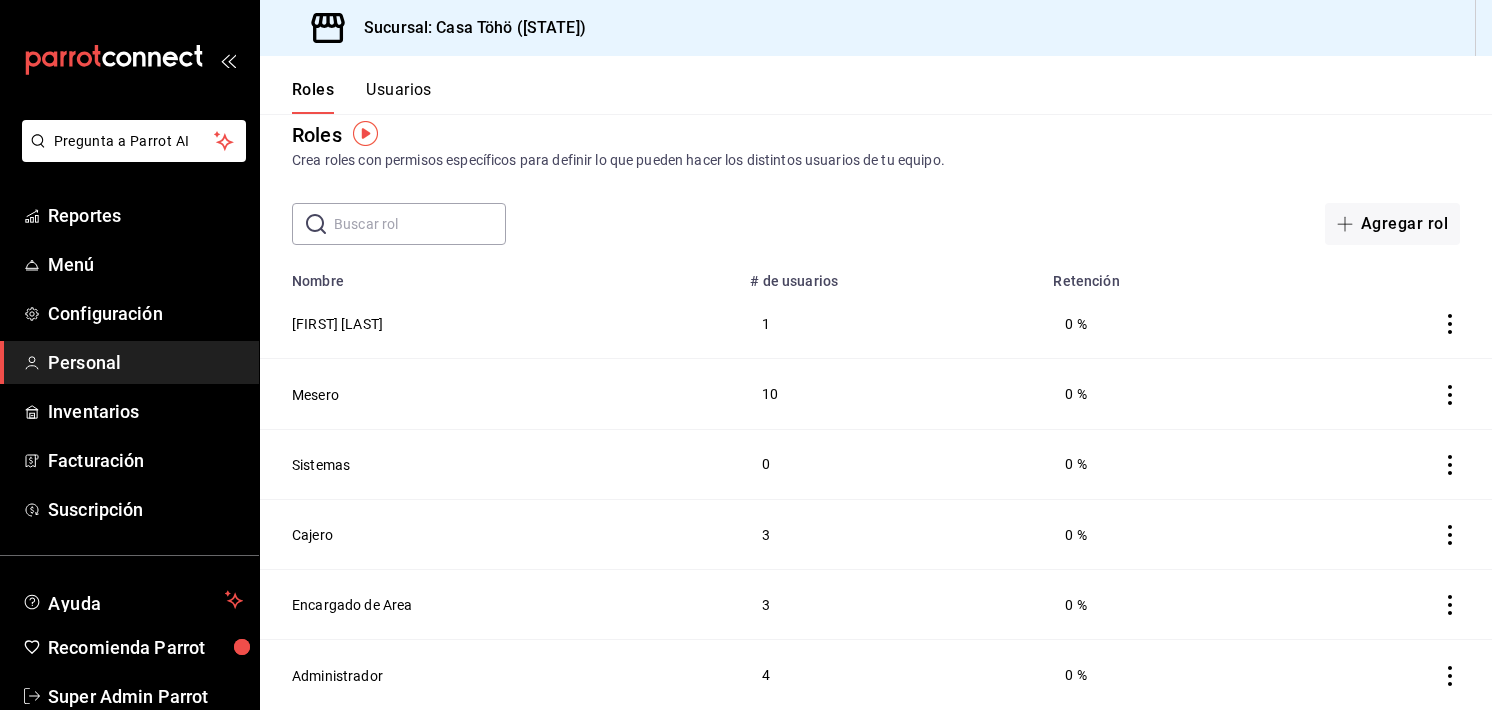 click on "Roles Crea roles con permisos específicos para definir lo que pueden hacer los distintos usuarios de tu equipo. ​ ​ Agregar rol" at bounding box center (876, 166) 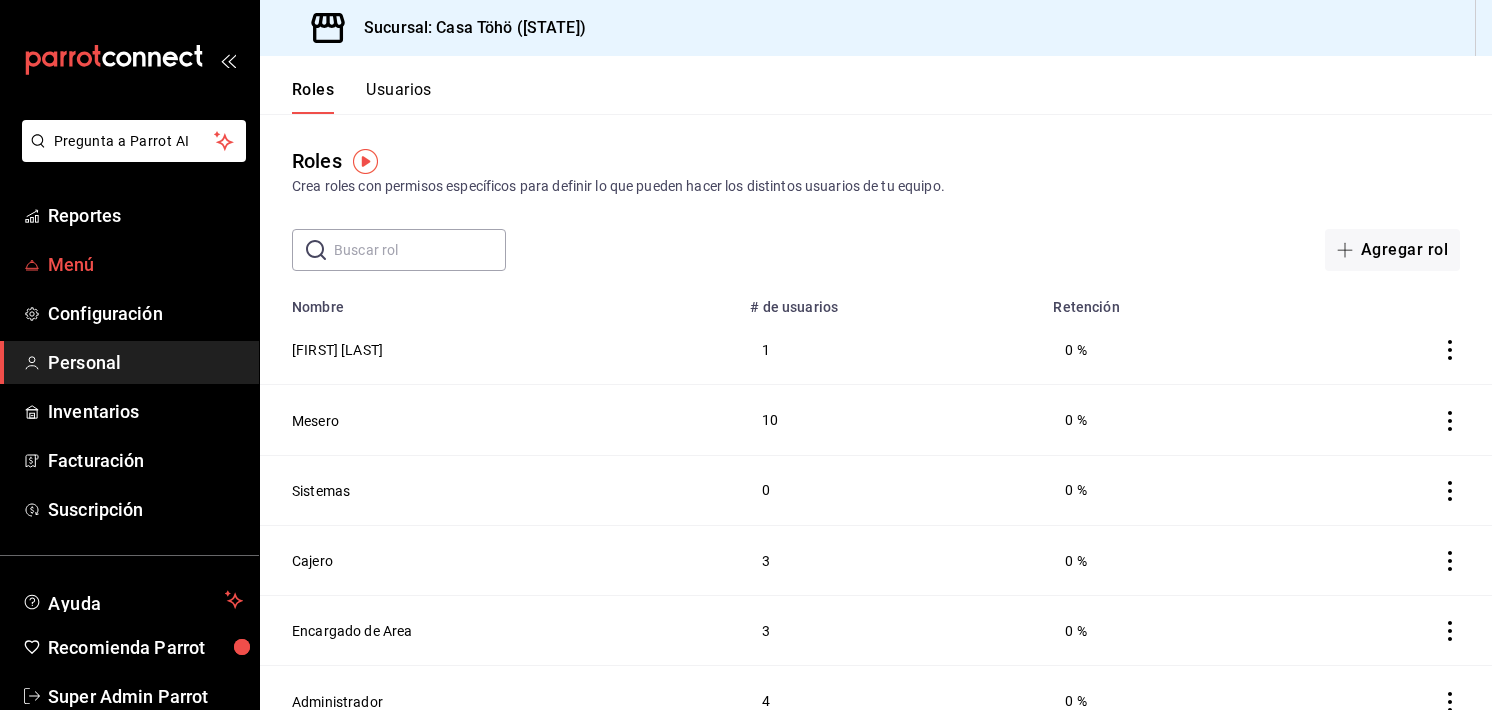 click on "Menú" at bounding box center [145, 264] 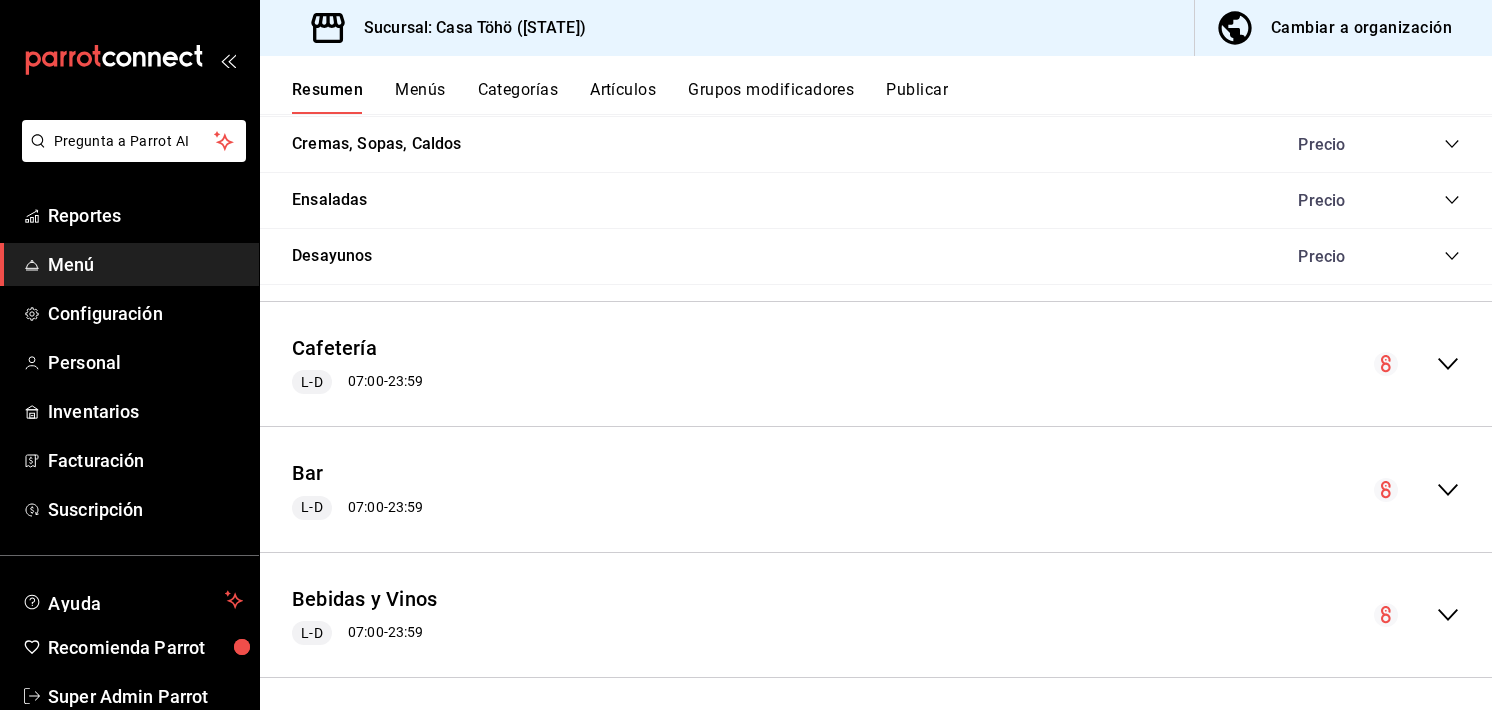 scroll, scrollTop: 1744, scrollLeft: 0, axis: vertical 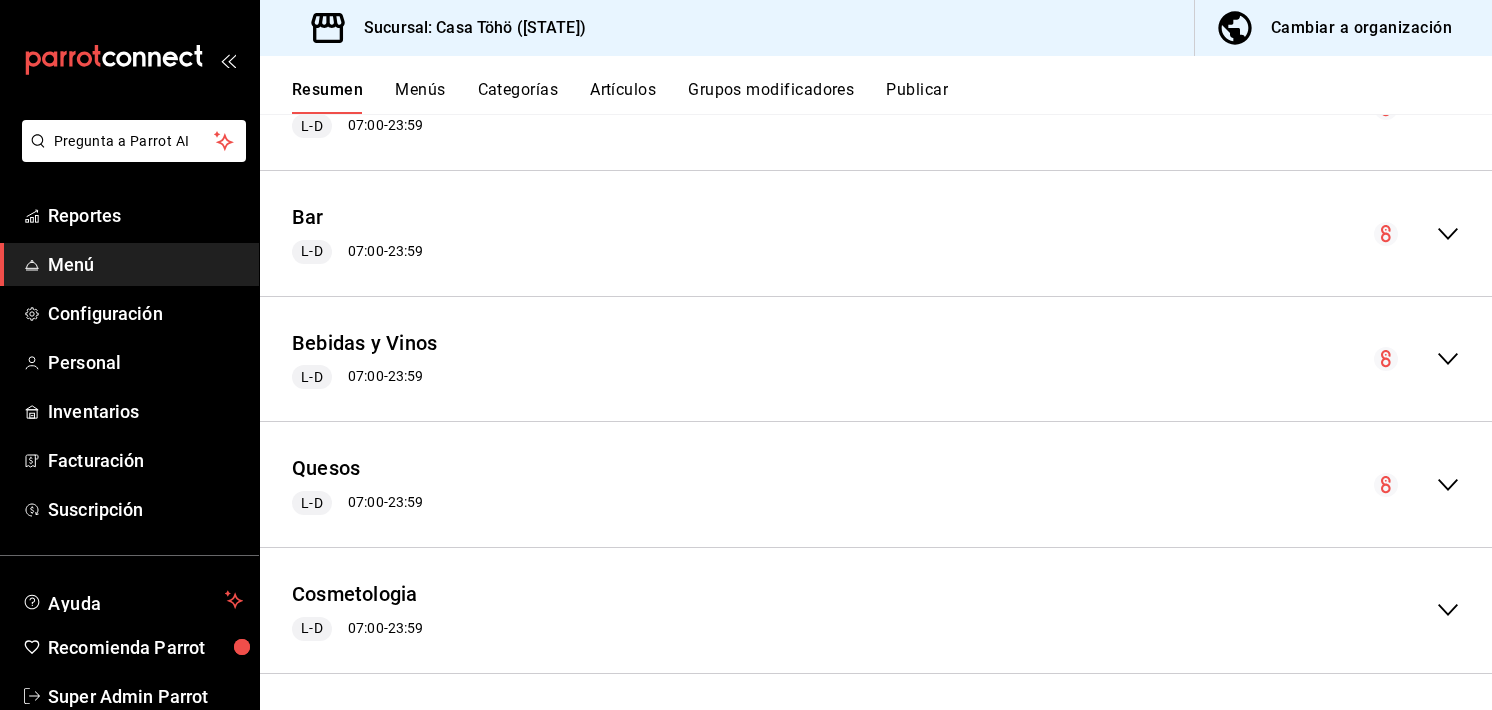 click on "Menús" at bounding box center [420, 97] 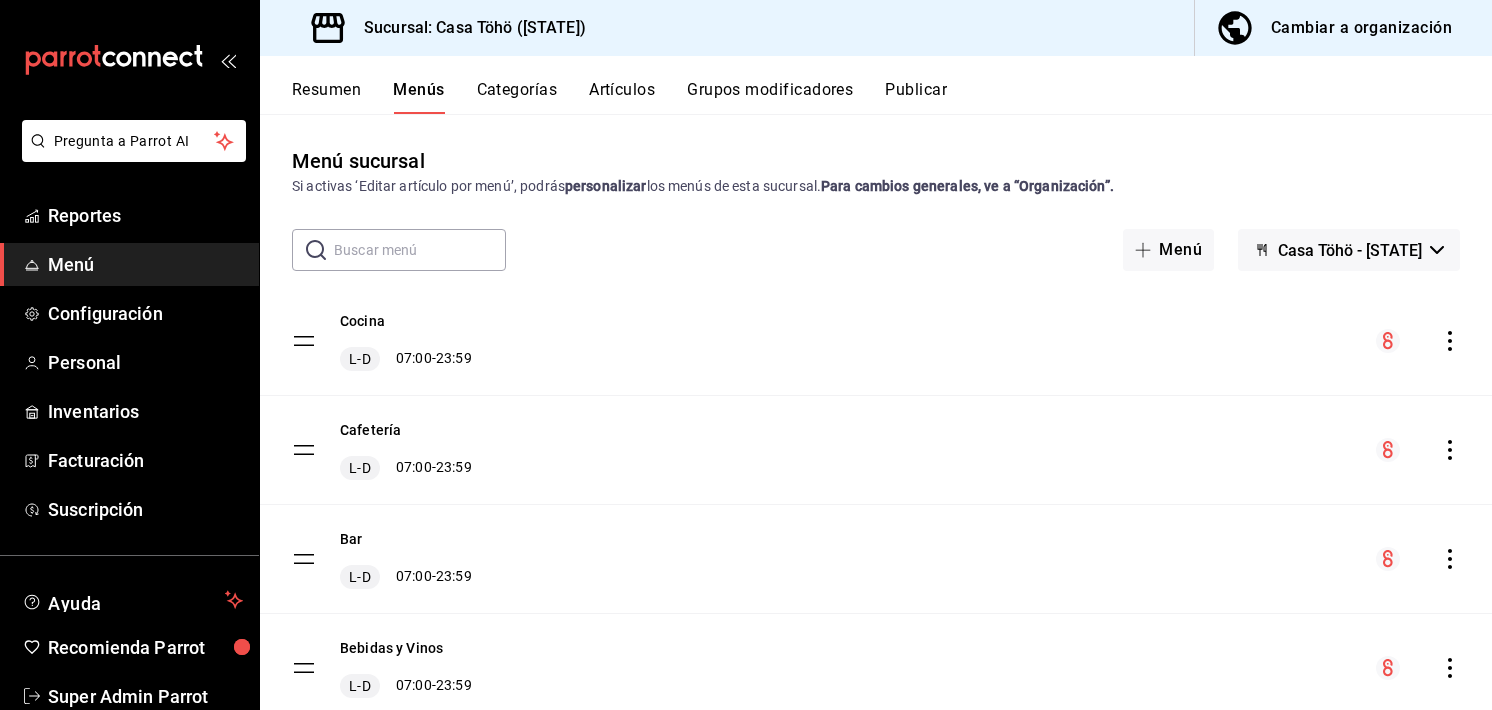 click on "Publicar" at bounding box center [916, 97] 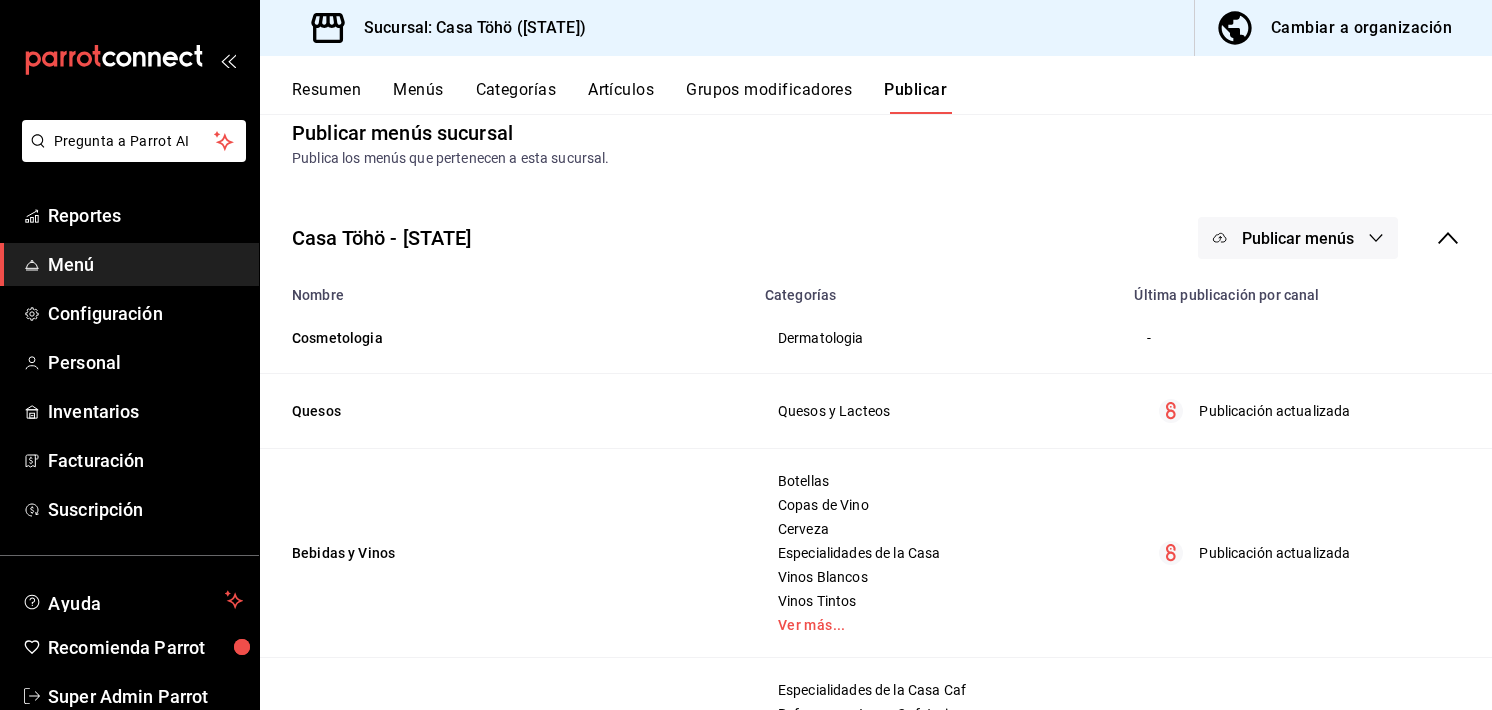 scroll, scrollTop: 23, scrollLeft: 0, axis: vertical 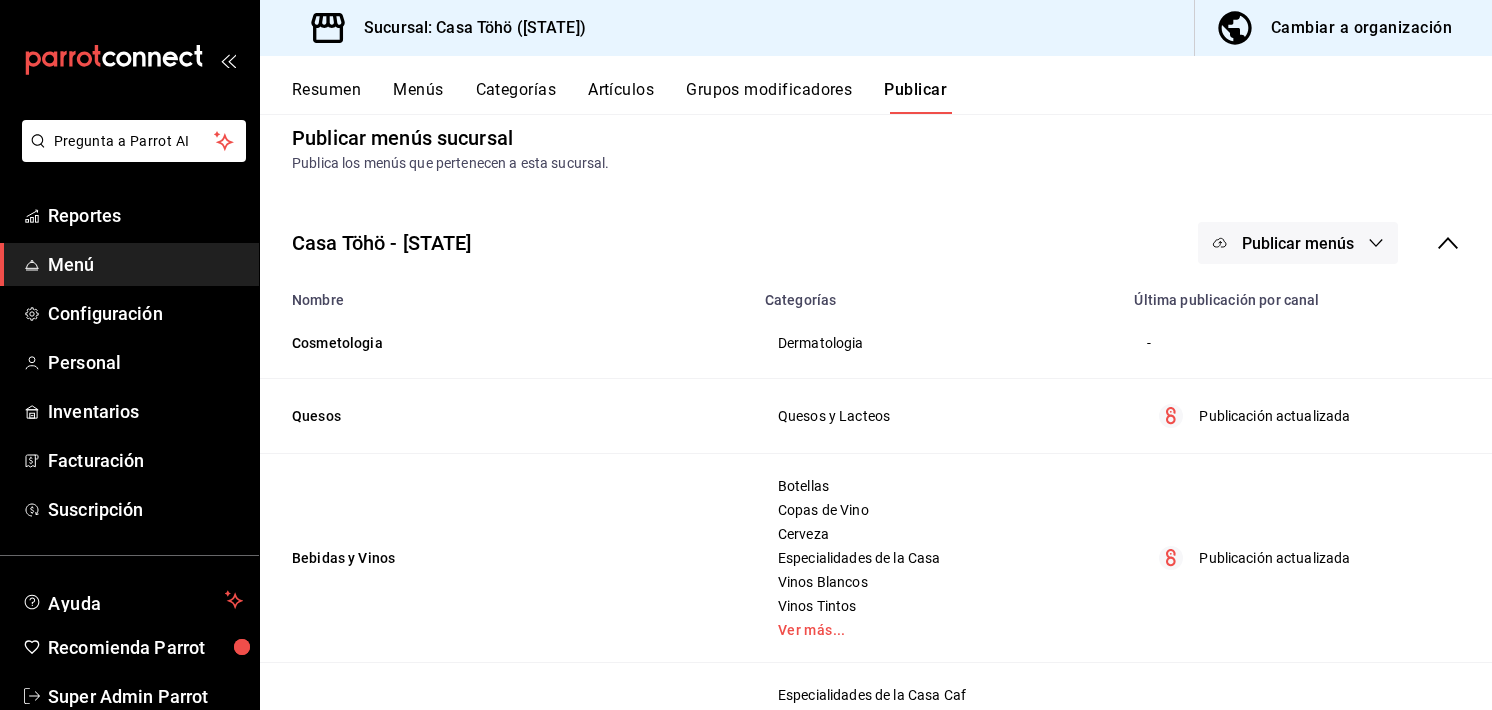 click on "Publicar menús" at bounding box center [1298, 243] 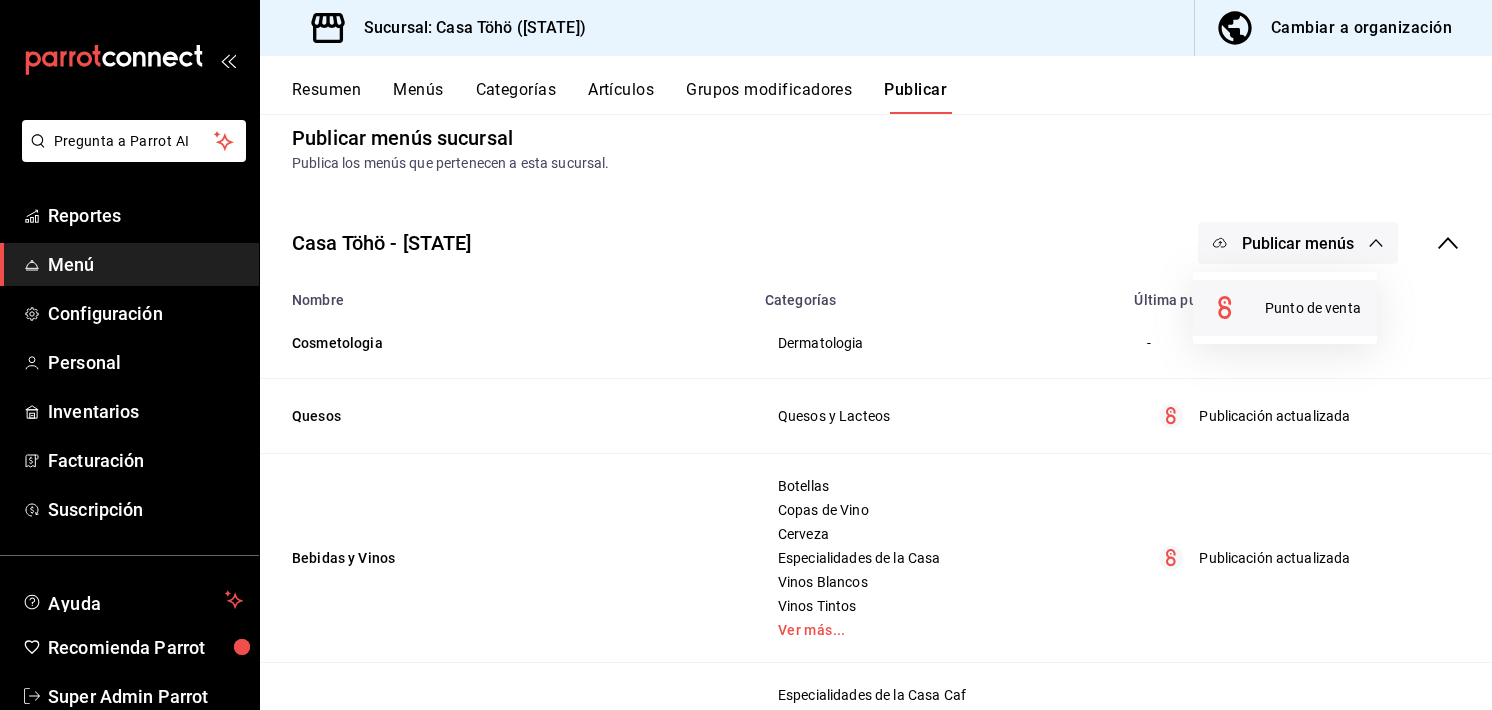 click at bounding box center [1237, 308] 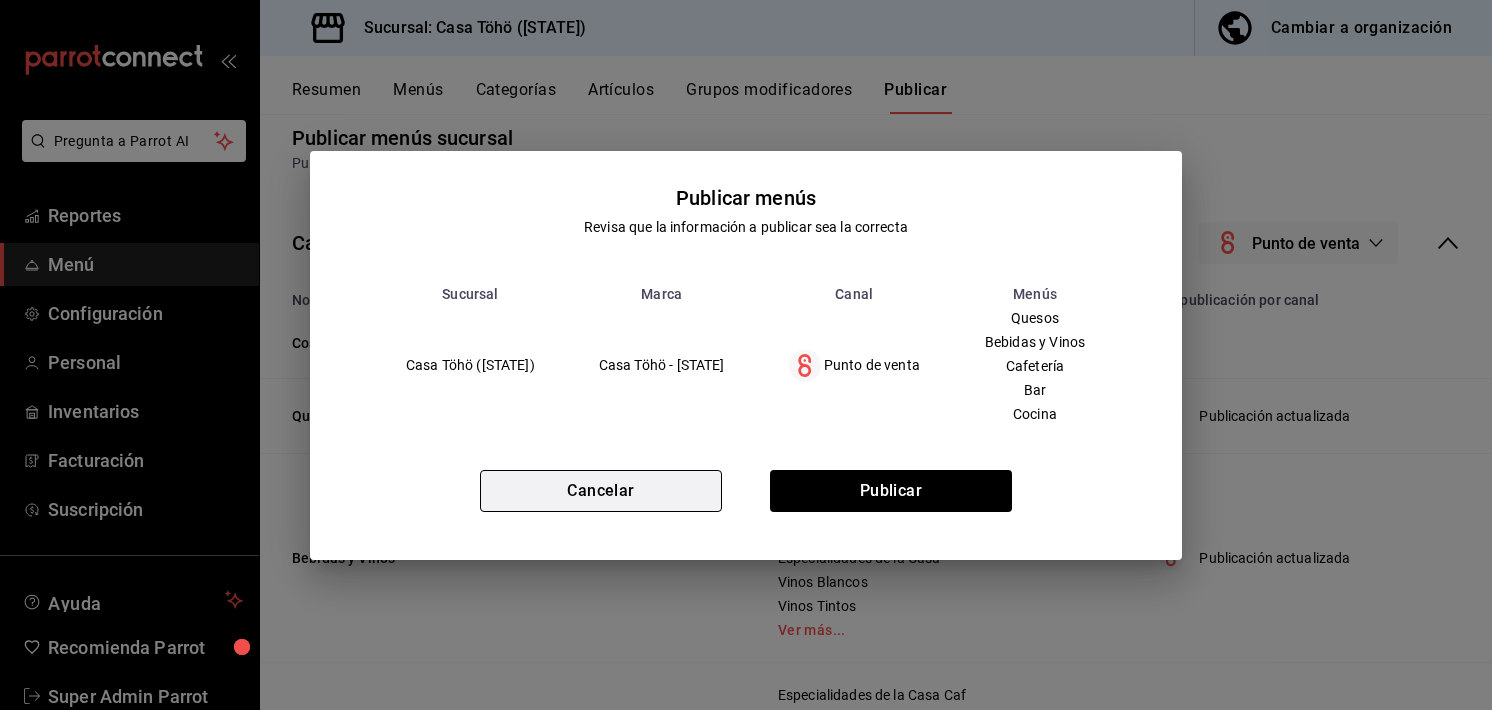 click on "Cancelar" at bounding box center (601, 491) 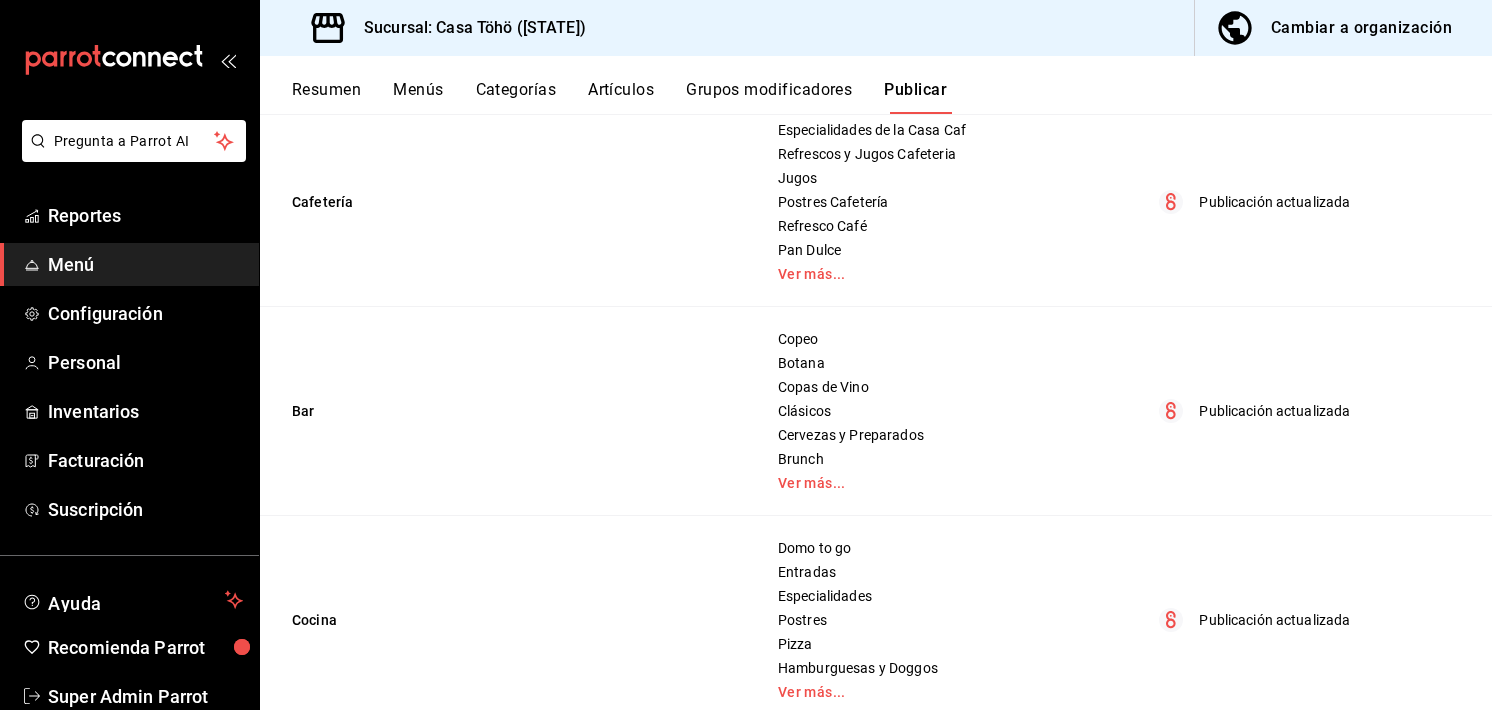 scroll, scrollTop: 635, scrollLeft: 0, axis: vertical 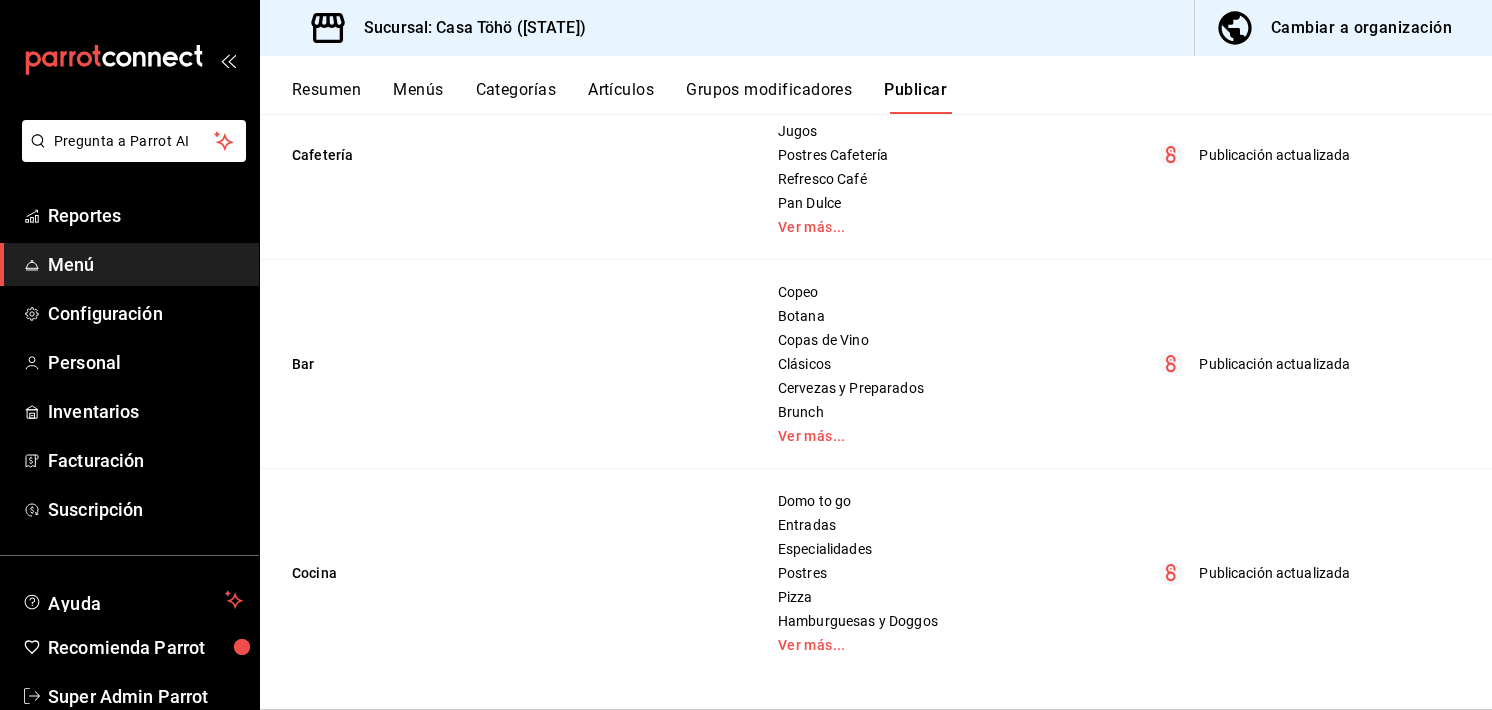 click on "Cafetería" at bounding box center [506, 155] 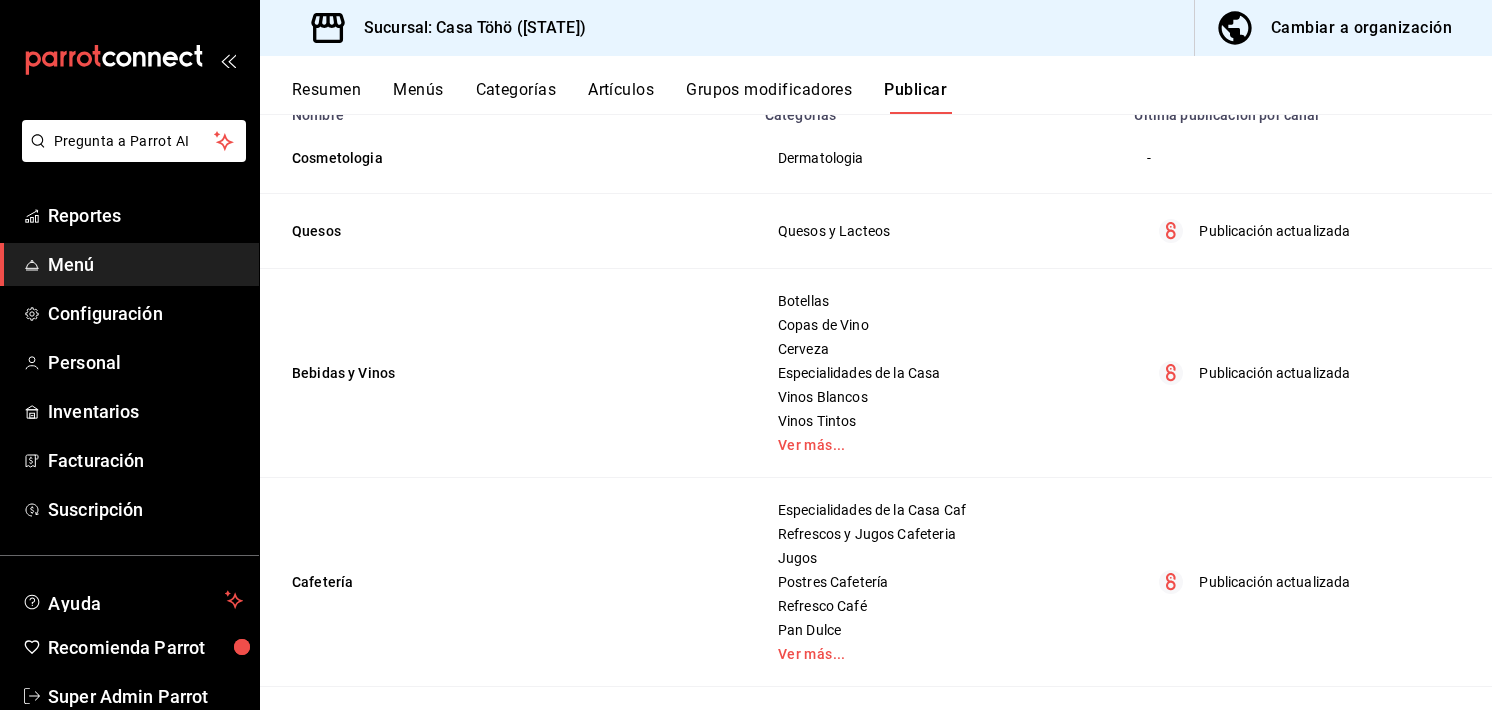 scroll, scrollTop: 0, scrollLeft: 0, axis: both 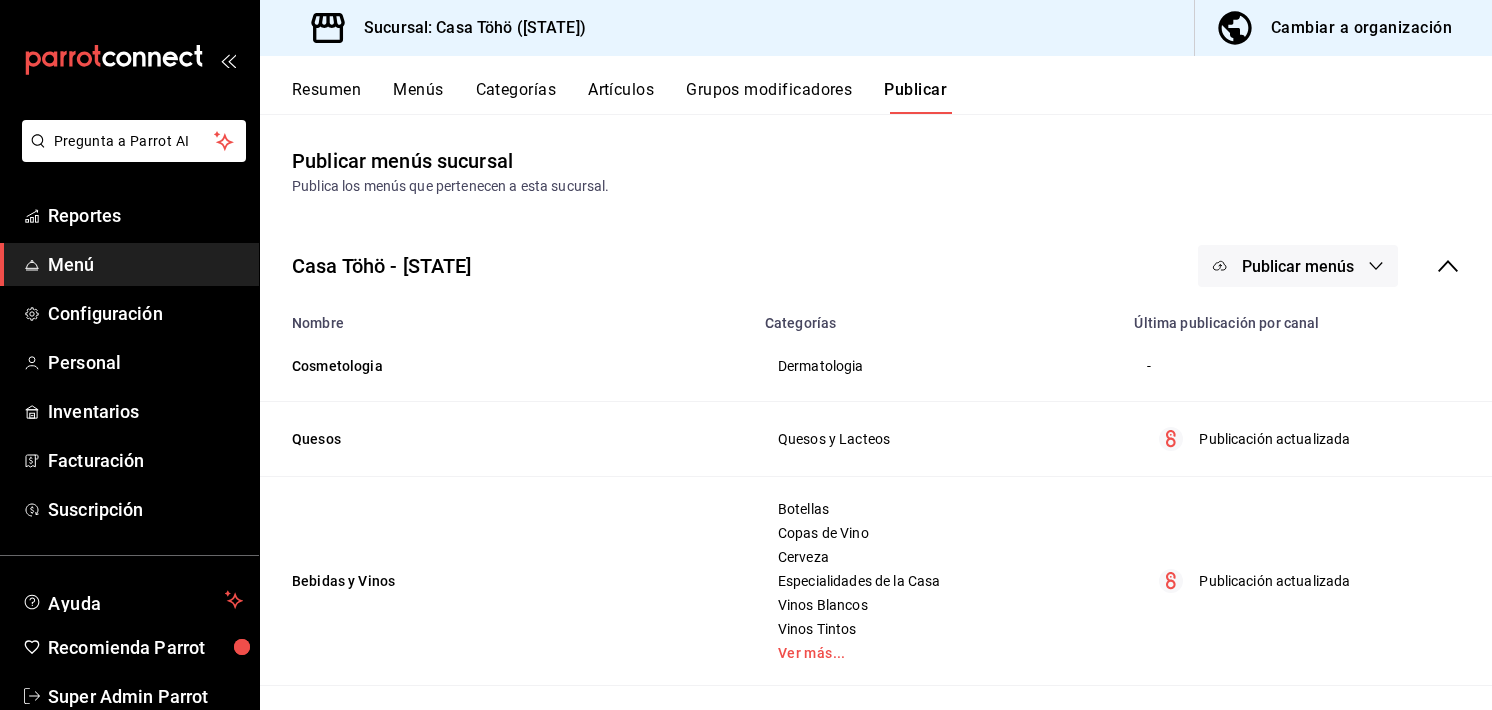 click on "Publicar menús sucursal Publica los menús que pertenecen a esta sucursal. Casa Töhö - [STATE] Publicar menús Nombre Categorías Última publicación por canal Cosmetologia Dermatologia - Quesos Quesos y Lacteos Publicación actualizada Bebidas y Vinos Botellas Copas de Vino Cerveza Especialidades de la Casa Vinos Blancos Vinos Tintos Ver más... Publicación actualizada Cafetería Especialidades de la Casa Caf Refrescos y Jugos Cafeteria Jugos Postres Cafetería Refresco Café Pan Dulce Ver más... Publicación actualizada Bar Copeo Botana Copas de Vino Clásicos Cervezas y Preparados Brunch Ver más... Publicación actualizada Cocina Domo to go Entradas Especialidades Postres Pizza Hamburguesas y Doggos Ver más... Publicación actualizada" at bounding box center (876, 729) 